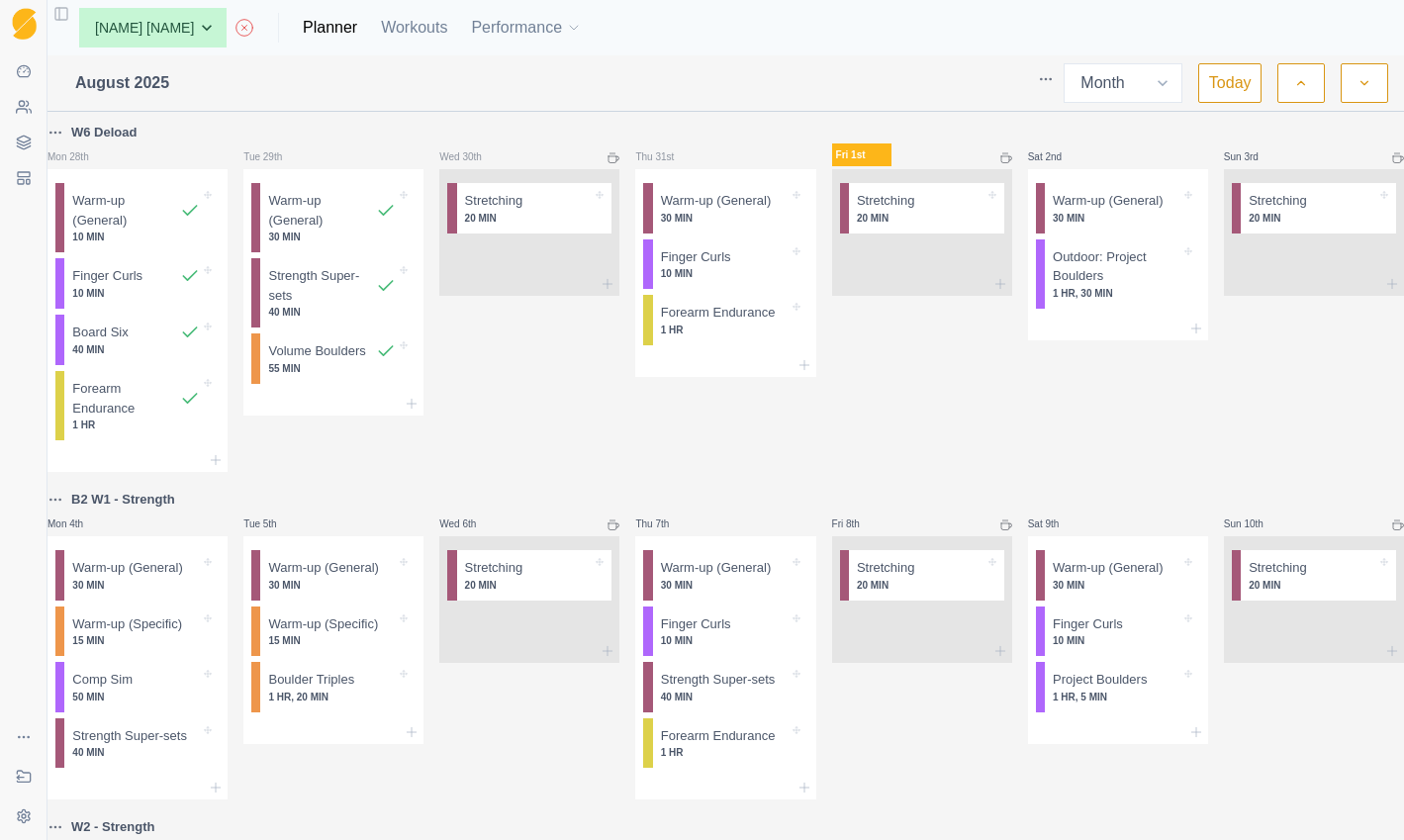 select on "month" 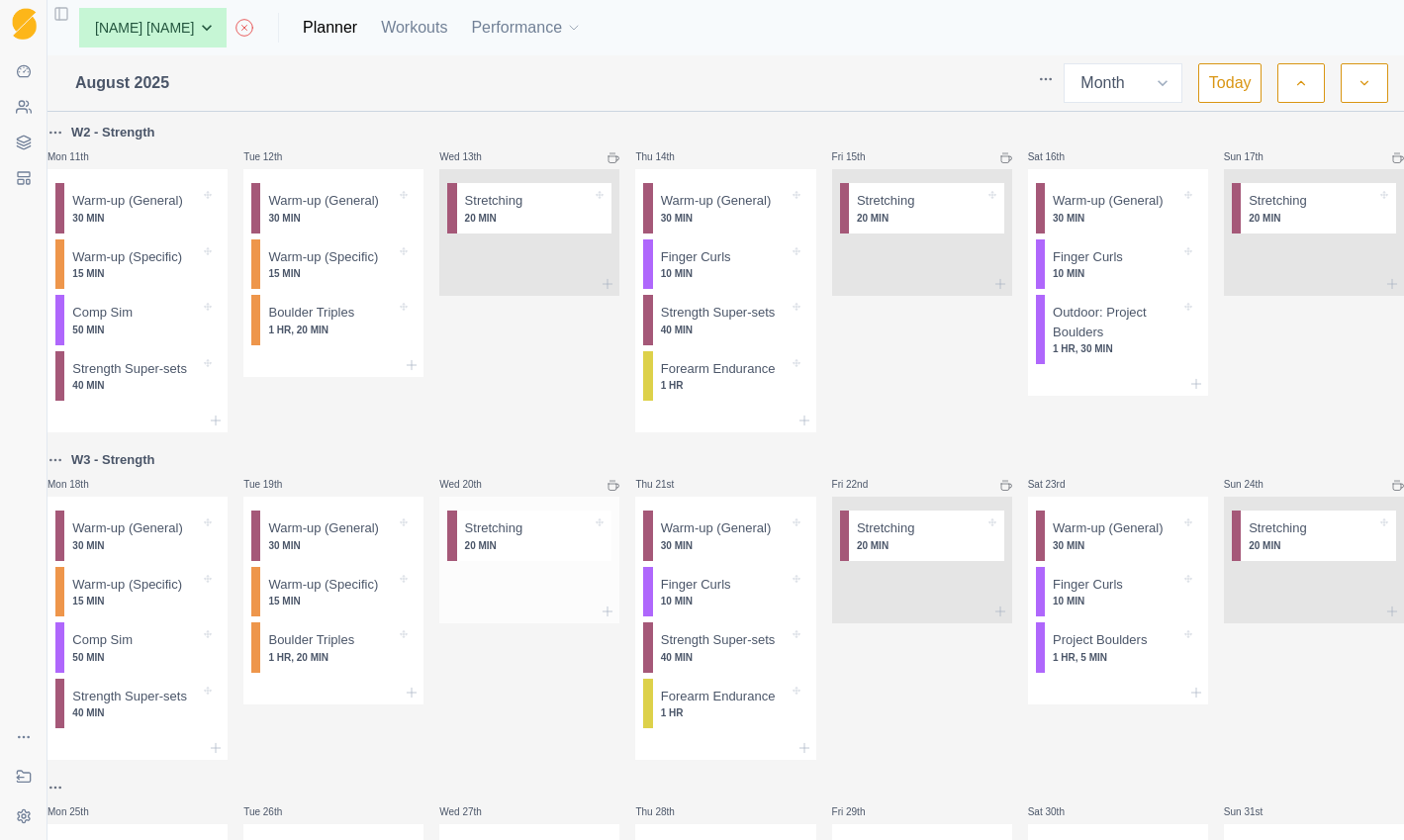 scroll, scrollTop: 588, scrollLeft: 0, axis: vertical 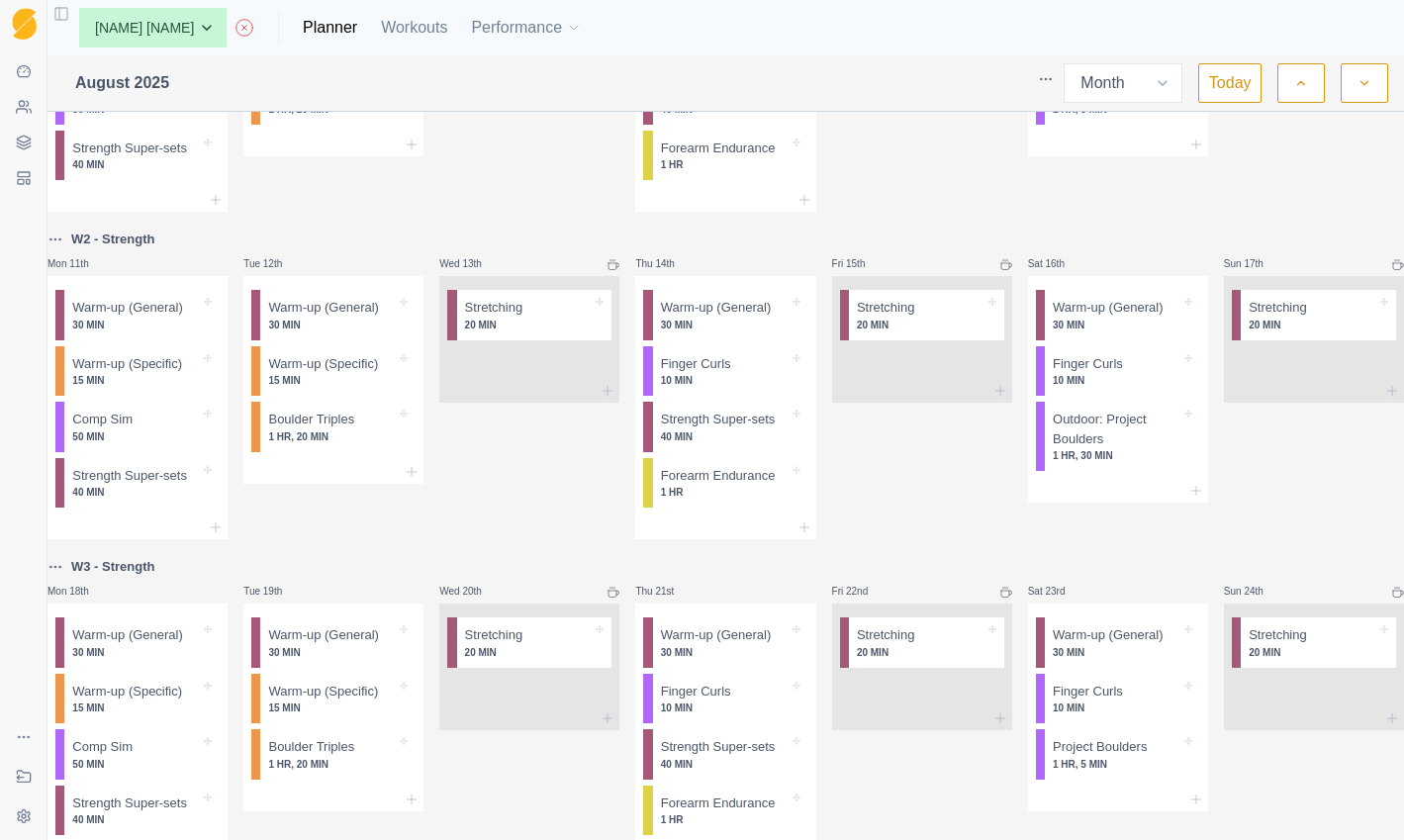 click 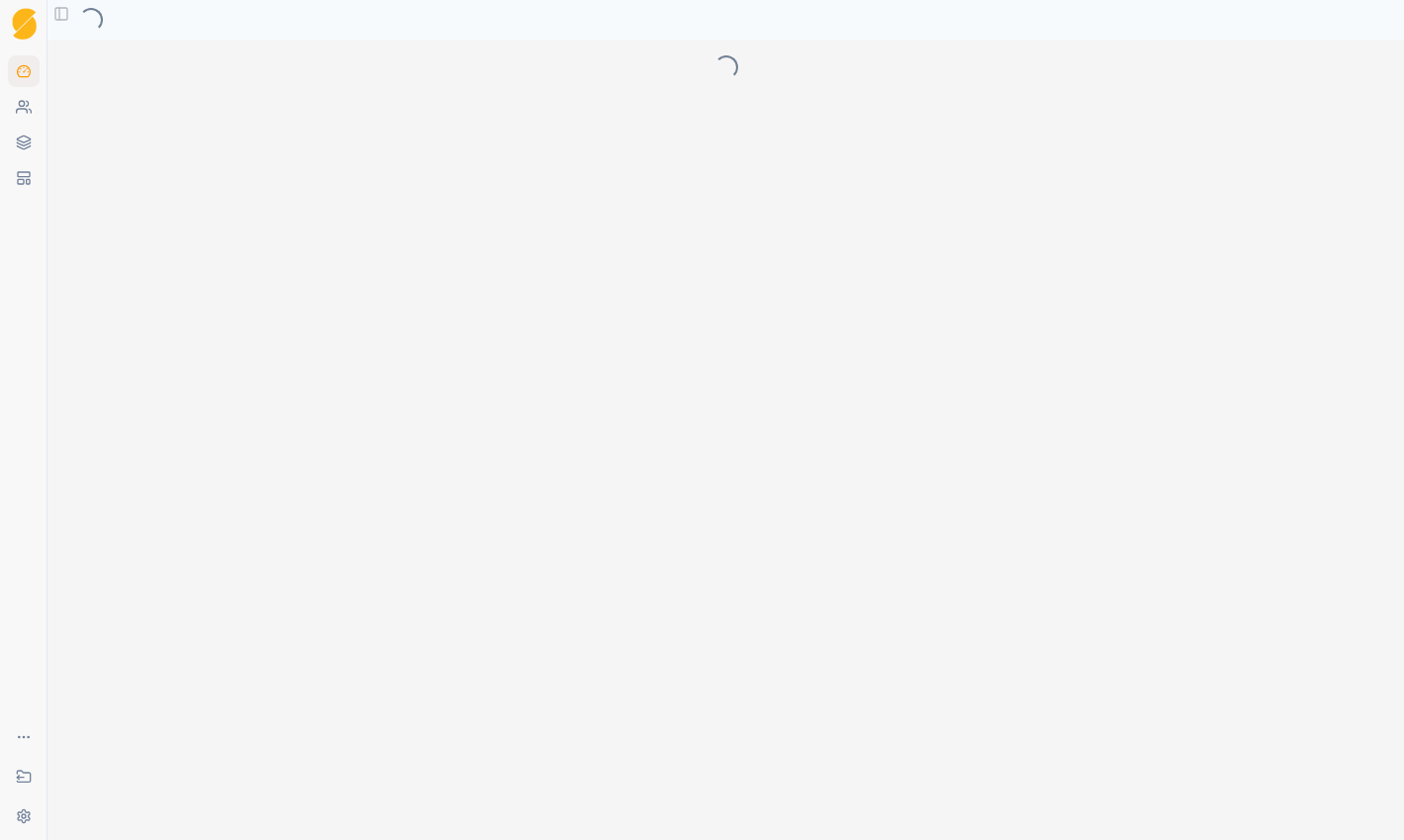 scroll, scrollTop: 0, scrollLeft: 0, axis: both 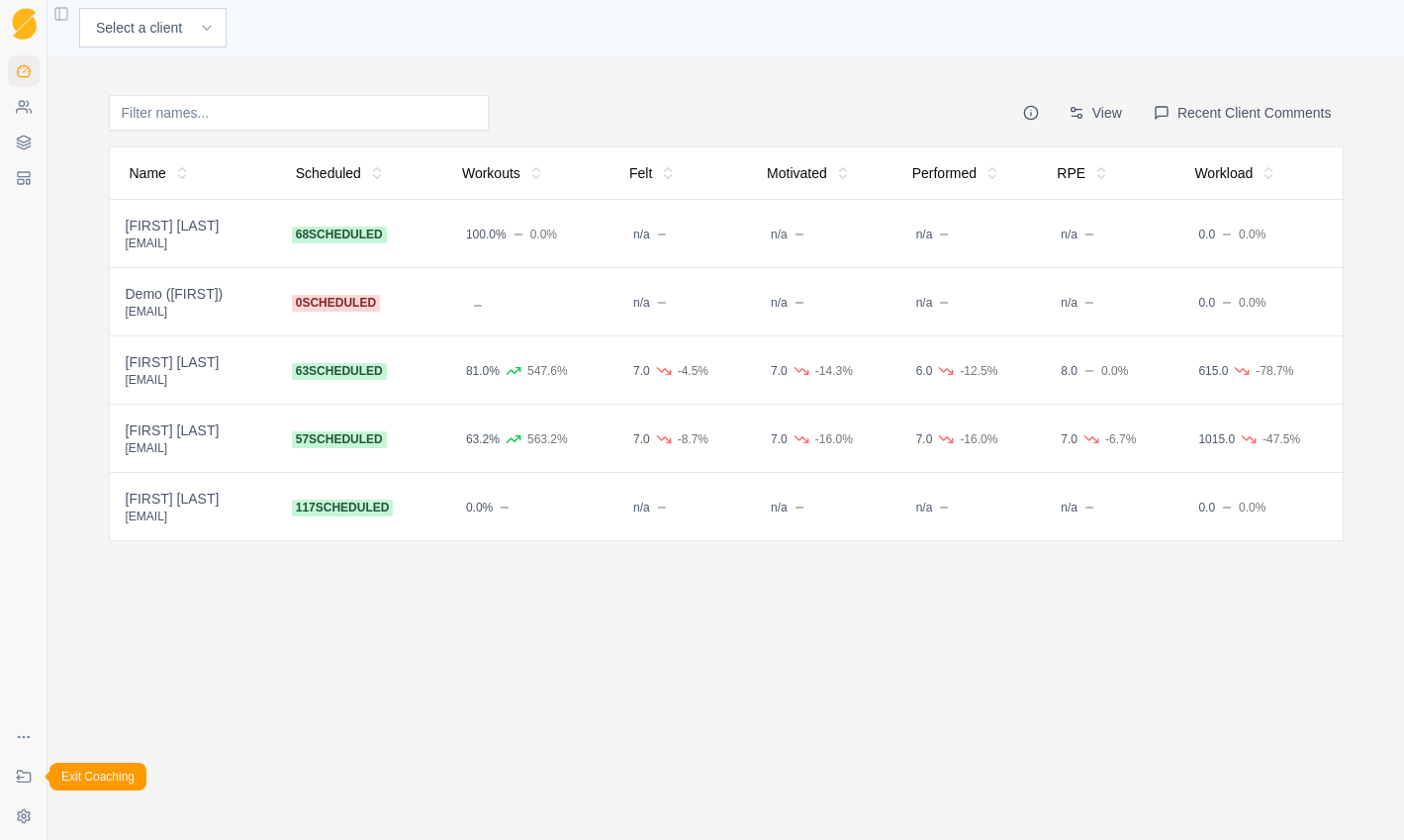 click 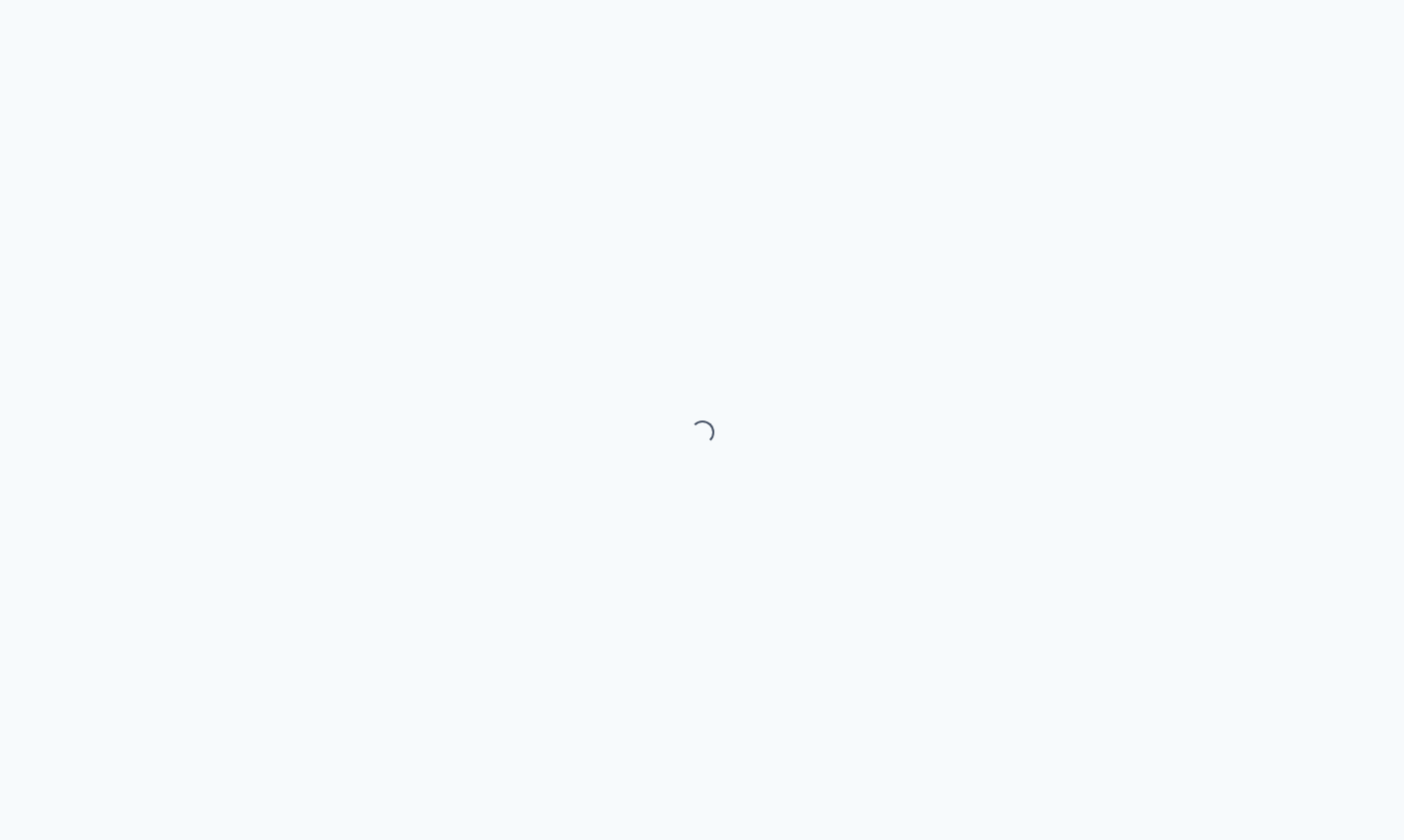 scroll, scrollTop: 0, scrollLeft: 0, axis: both 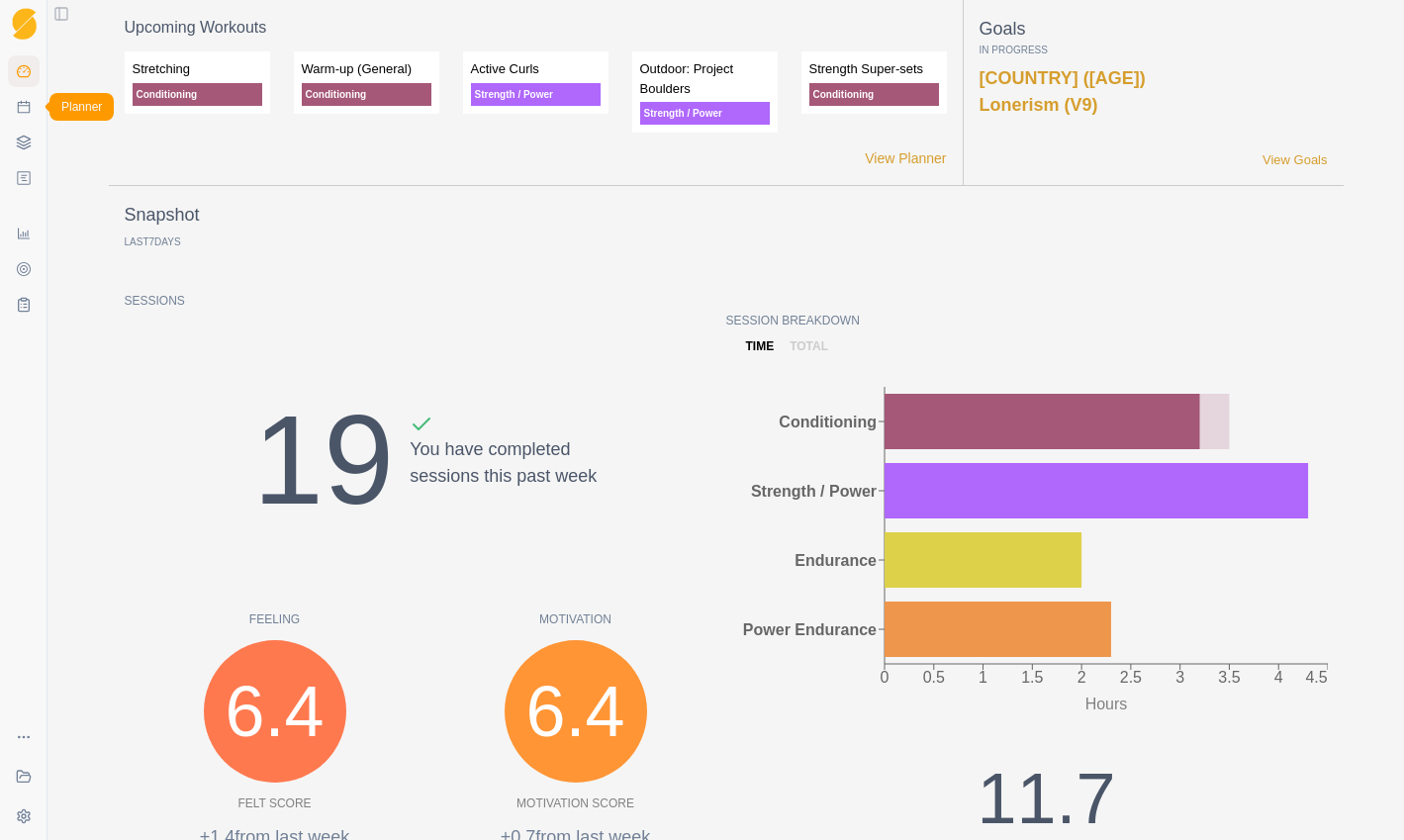 click 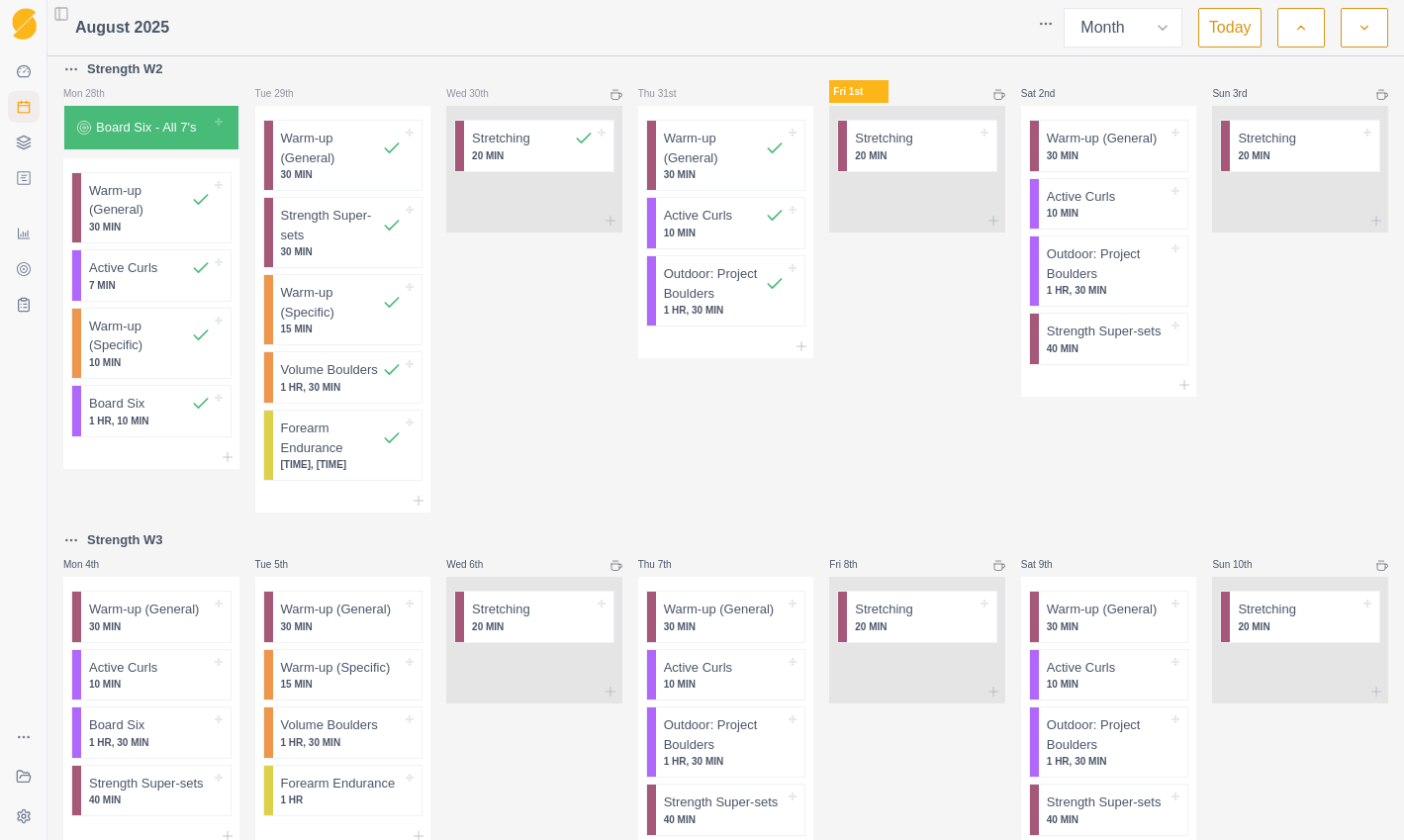 scroll, scrollTop: 379, scrollLeft: 0, axis: vertical 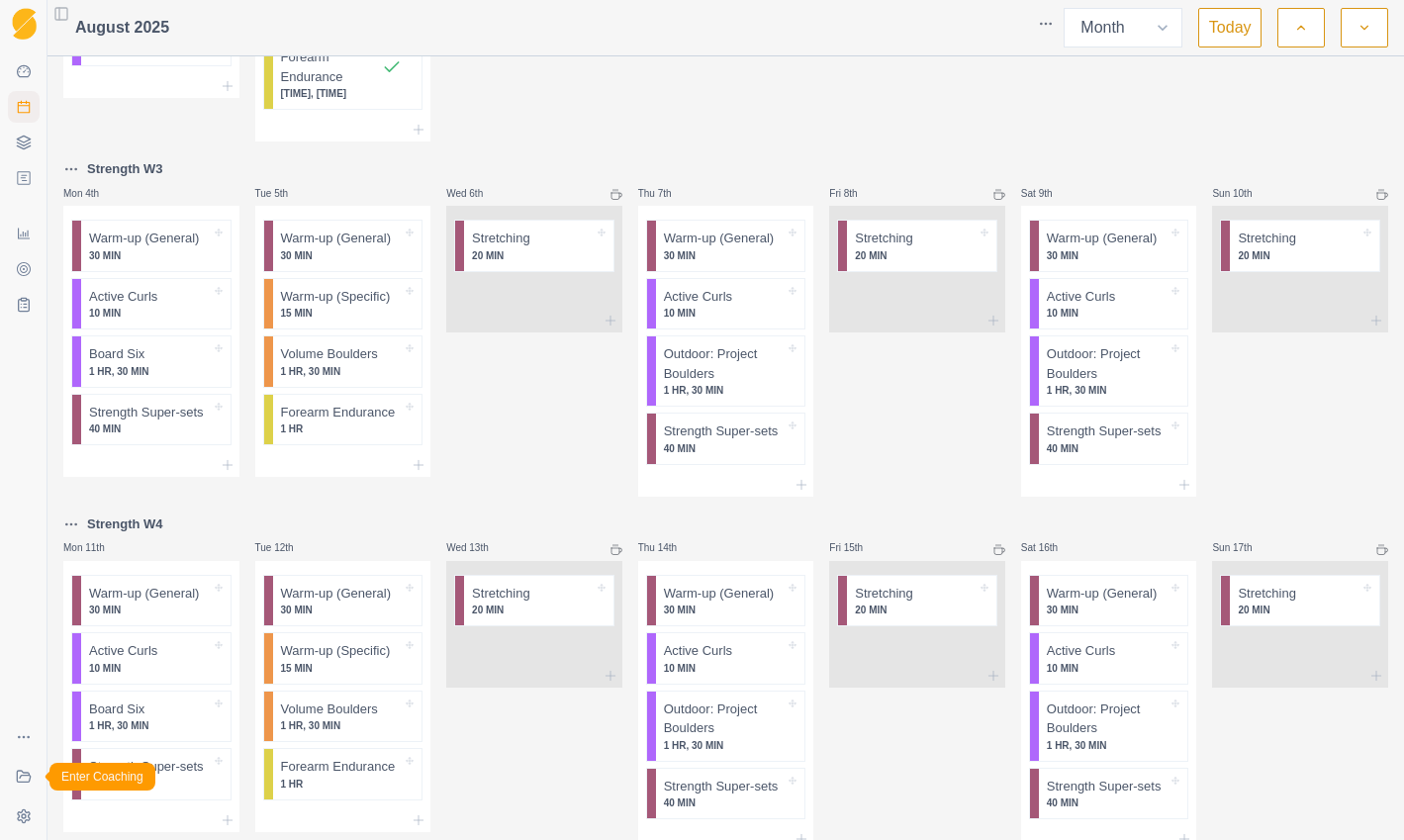 click 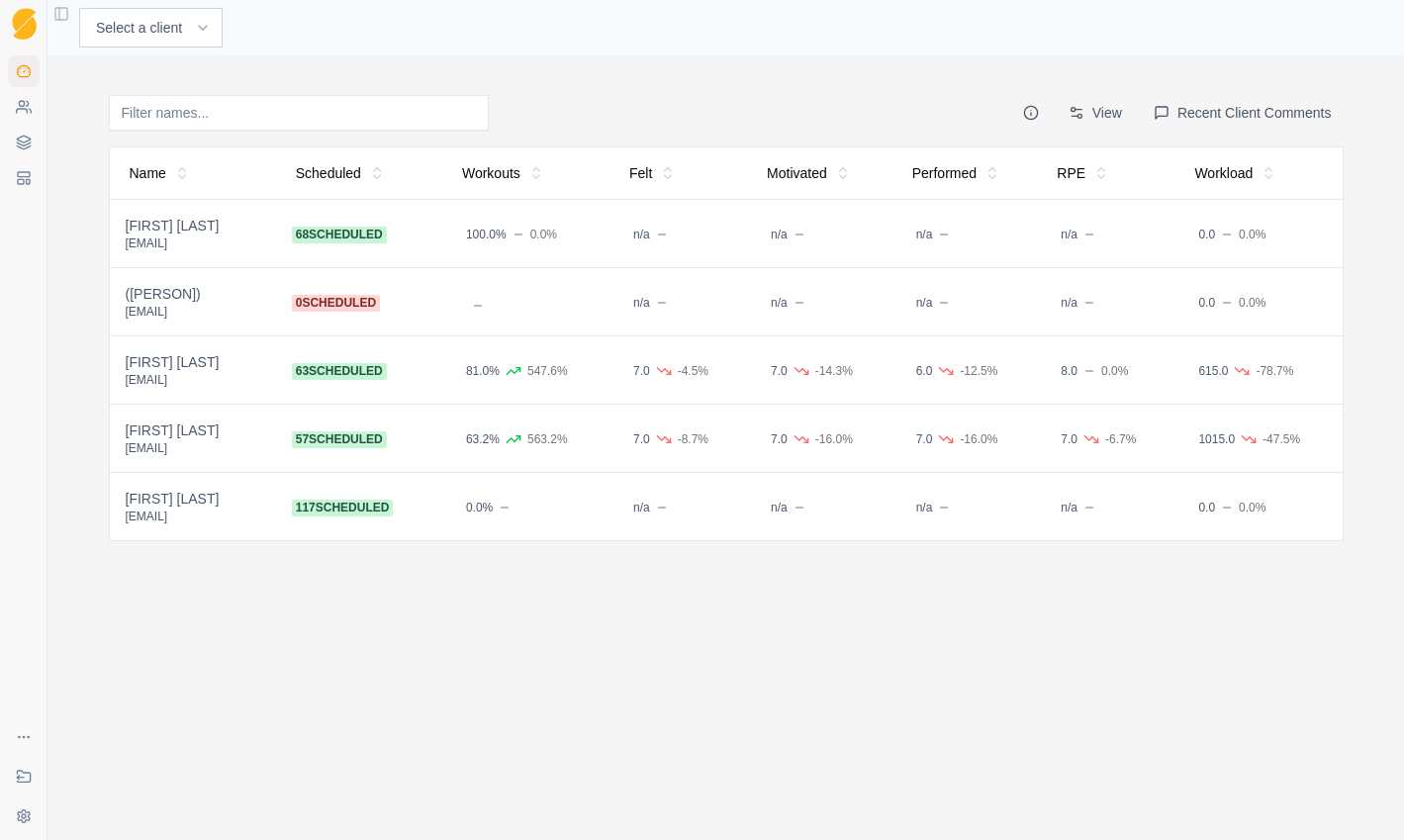scroll, scrollTop: 0, scrollLeft: 0, axis: both 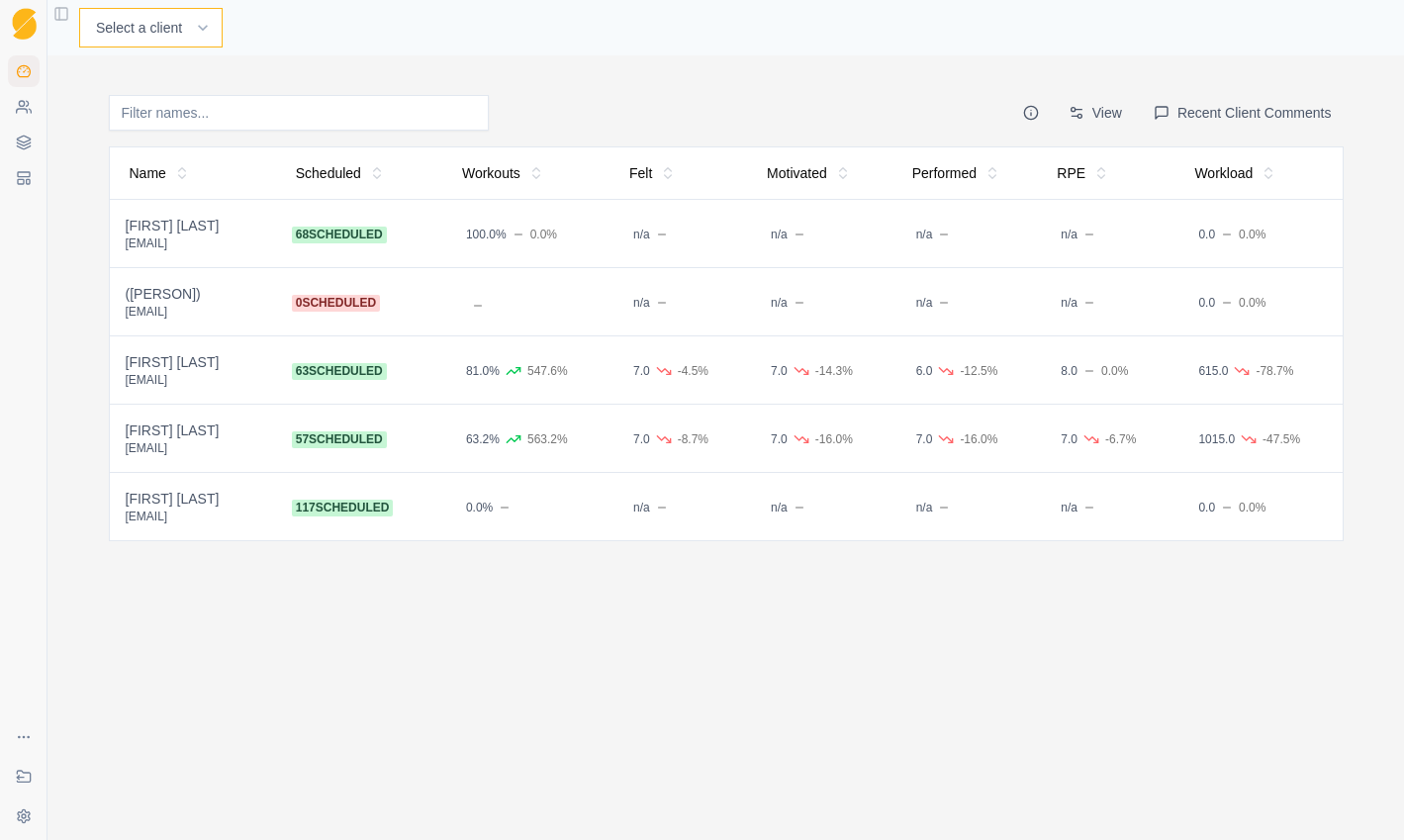 click on "Select a client Craig Fletcher Demo (Matt) John Capretta Kyle Honan Martin Hadley" at bounding box center [150, 28] 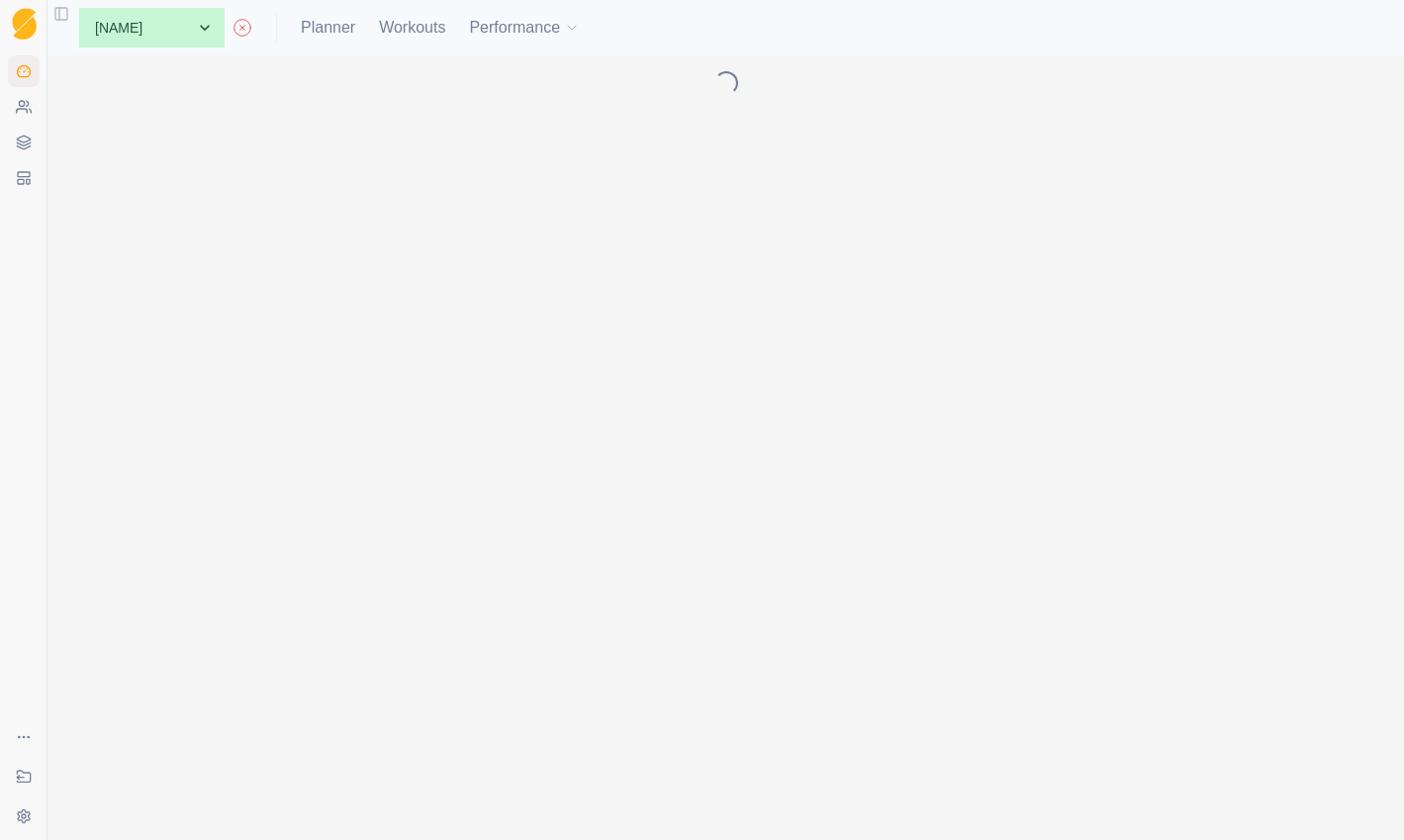 scroll, scrollTop: 0, scrollLeft: 0, axis: both 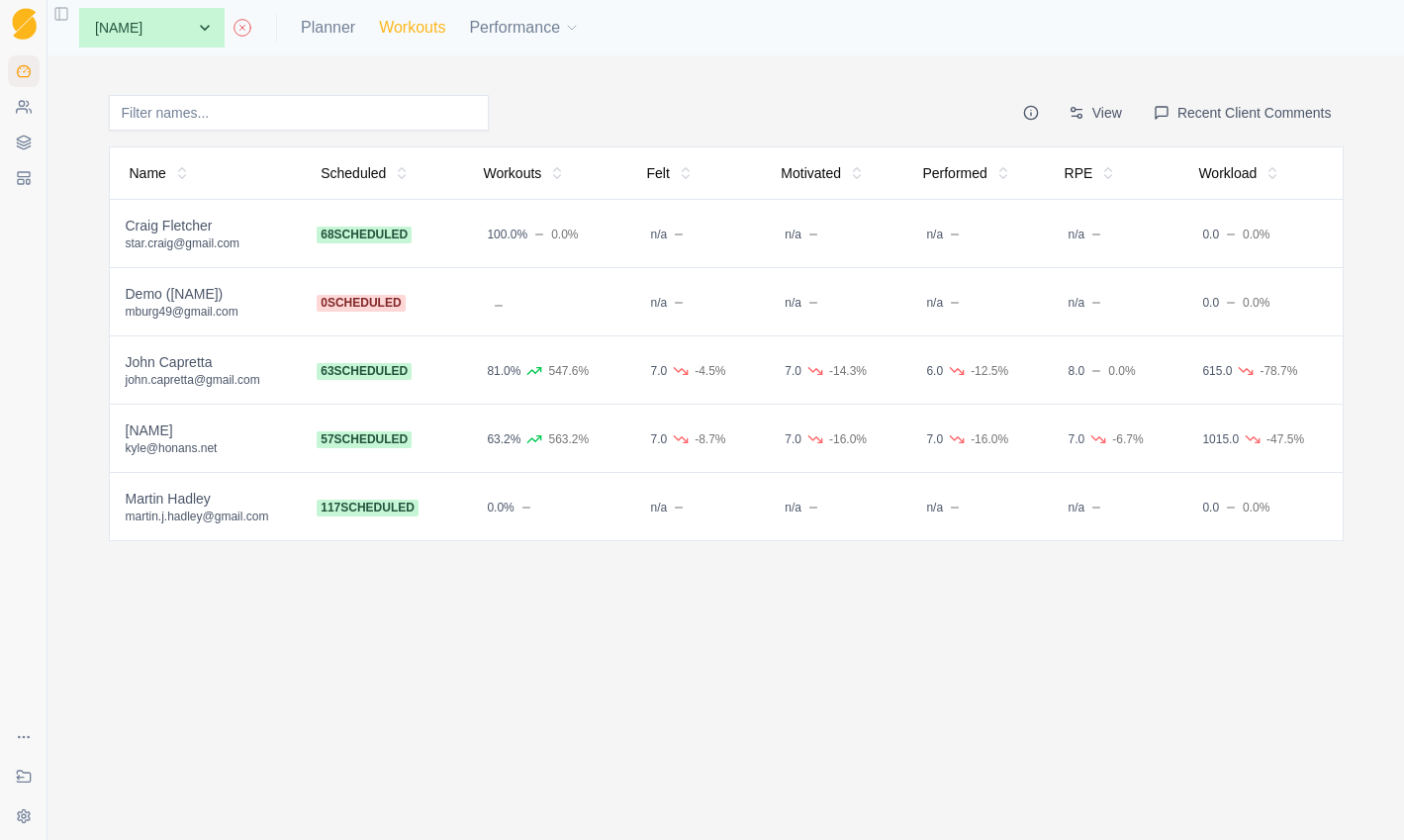 click on "Workouts" at bounding box center [412, 28] 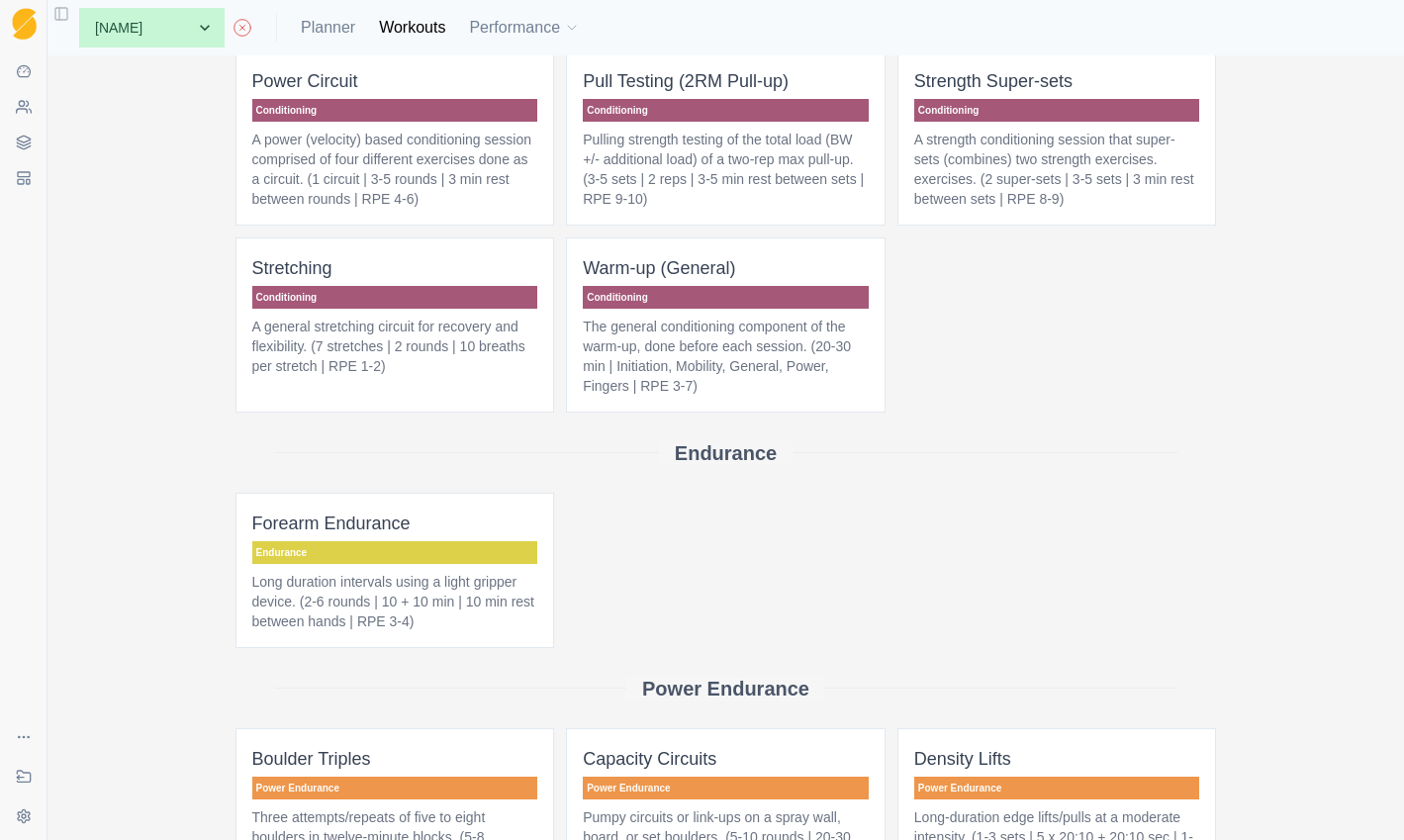 scroll, scrollTop: 150, scrollLeft: 0, axis: vertical 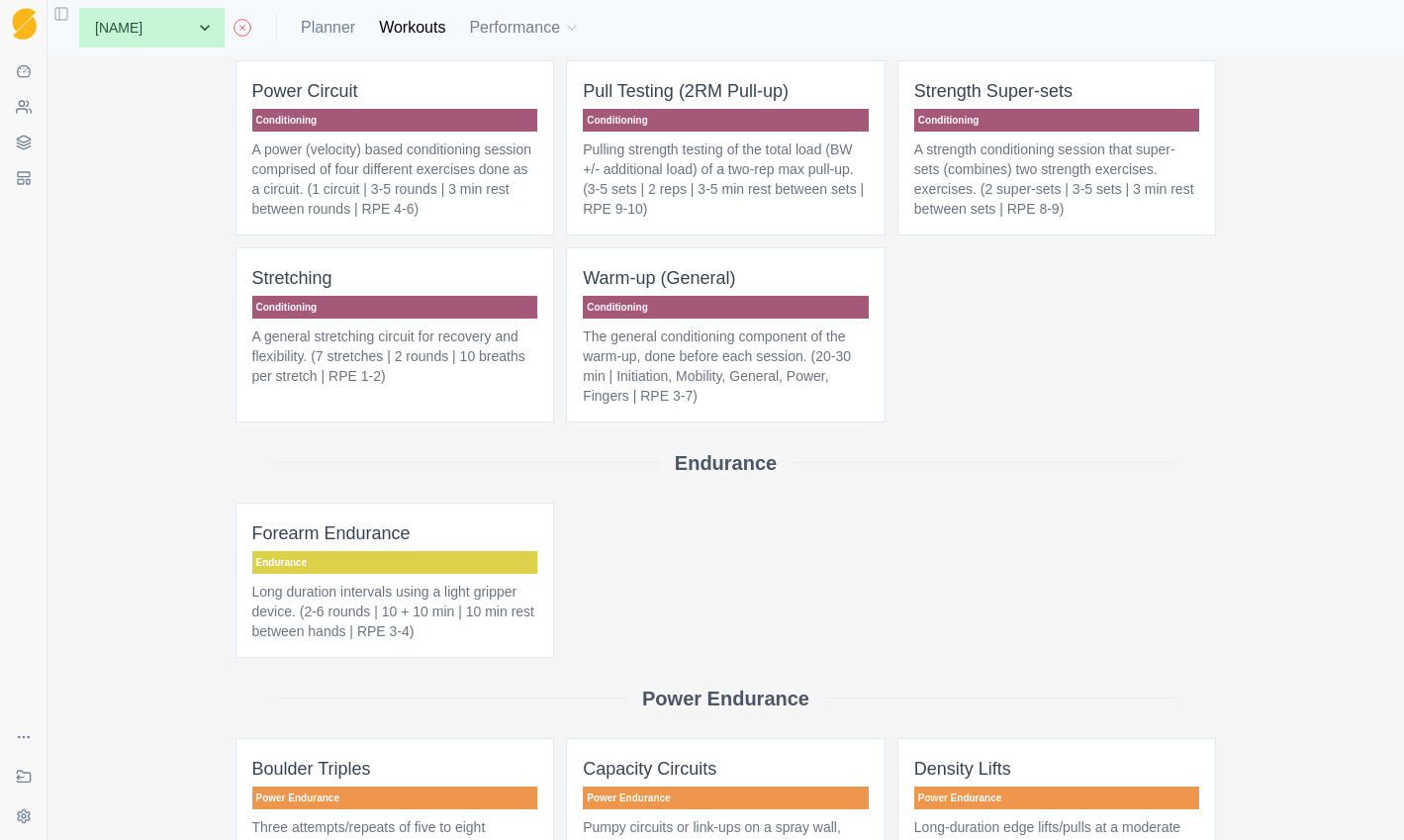 click on "Strength Super-sets Conditioning A strength conditioning session that super-sets (combines) two strength exercises. exercises. (2 super-sets | 3-5 sets | 3 min rest between sets | RPE 8-9)" at bounding box center [1057, 147] 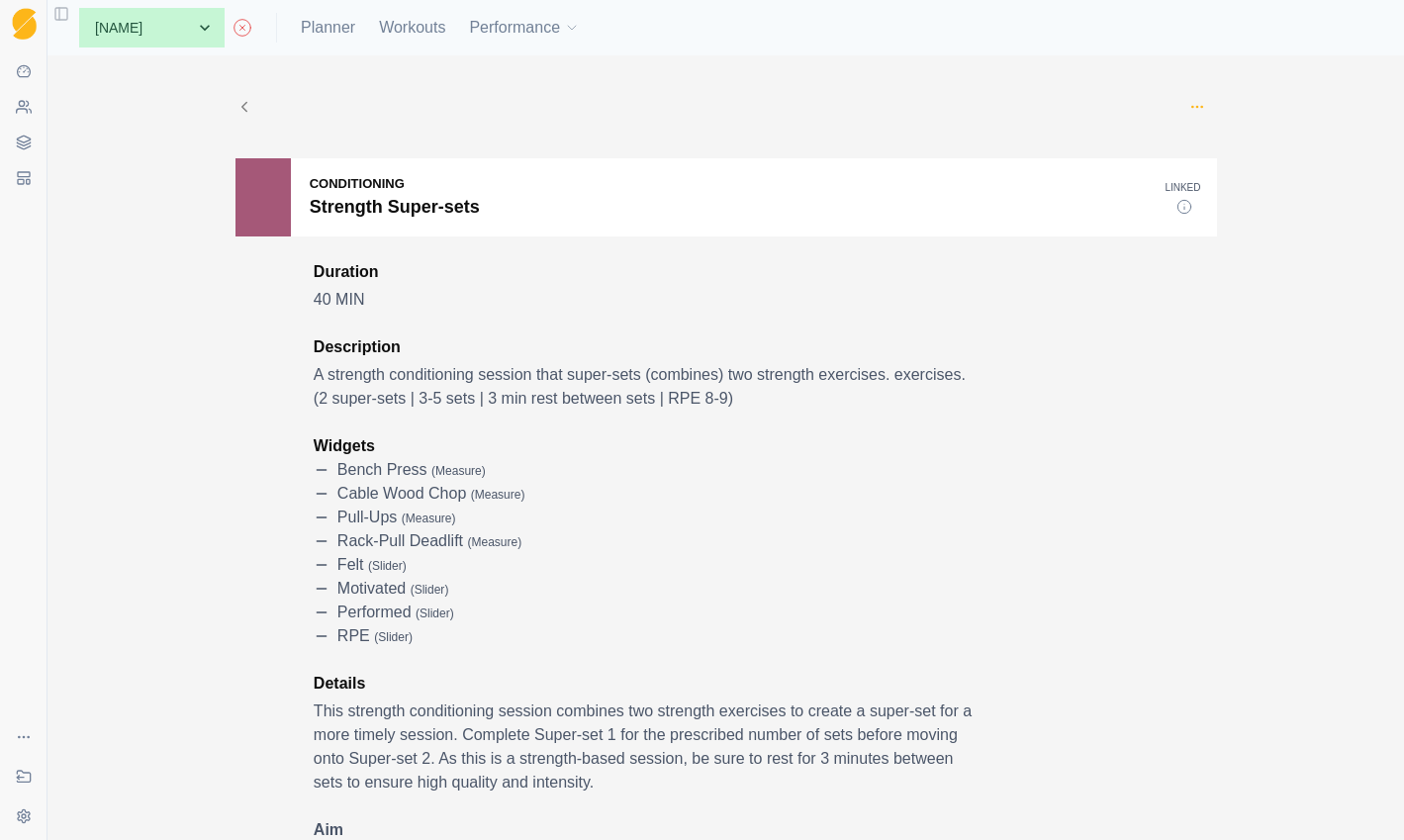 click 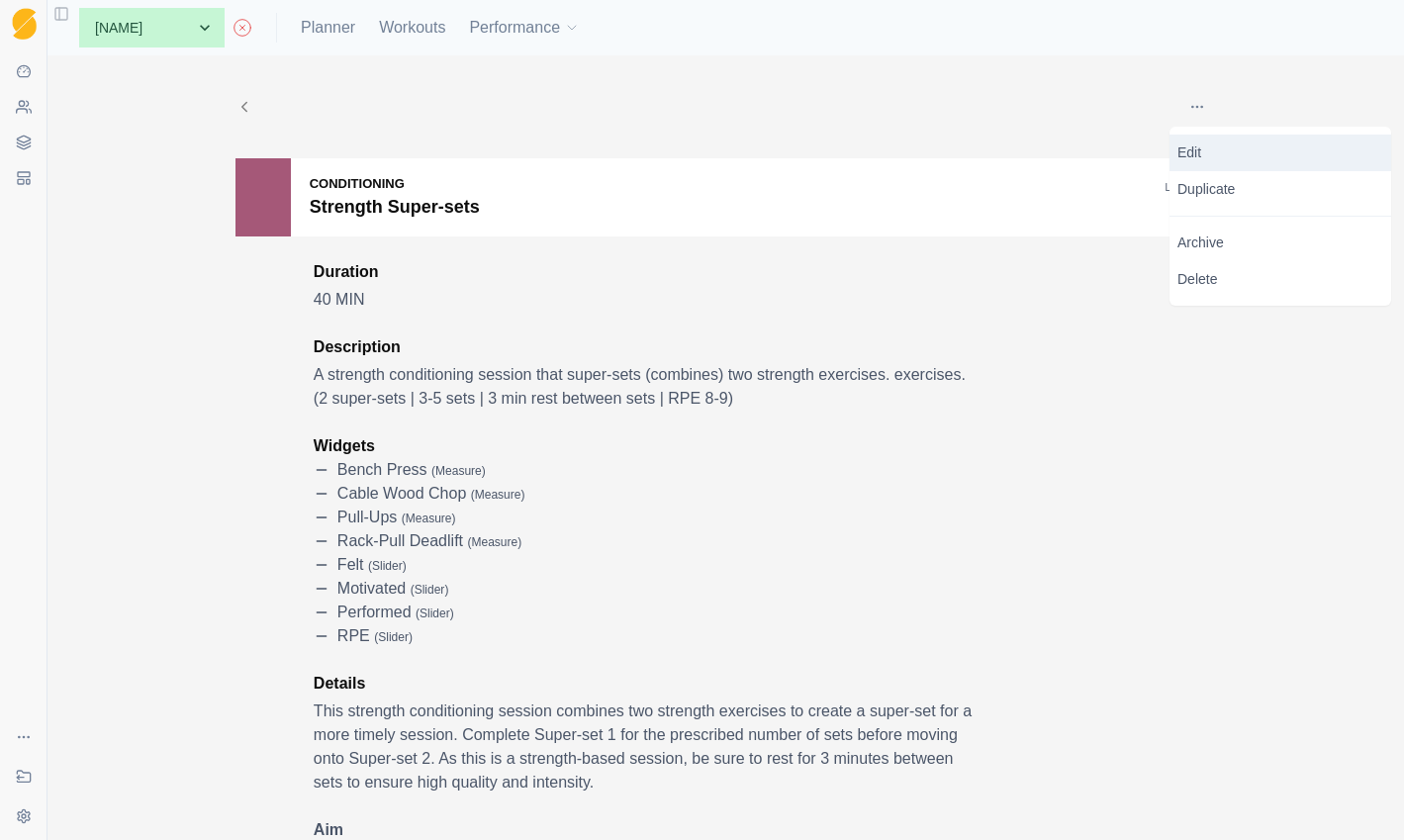 click on "Edit" at bounding box center (1280, 152) 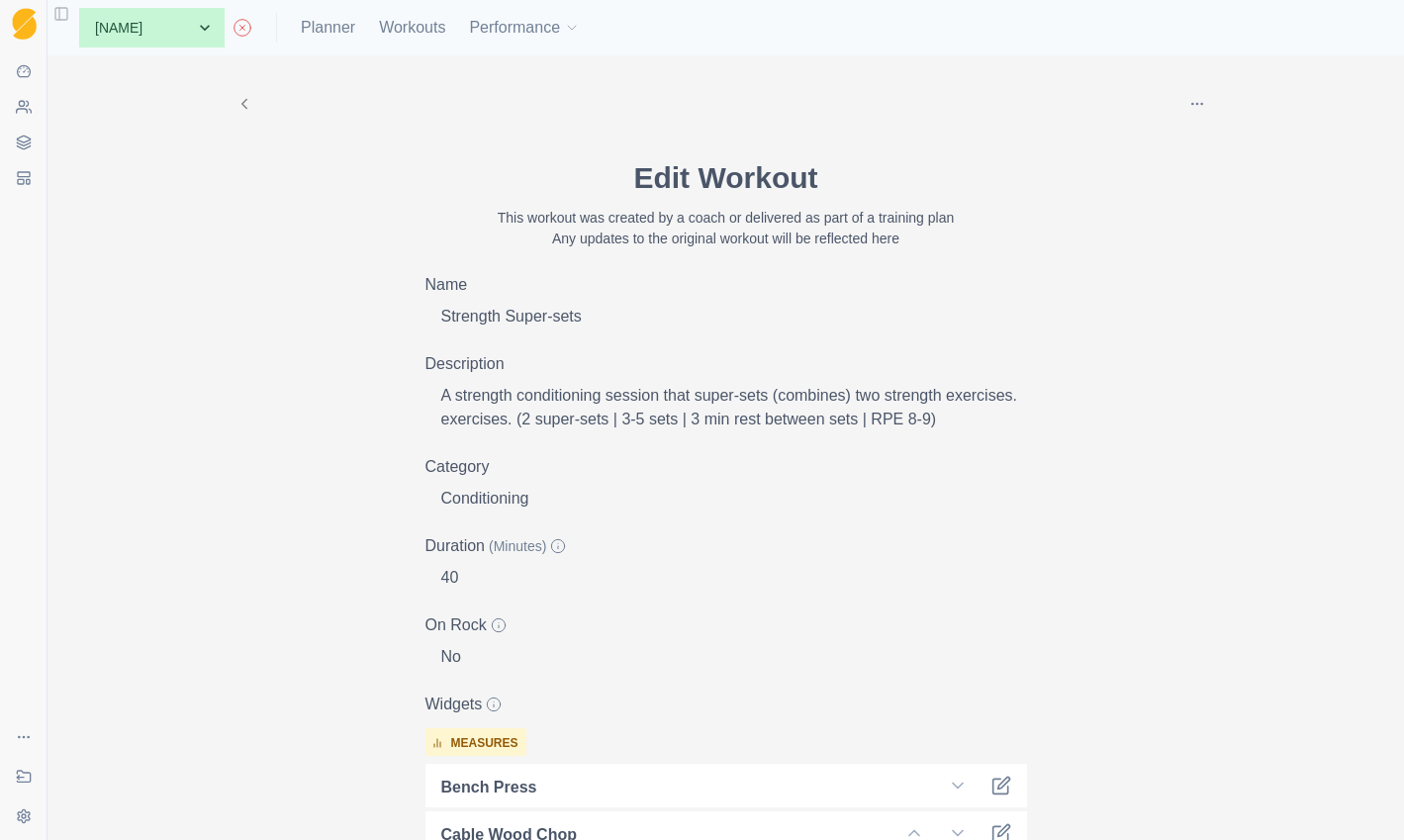 scroll, scrollTop: 0, scrollLeft: 0, axis: both 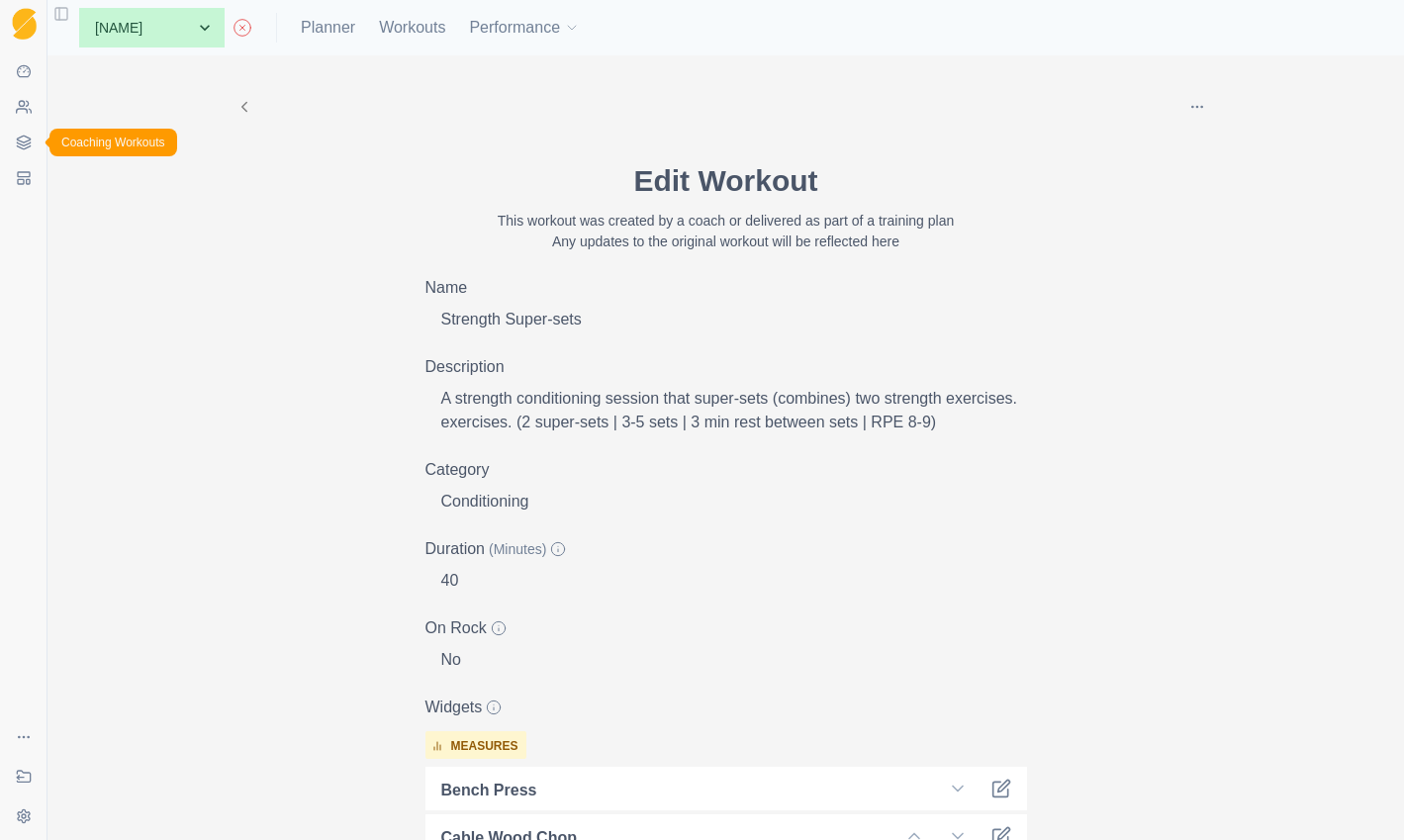 click 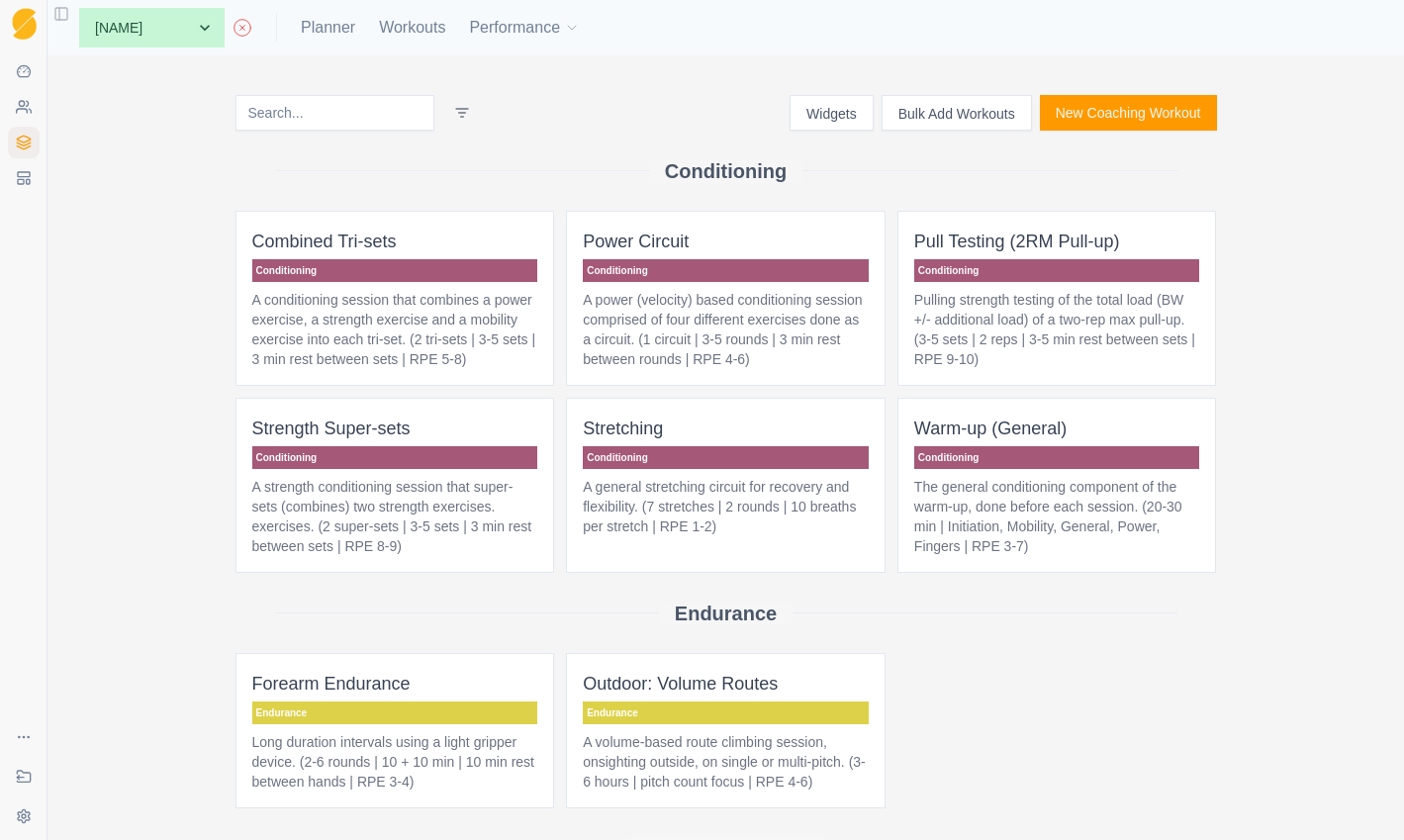 click on "A strength conditioning session that super-sets (combines) two strength exercises. exercises. (2 super-sets | 3-5 sets | 3 min rest between sets | RPE 8-9)" at bounding box center [395, 516] 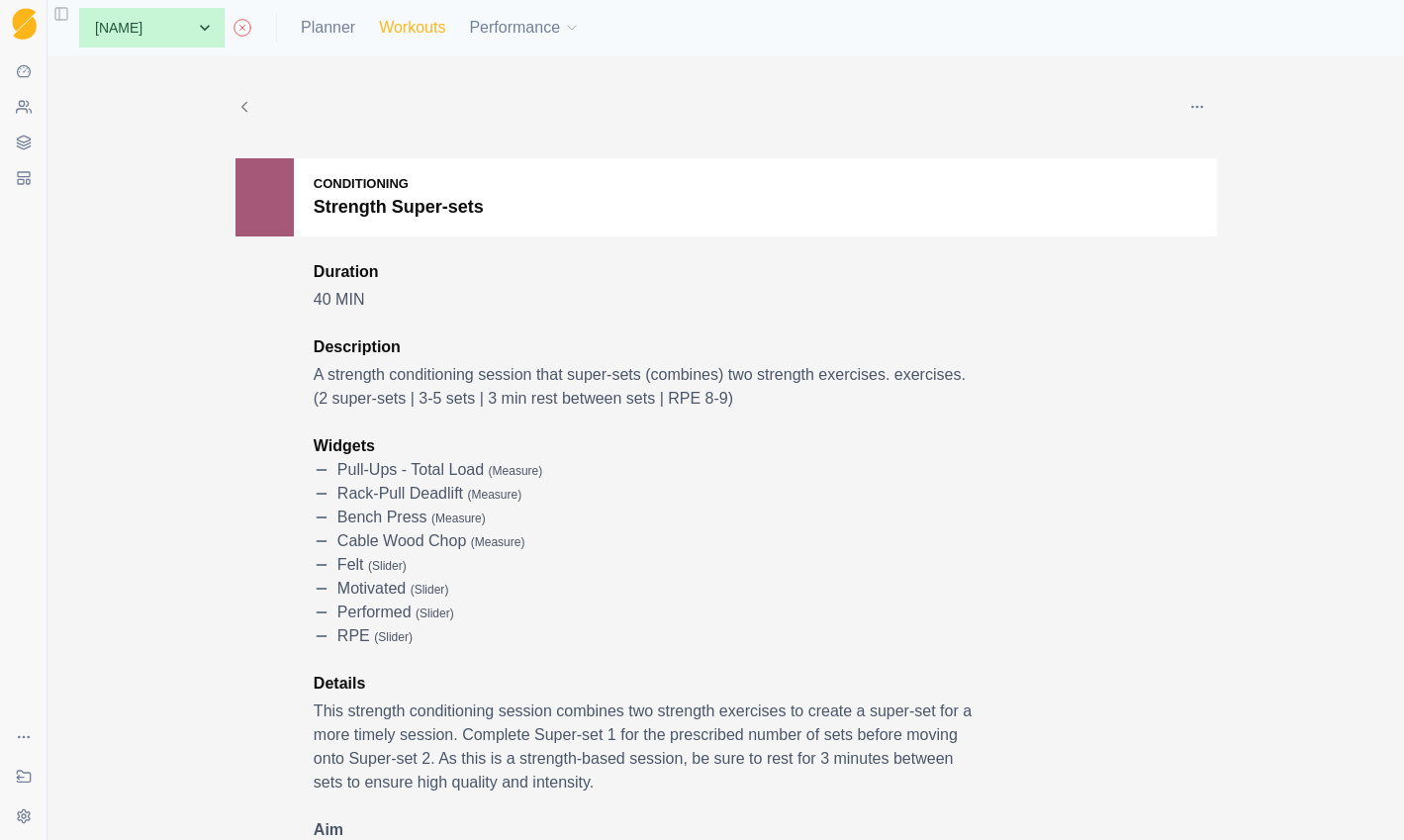 click on "Workouts" at bounding box center [412, 28] 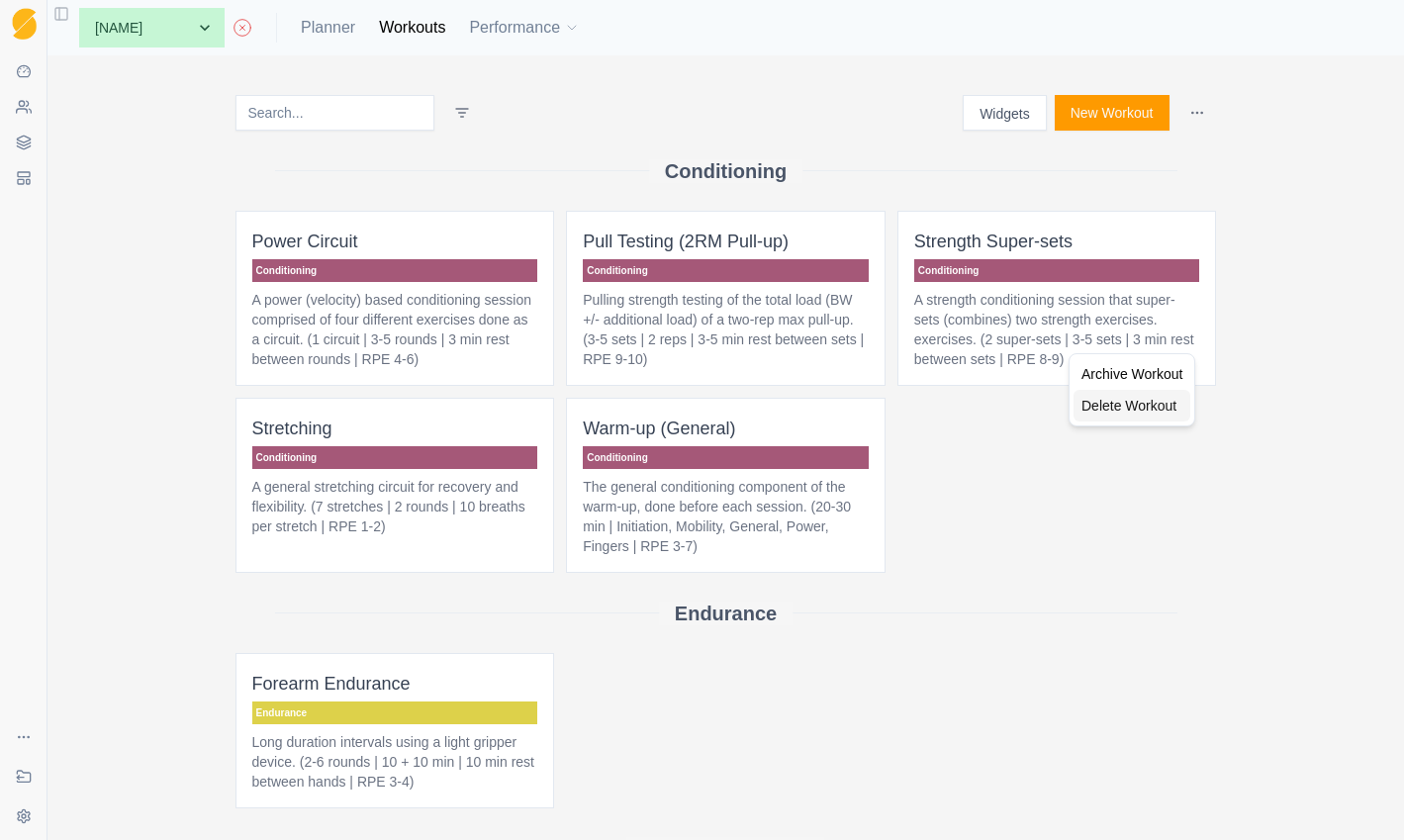 click on "Delete Workout" at bounding box center [1132, 406] 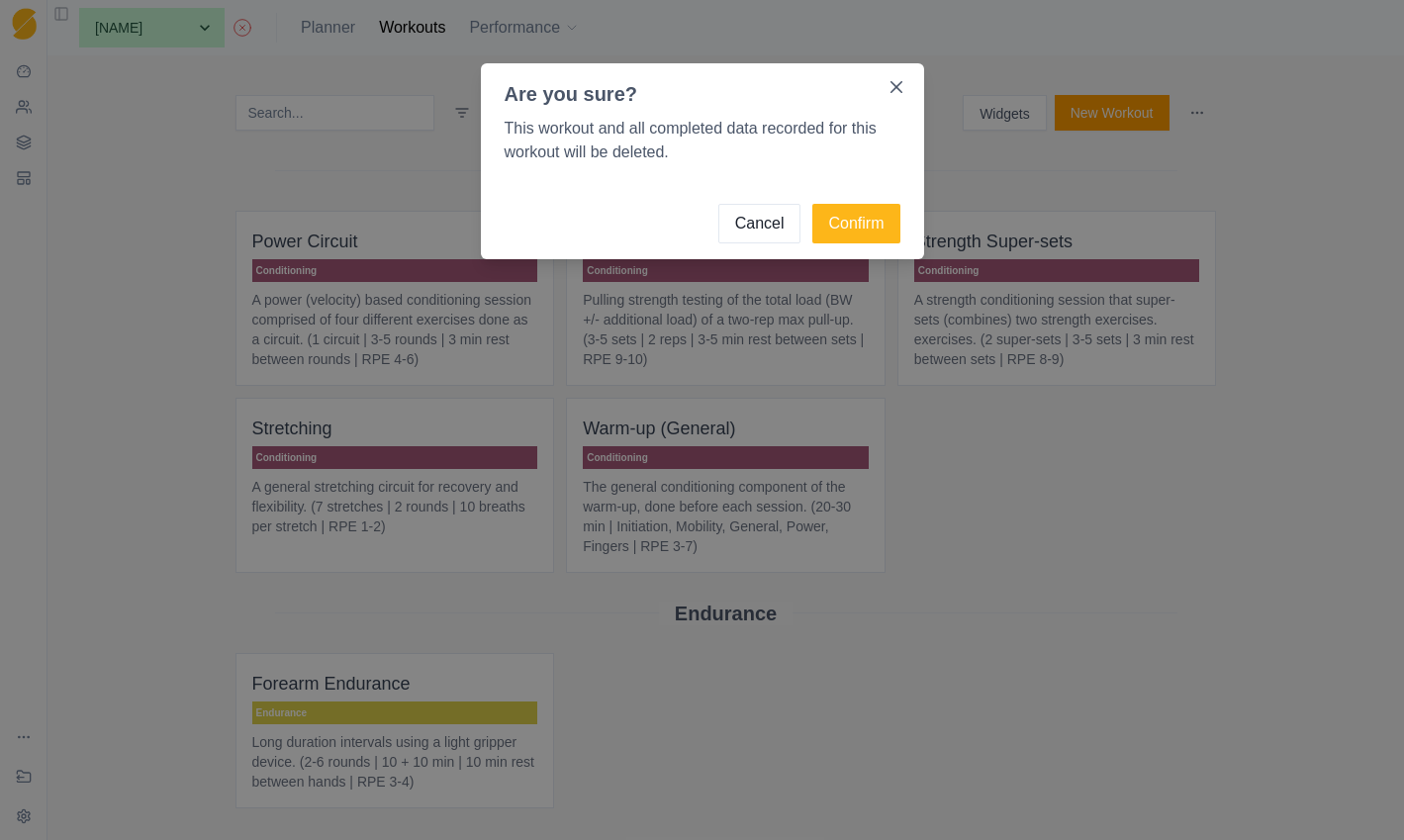 click on "Cancel" at bounding box center [760, 224] 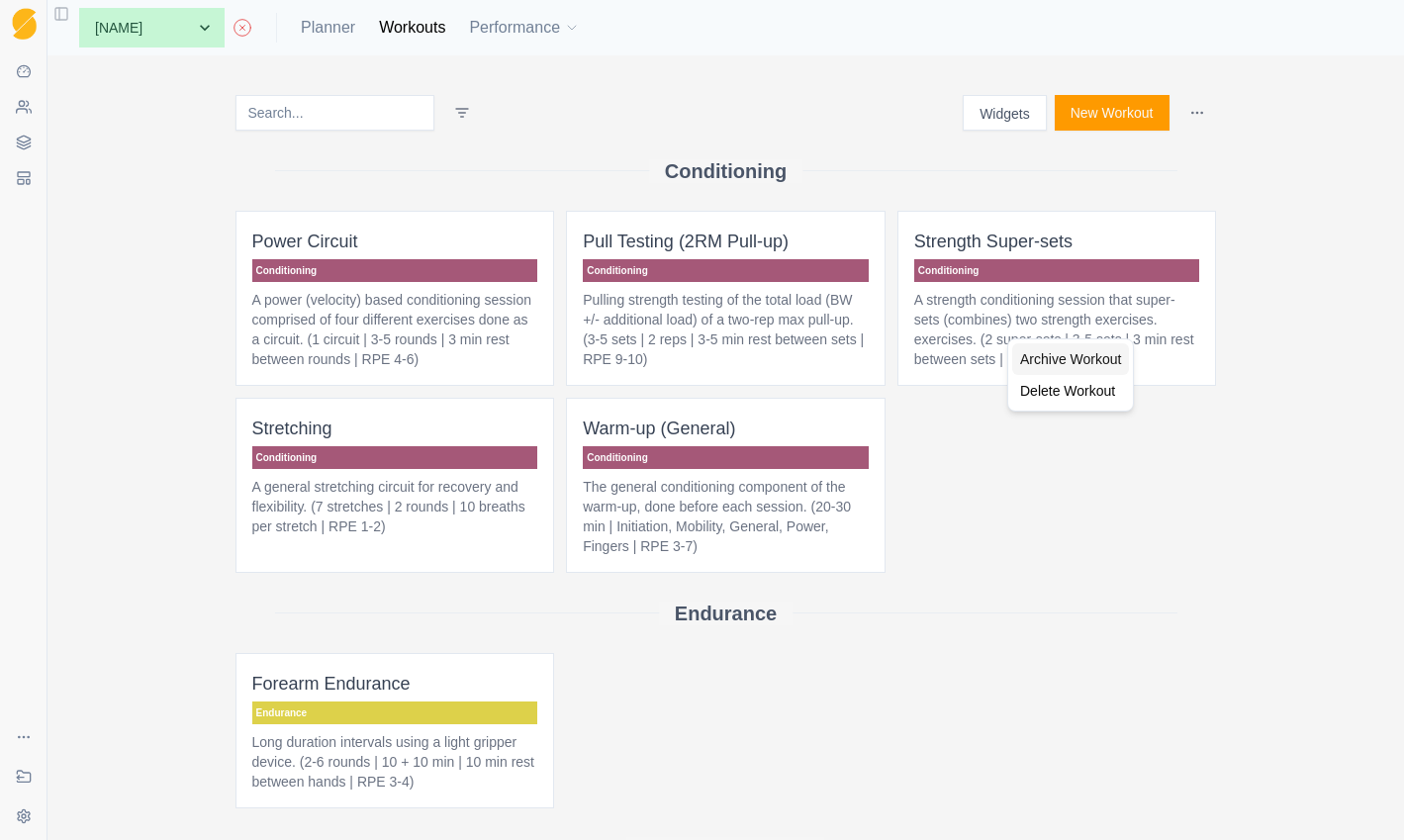 click on "Archive Workout" at bounding box center (1071, 359) 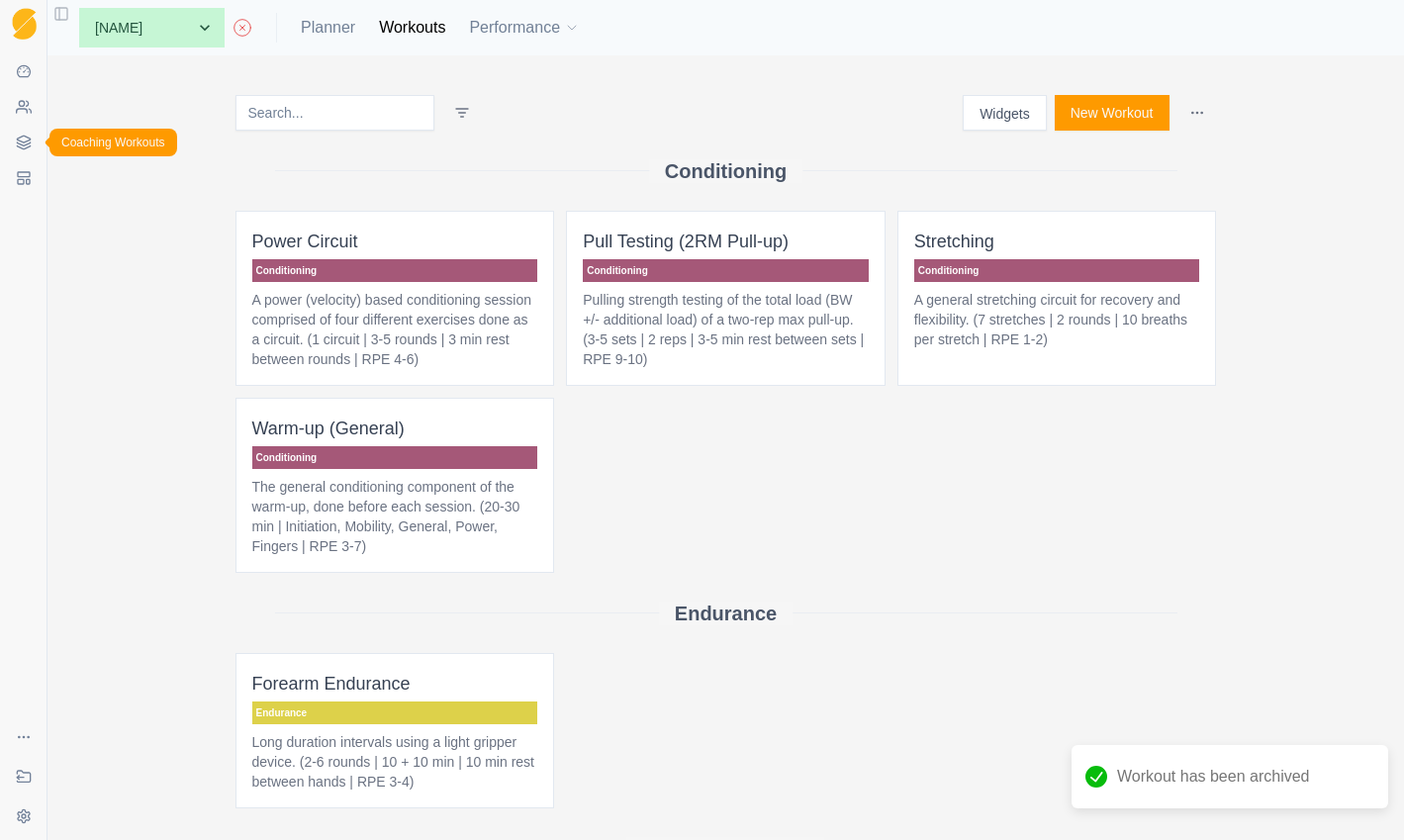 click 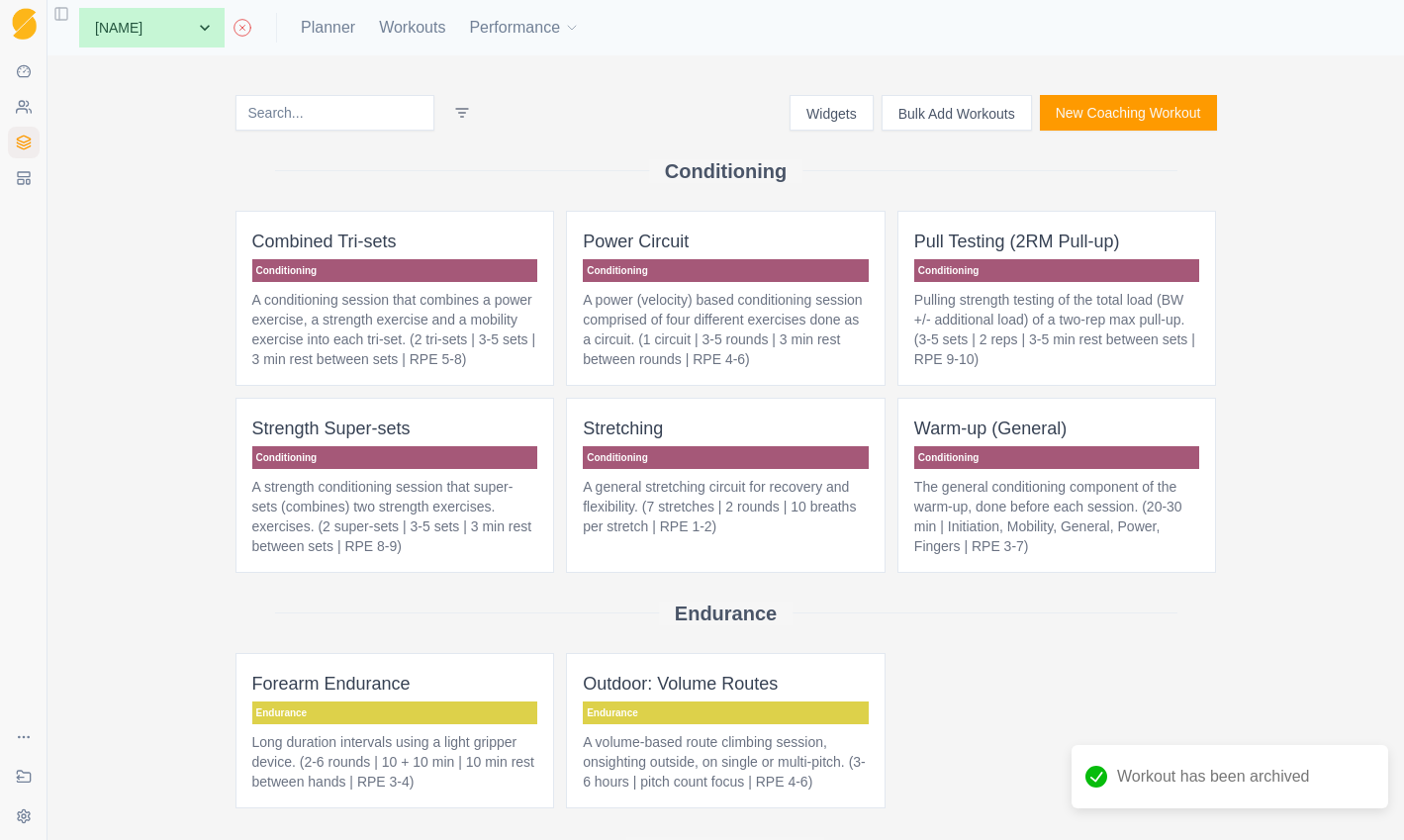 click on "A strength conditioning session that super-sets (combines) two strength exercises. exercises. (2 super-sets | 3-5 sets | 3 min rest between sets | RPE 8-9)" at bounding box center (395, 516) 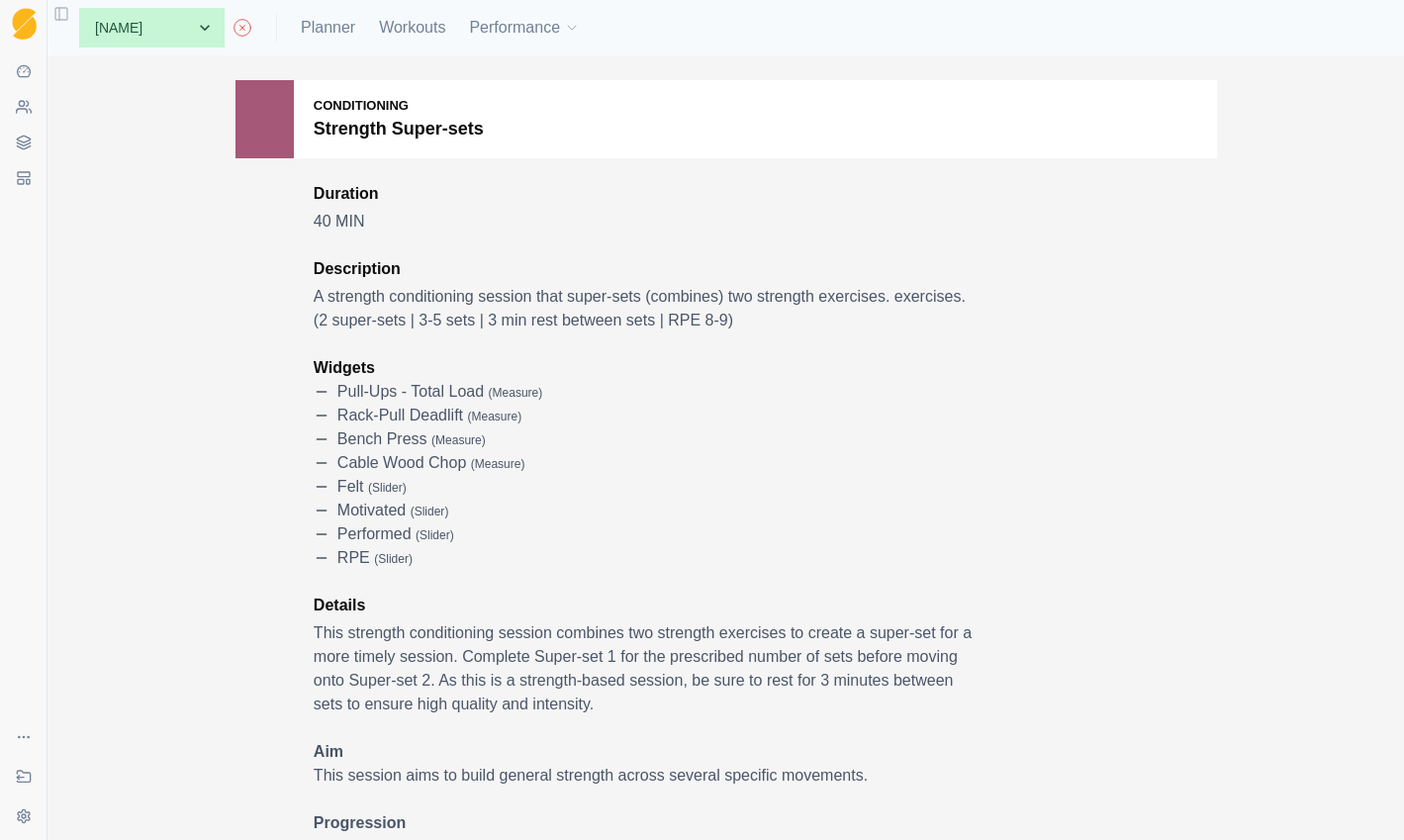 scroll, scrollTop: 0, scrollLeft: 0, axis: both 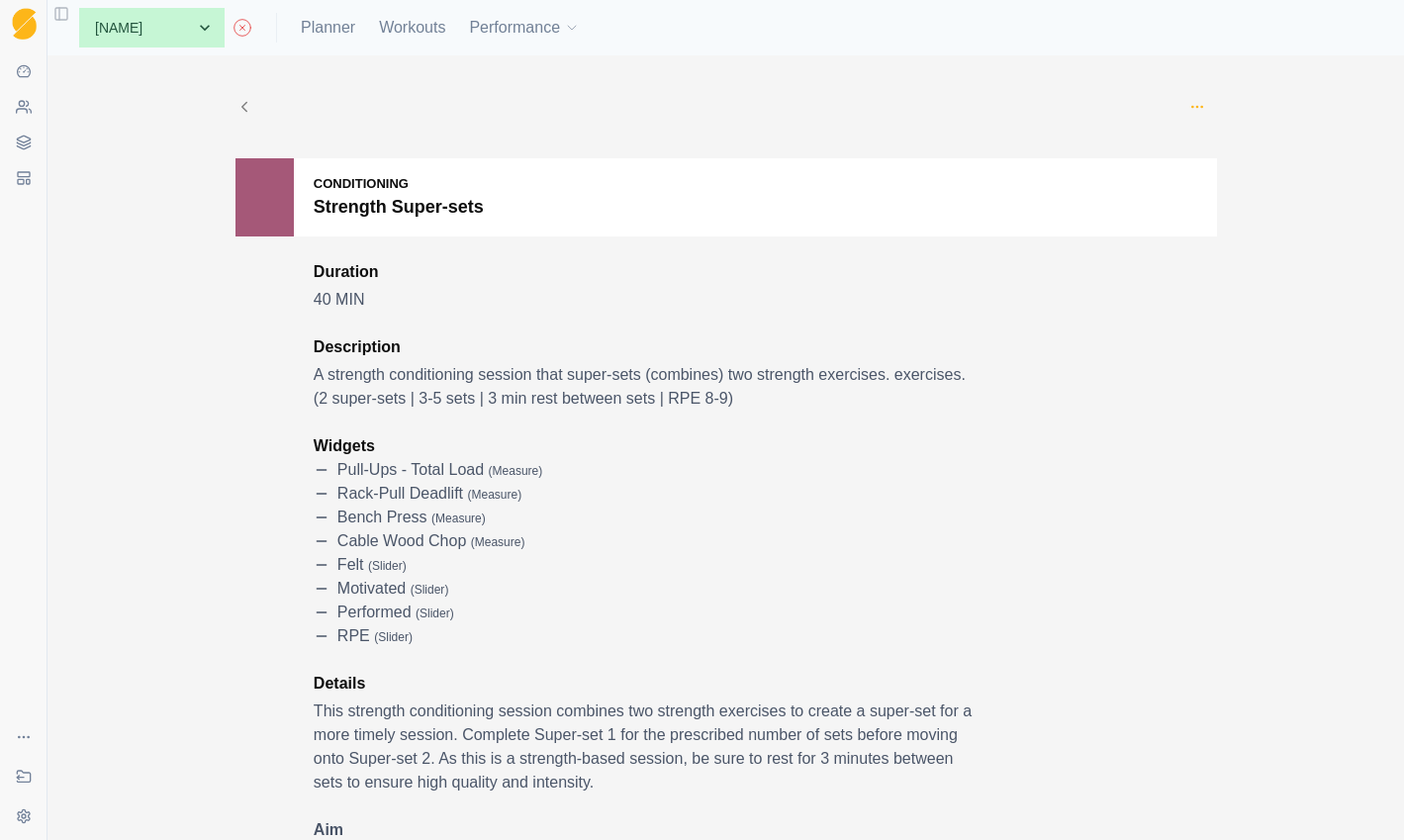 click 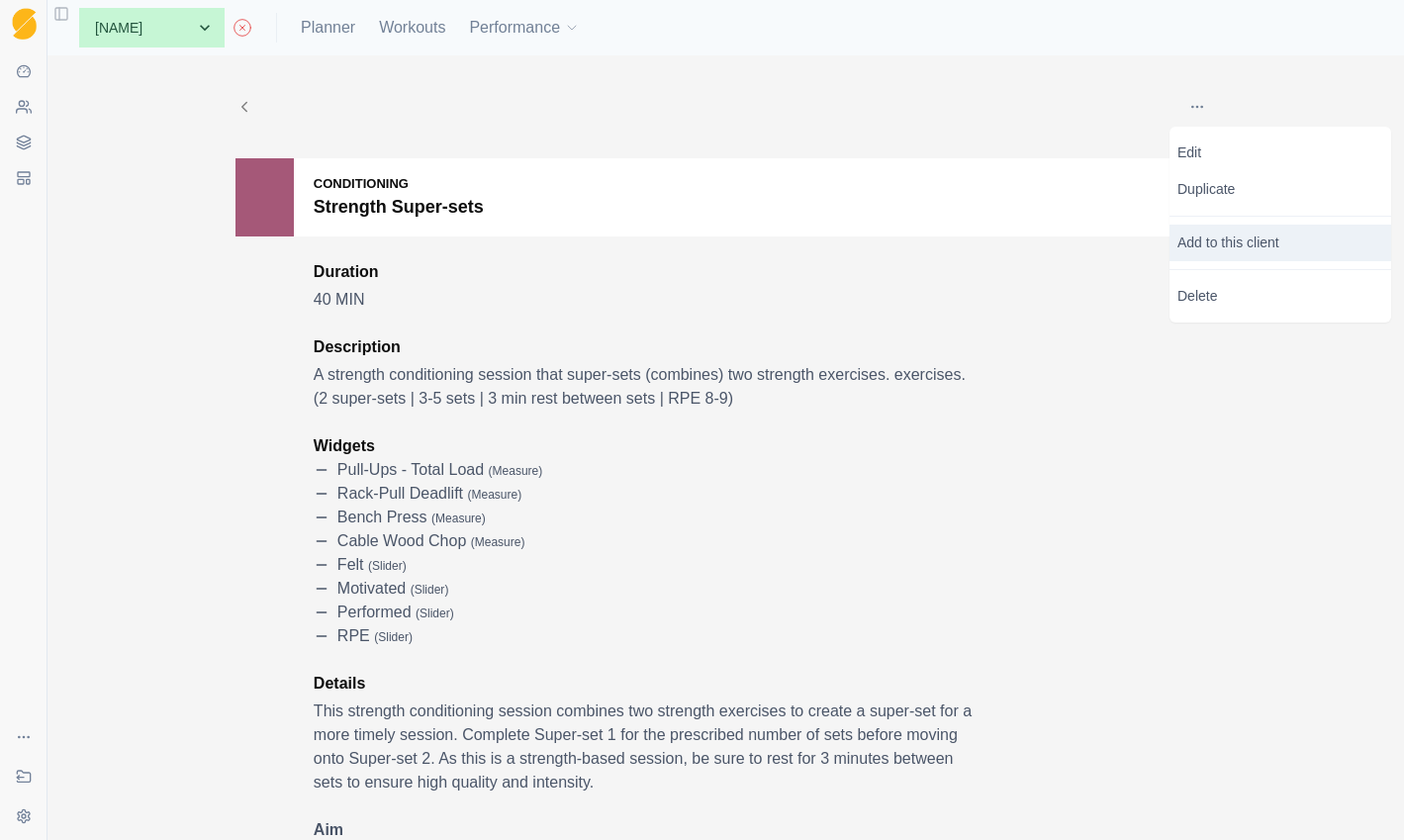 click on "Add to this client" at bounding box center (1280, 242) 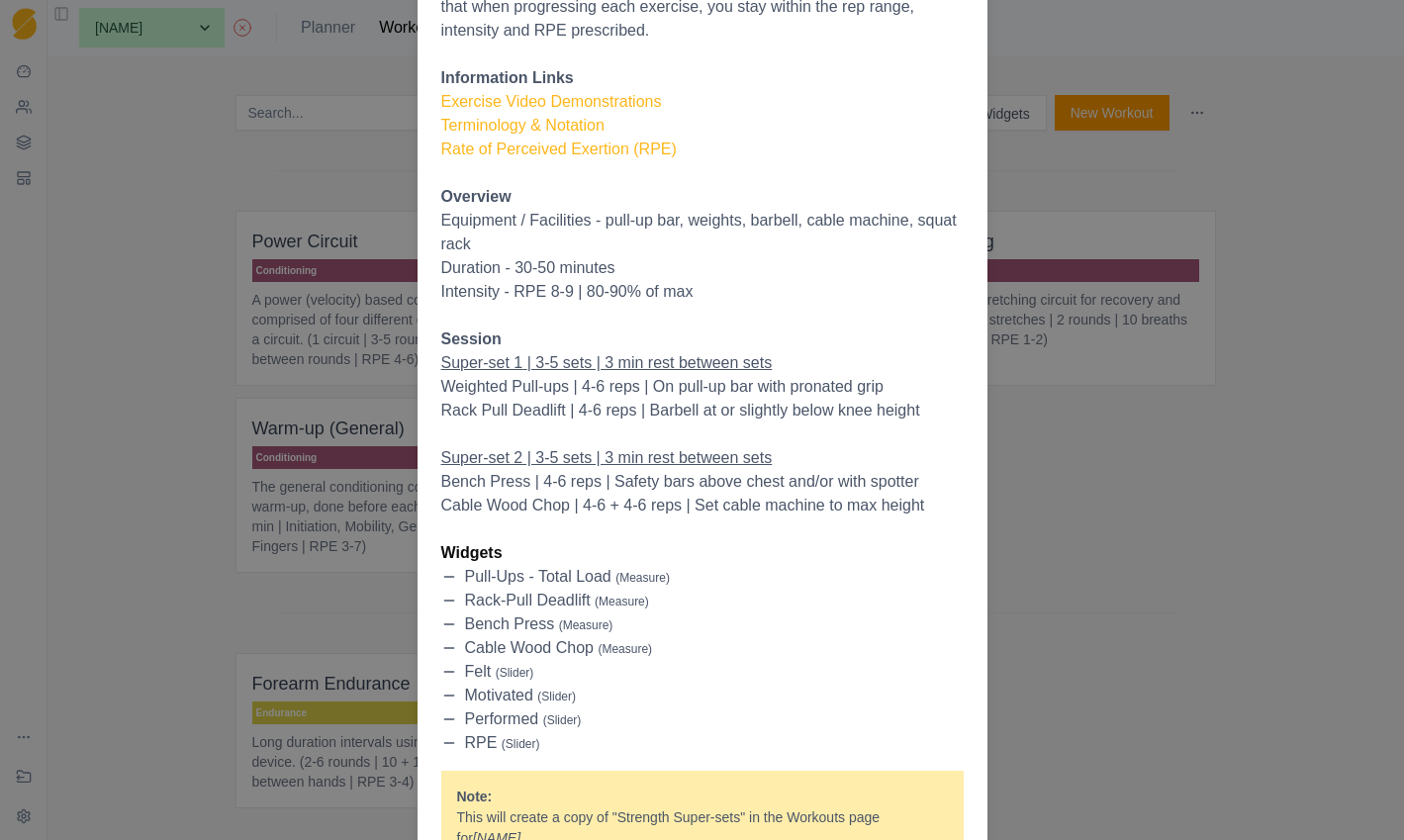 scroll, scrollTop: 894, scrollLeft: 0, axis: vertical 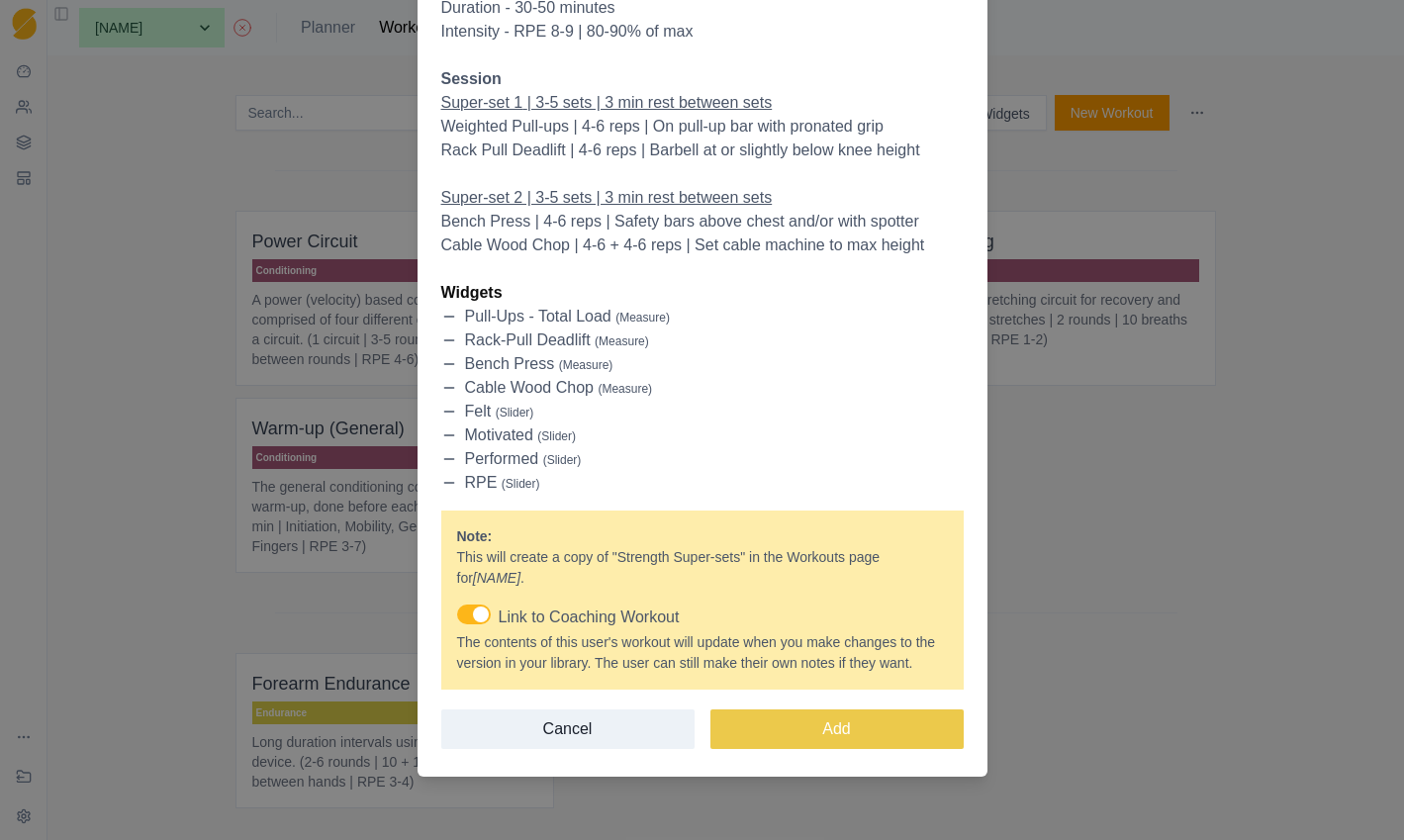 click at bounding box center (474, 614) 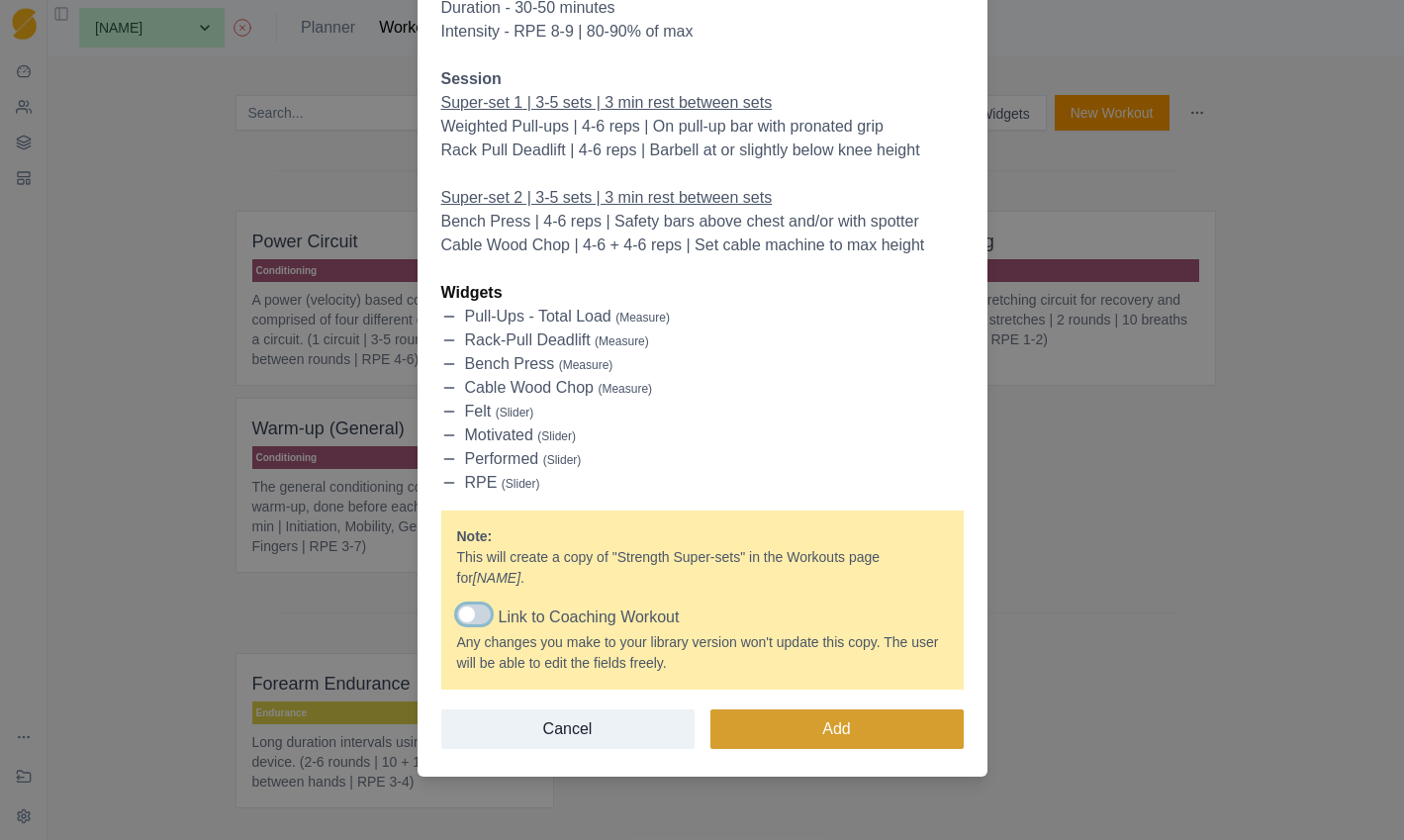 click on "Add" at bounding box center [837, 729] 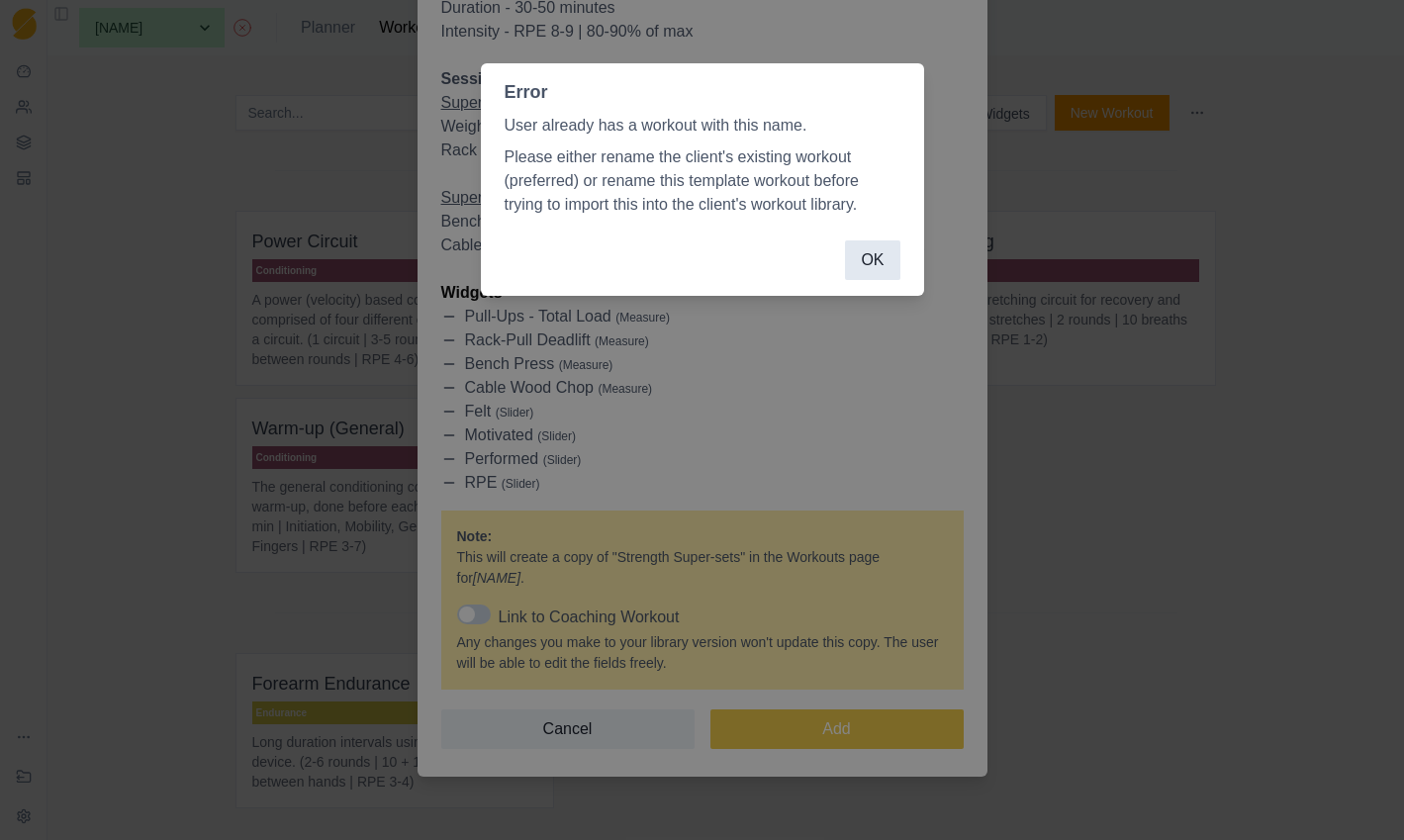 click on "OK" at bounding box center [872, 260] 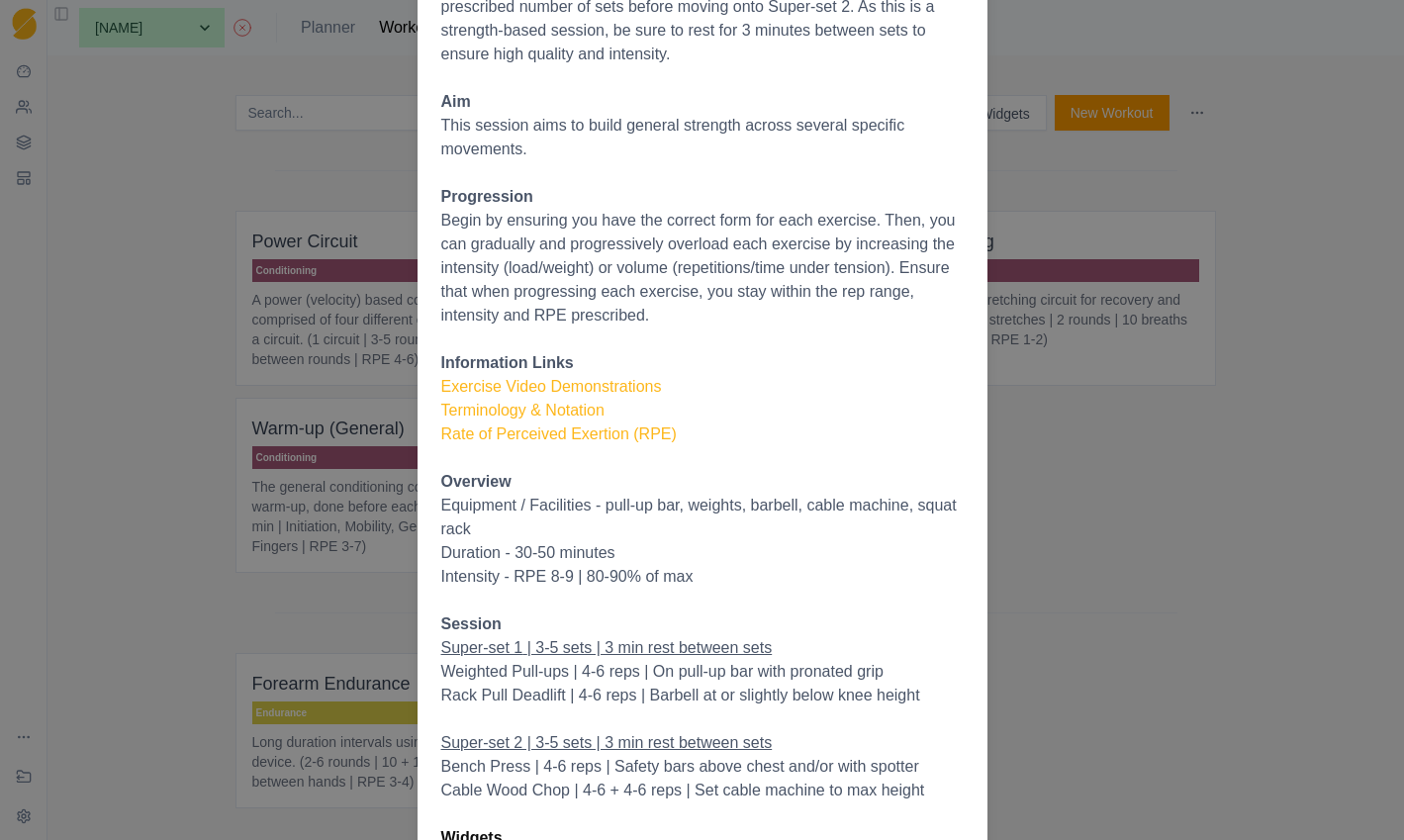 scroll, scrollTop: 0, scrollLeft: 0, axis: both 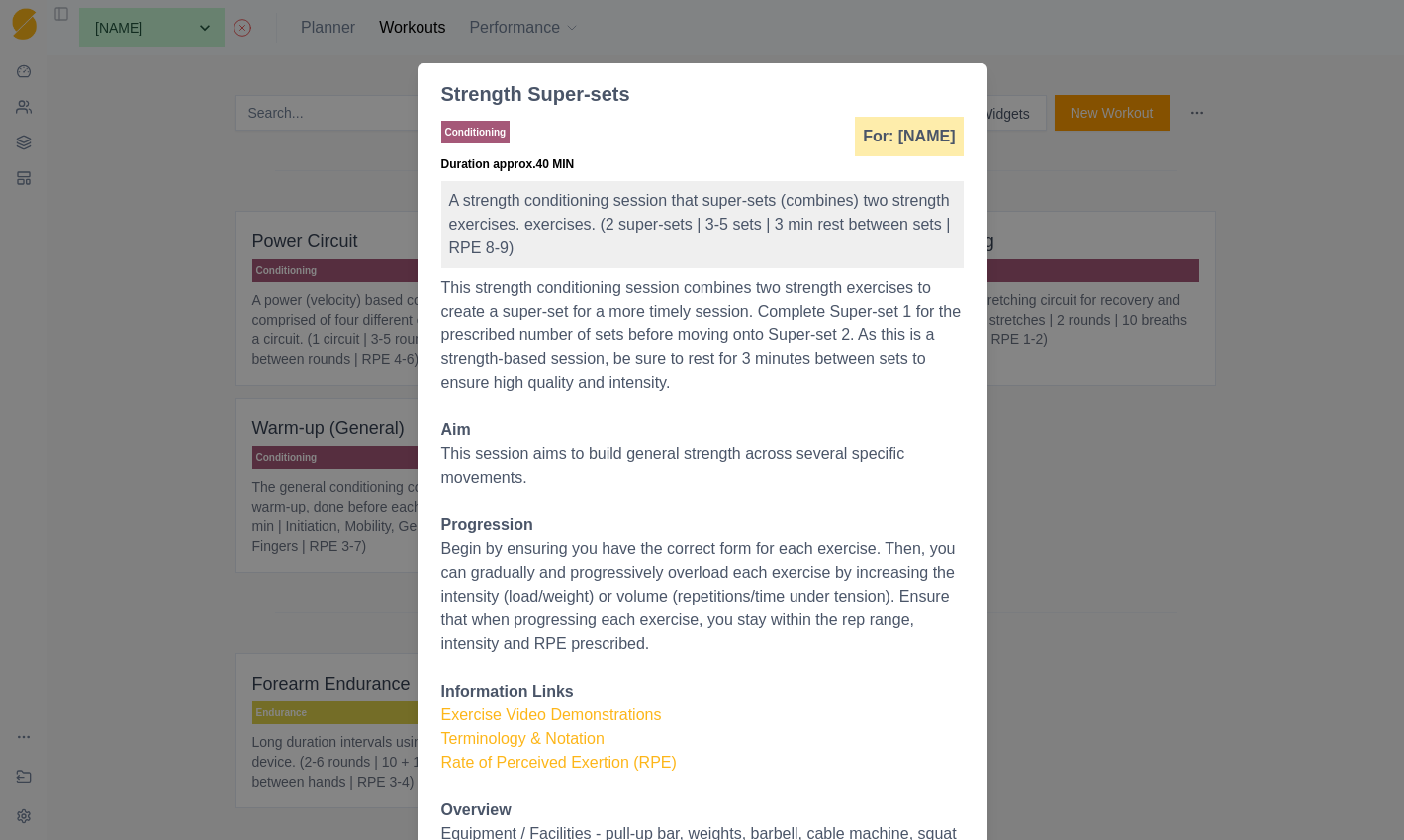 click on "Strength Super-sets Conditioning For: Kyle Honan Duration approx.  40 MIN A strength conditioning session that super-sets (combines) two strength exercises. exercises. (2 super-sets | 3-5 sets | 3 min rest between sets | RPE 8-9) This strength conditioning session combines two strength exercises to create a super-set for a more timely session. Complete Super-set 1 for the prescribed number of sets before moving onto Super-set 2. As this is a strength-based session, be sure to rest for 3 minutes between sets to ensure high quality and intensity. Aim This session aims to build general strength across several specific movements. Progression Begin by ensuring you have the correct form for each exercise. Then, you can gradually and progressively overload each exercise by increasing the intensity (load/weight) or volume (repetitions/time under tension). Ensure that when progressing each exercise, you stay within the rep range, intensity and RPE prescribed. Information Links Exercise Video Demonstrations Overview" at bounding box center (702, 420) 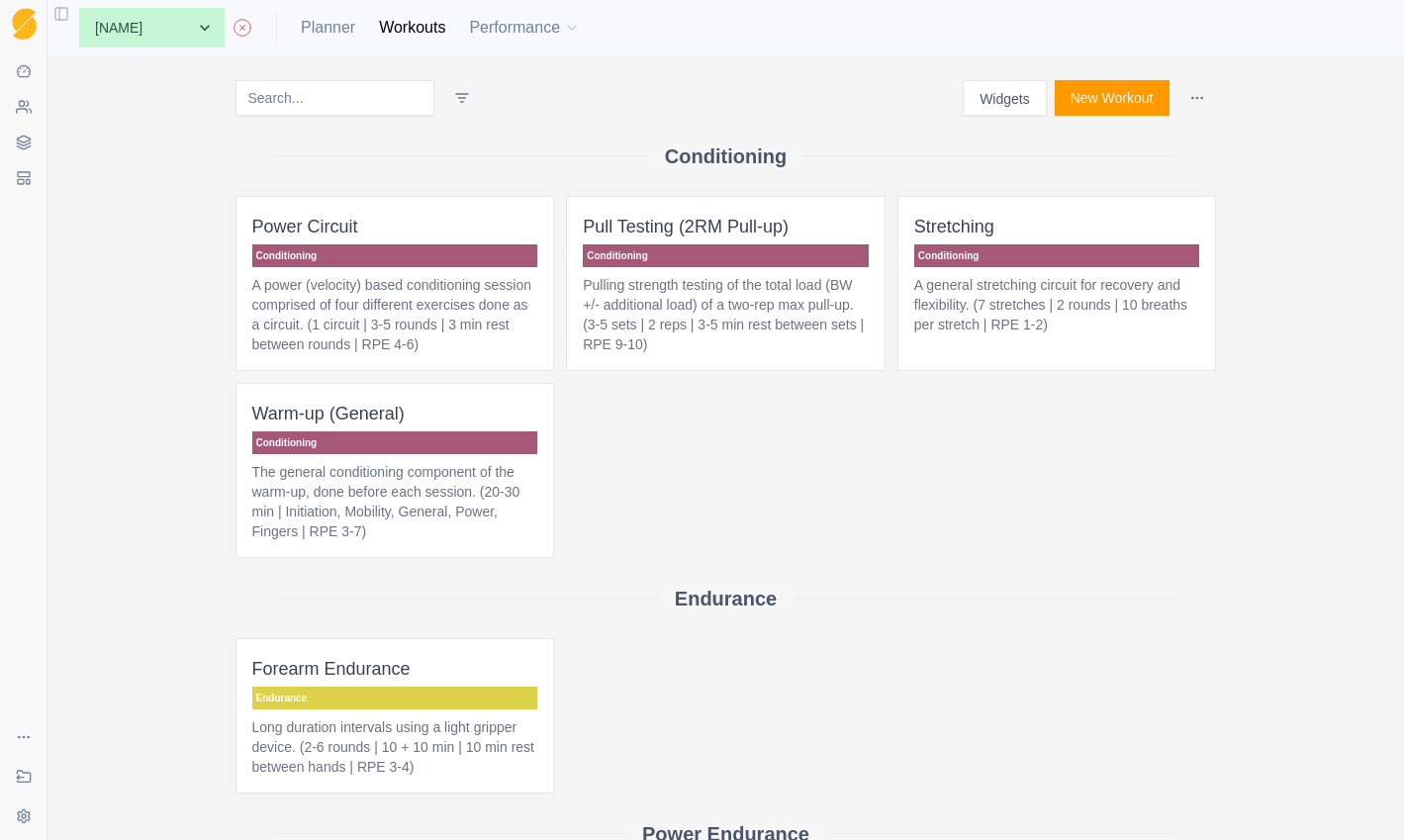 scroll, scrollTop: 0, scrollLeft: 0, axis: both 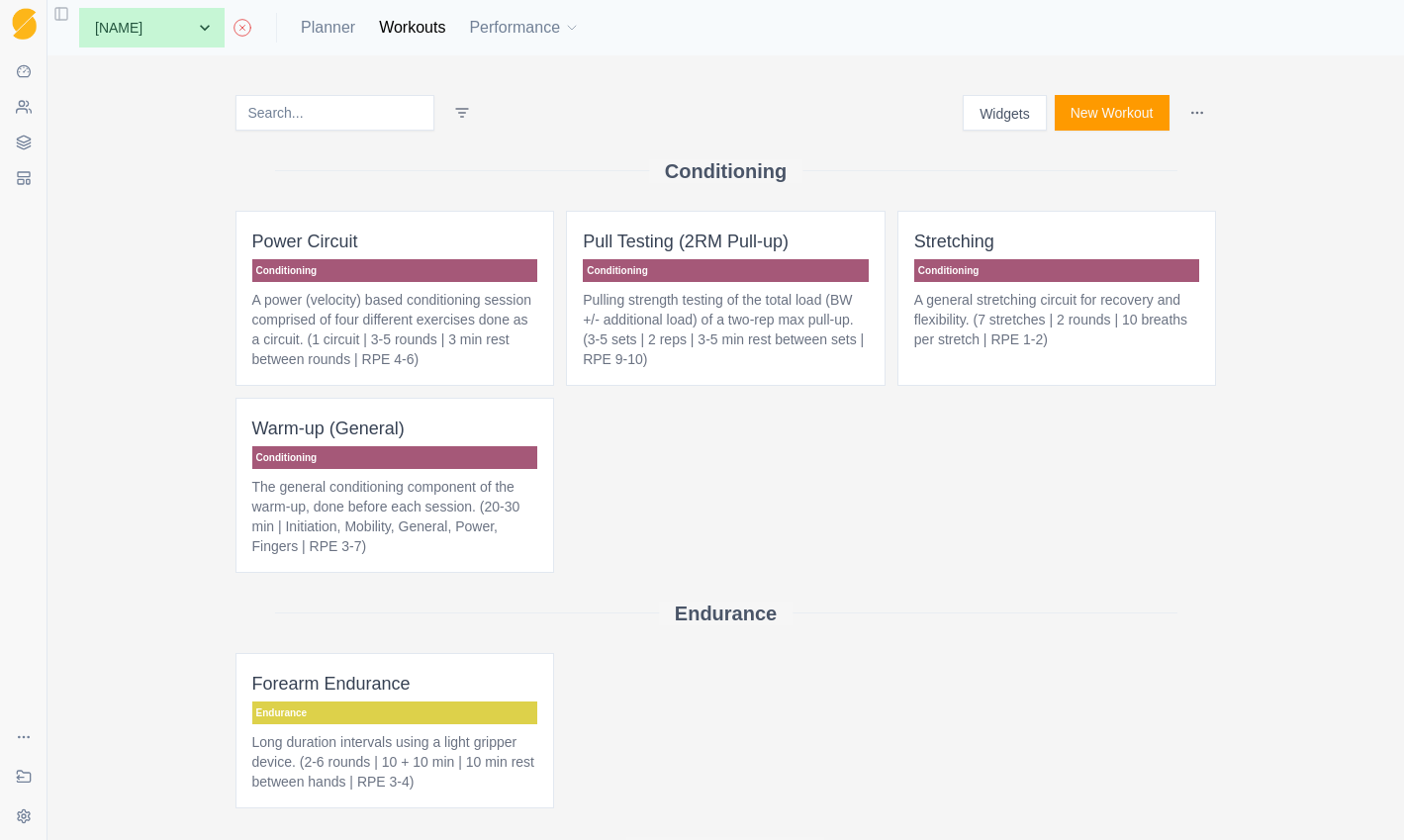 click on "Sequence Dashboard Clients Coaching Workouts Templates Exit Coaching Settings Toggle Sidebar None Craig Fletcher Demo (Matt) John Capretta Kyle Honan Martin Hadley Planner Workouts Performance Widgets New Workout Conditioning Power Circuit Conditioning A power (velocity) based conditioning session comprised of four different exercises done as a circuit. (1 circuit | 3-5 rounds | 3 min rest between rounds | RPE 4-6) Pull Testing (2RM Pull-up) Conditioning Pulling strength testing of the total load (BW +/- additional load) of a two-rep max pull-up. (3-5 sets | 2 reps | 3-5 min rest between sets | RPE 9-10) Stretching Conditioning A general stretching circuit for recovery and flexibility. (7 stretches | 2 rounds | 10 breaths per stretch | RPE 1-2) Warm-up (General) Conditioning The general conditioning component of the warm-up, done before each session. (20-30 min | Initiation, Mobility, General, Power, Fingers | RPE 3-7) Endurance Forearm Endurance Endurance Power Endurance Boulder Triples" at bounding box center (702, 420) 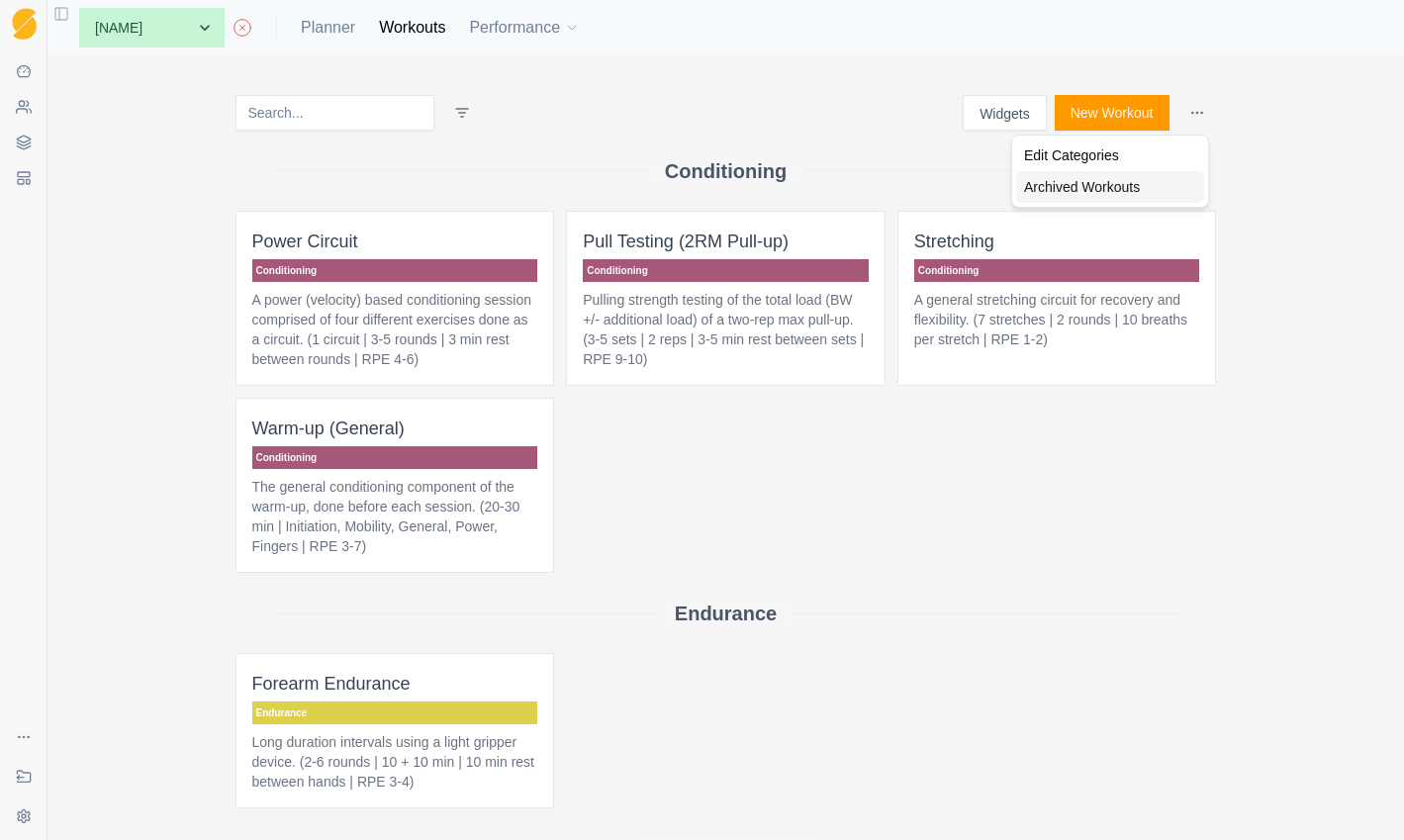 click on "Archived Workouts" at bounding box center [1110, 187] 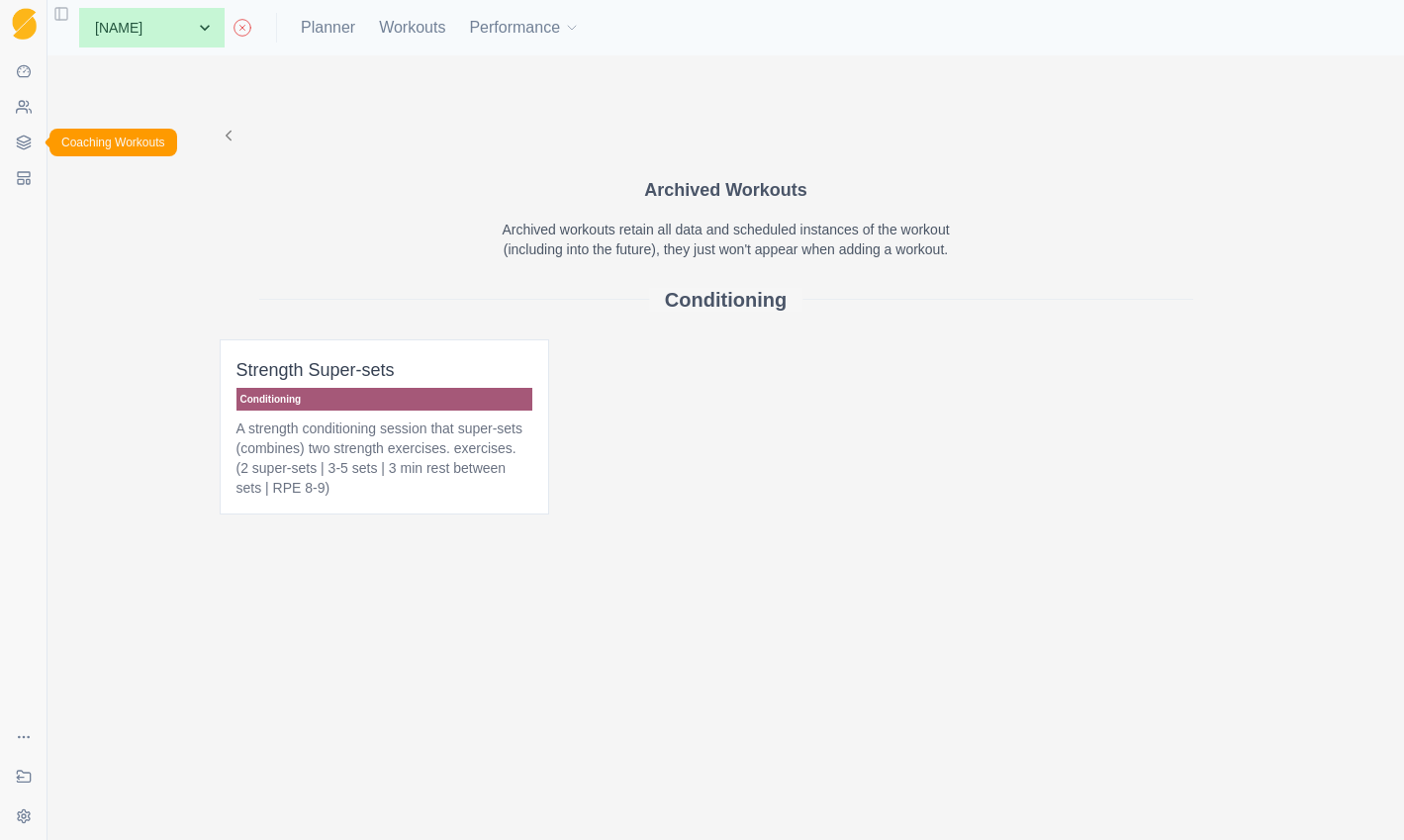 click 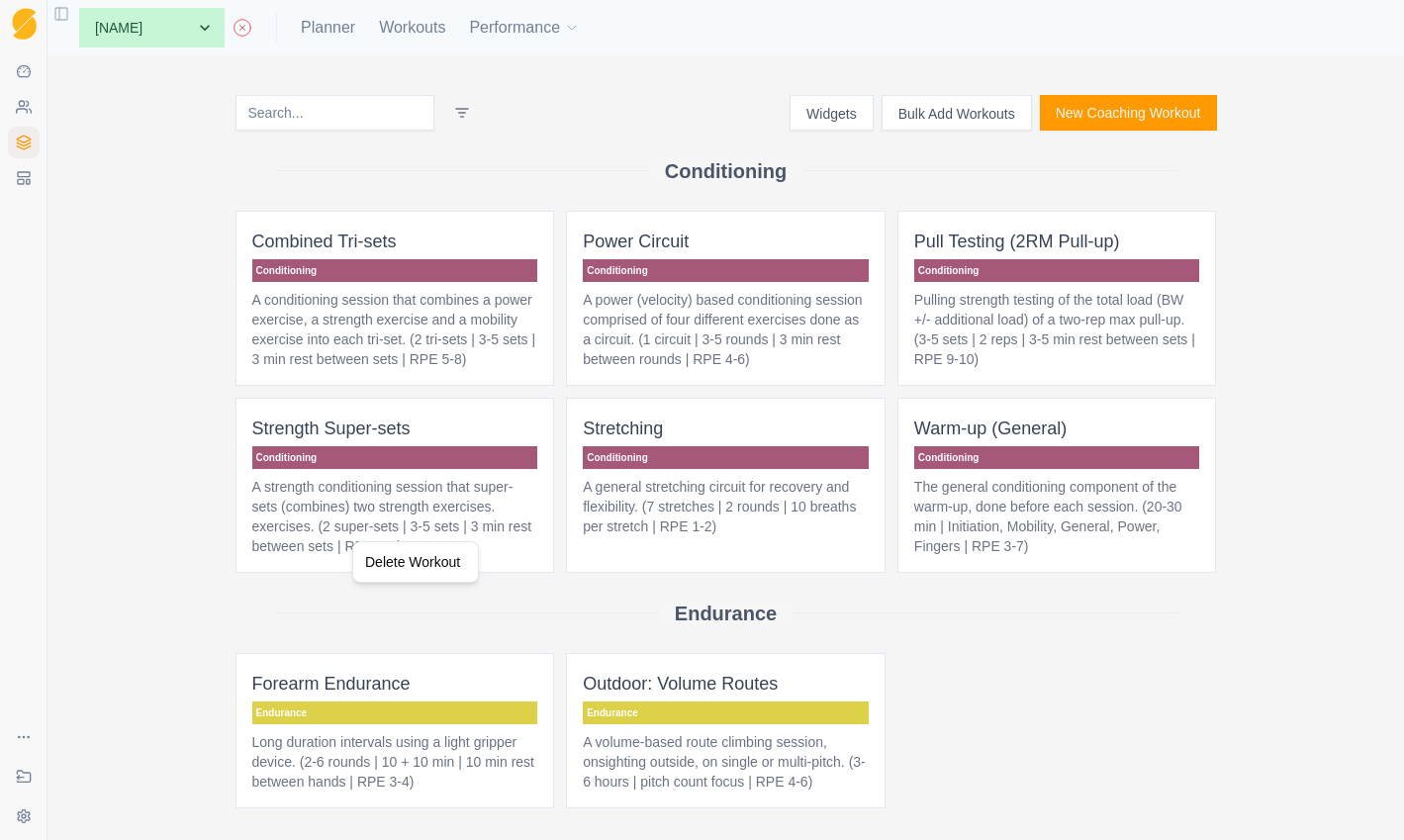 click on "Sequence Dashboard Clients Coaching Workouts Templates Exit Coaching Settings Toggle Sidebar None Craig Fletcher Demo (Matt) John Capretta Kyle Honan Martin Hadley Planner Workouts Performance Widgets Bulk Add Workouts New Coaching Workout Conditioning Combined Tri-sets Conditioning A conditioning session that combines a power exercise, a strength exercise and a mobility exercise into each tri-set. (2 tri-sets | 3-5 sets | 3 min rest between sets | RPE 5-8) Power Circuit Conditioning A power (velocity) based conditioning session comprised of four different exercises done as a circuit. (1 circuit | 3-5 rounds | 3 min rest between rounds | RPE 4-6) Pull Testing (2RM Pull-up) Conditioning Pulling strength testing of the total load (BW +/- additional load) of a two-rep max pull-up. (3-5 sets | 2 reps | 3-5 min rest between sets | RPE 9-10) Strength Super-sets Conditioning Stretching Conditioning Warm-up (General) Conditioning Endurance Forearm Endurance Endurance Outdoor: Volume Routes Endurance" at bounding box center (702, 420) 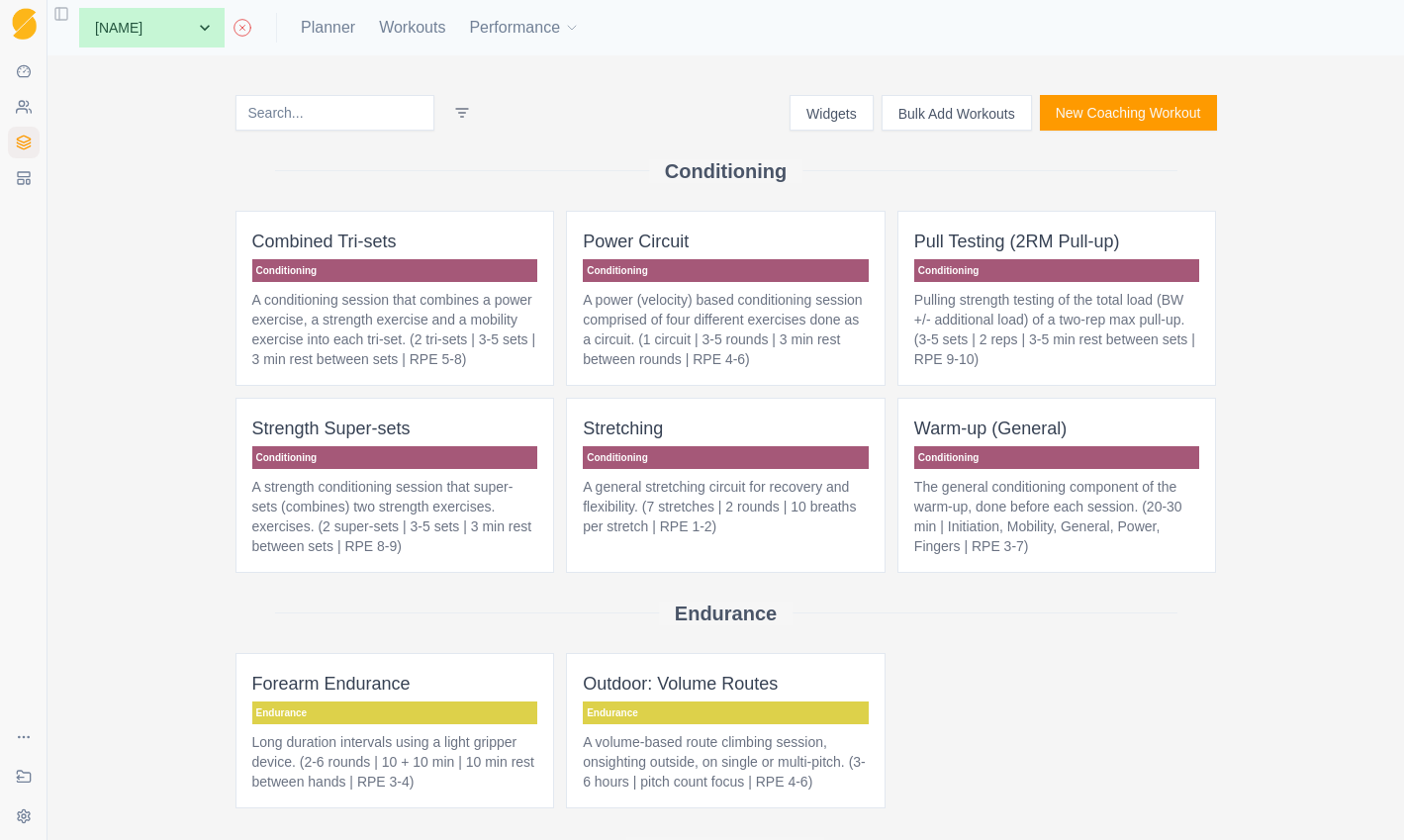 click on "A strength conditioning session that super-sets (combines) two strength exercises. exercises. (2 super-sets | 3-5 sets | 3 min rest between sets | RPE 8-9)" at bounding box center (395, 516) 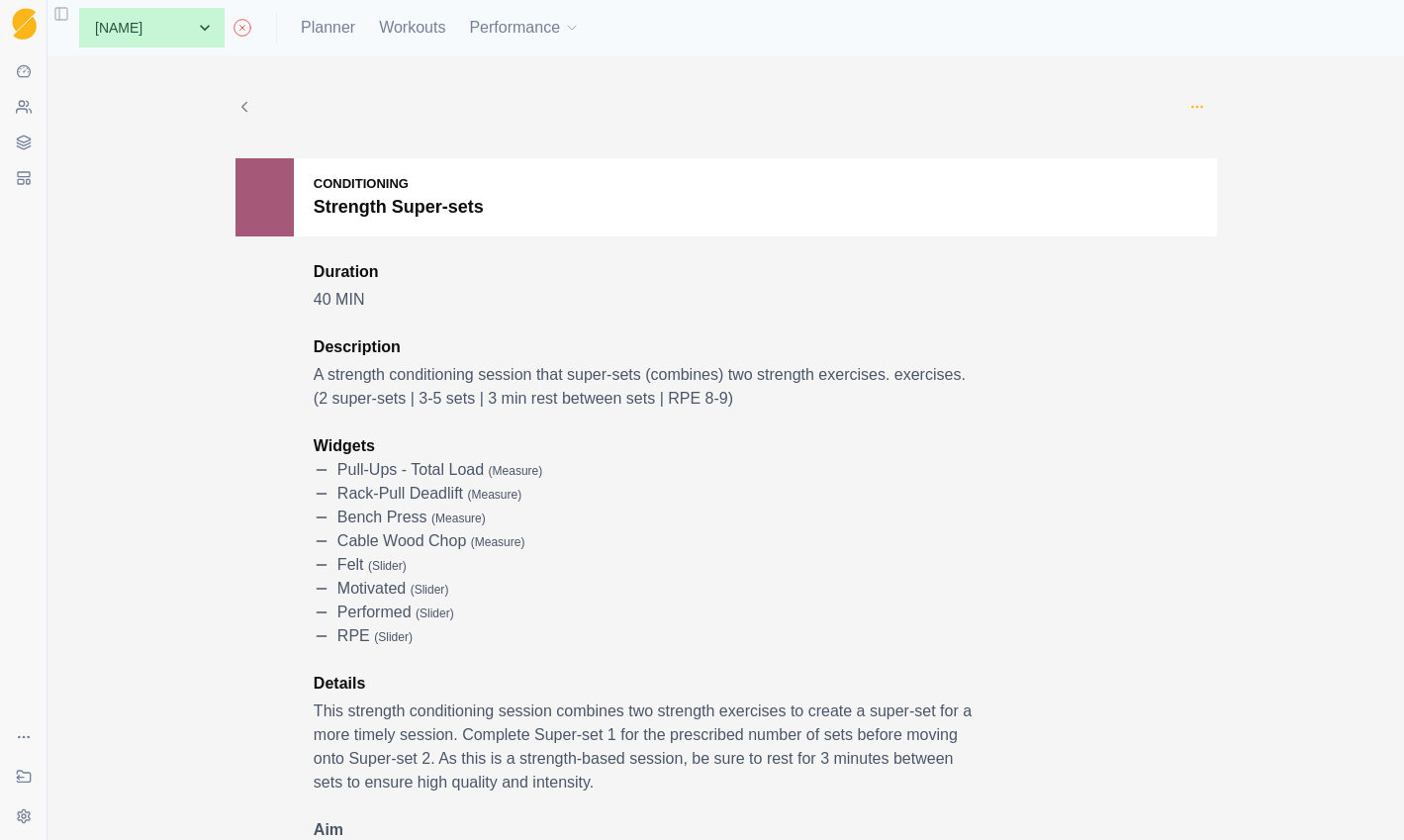 click 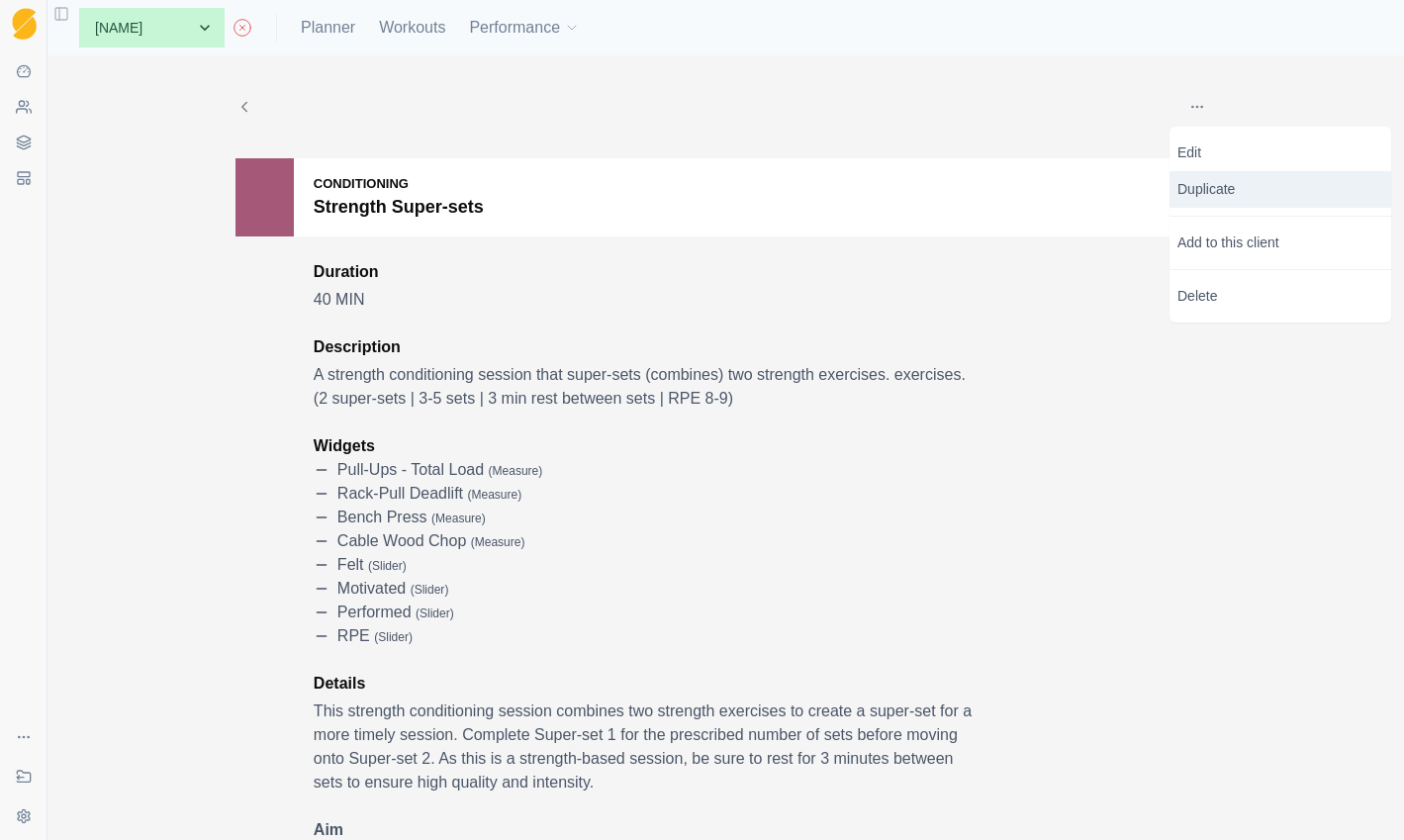 click on "Duplicate" at bounding box center [1280, 189] 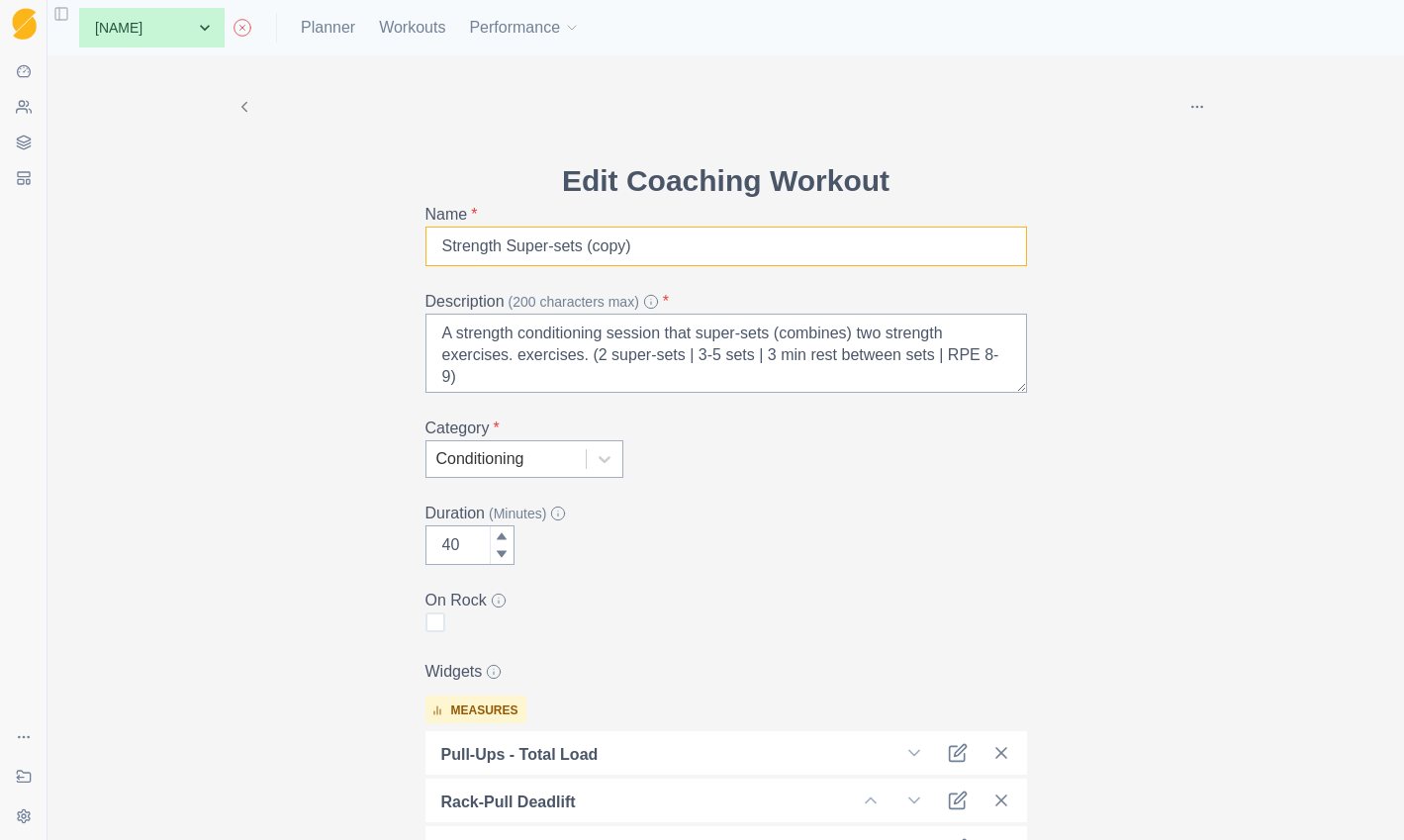 drag, startPoint x: 638, startPoint y: 247, endPoint x: 583, endPoint y: 247, distance: 55 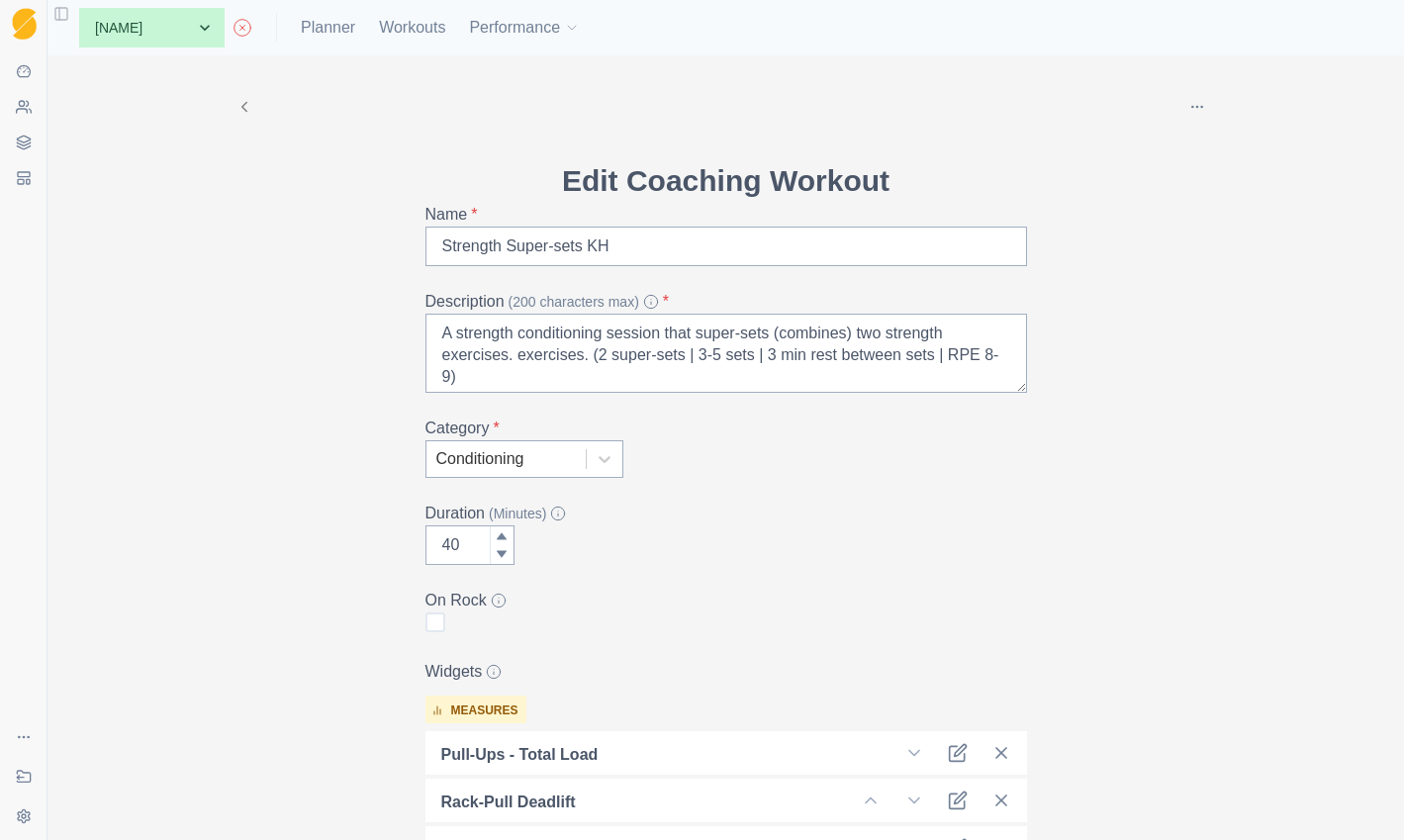 click on "Delete Edit Coaching Workout Name * Strength Super-sets KH Description   (200 characters max) * A strength conditioning session that super-sets (combines) two strength exercises. exercises. (2 super-sets | 3-5 sets | 3 min rest between sets | RPE 8-9) Category * Conditioning Duration   (Minutes) 40 On Rock Widgets measures Pull-ups - Total Load Rack-pull Deadlift Bench Press Cable Wood Chop sliders felt motivated performed RPE Add Widget Extra Details (detailed instructions, add videos, images, etc) This strength conditioning session combines two strength exercises to create a super-set for a more timely session. Complete Super-set 1 for the prescribed number of sets before moving onto Super-set 2. As this is a strength-based session, be sure to rest for 3 minutes between sets to ensure high quality and intensity. Aim This session aims to build general strength across several specific movements. Progression Information Links Exercise Video Demonstrations Terminology & Notation Rate of Perceived Exertion (RPE)" at bounding box center (725, 447) 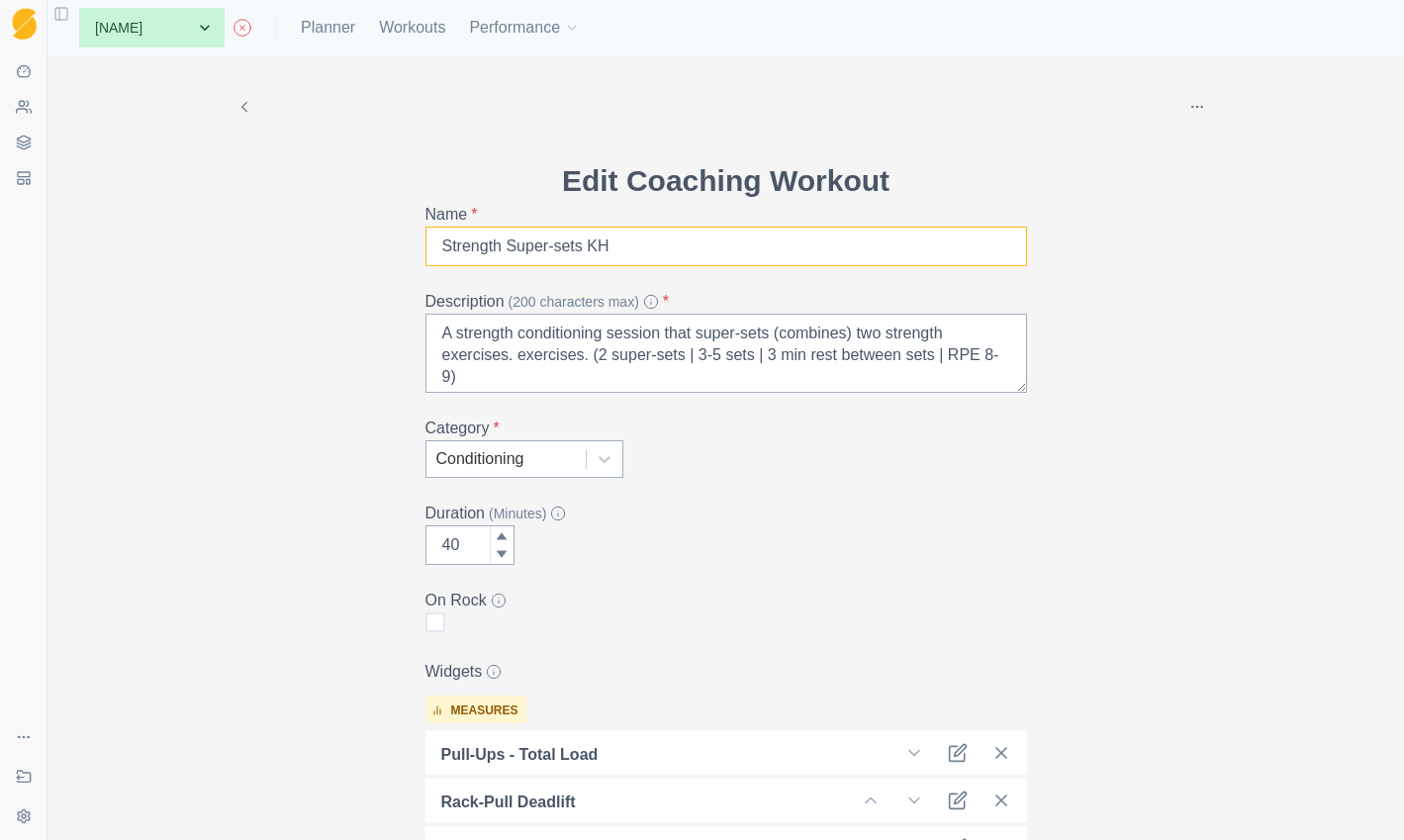click on "Strength Super-sets KH" at bounding box center (726, 246) 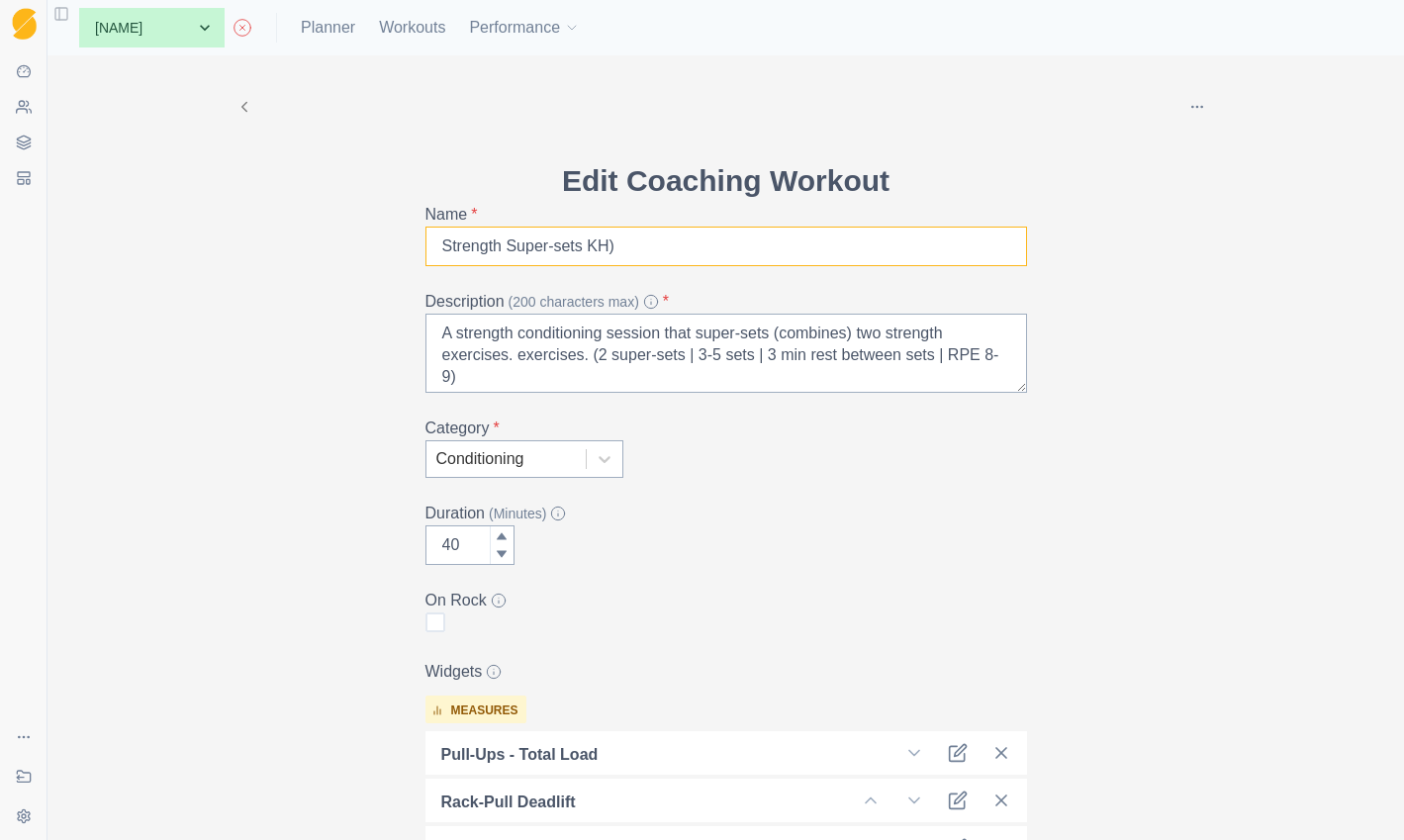 click on "Strength Super-sets KH)" at bounding box center [726, 246] 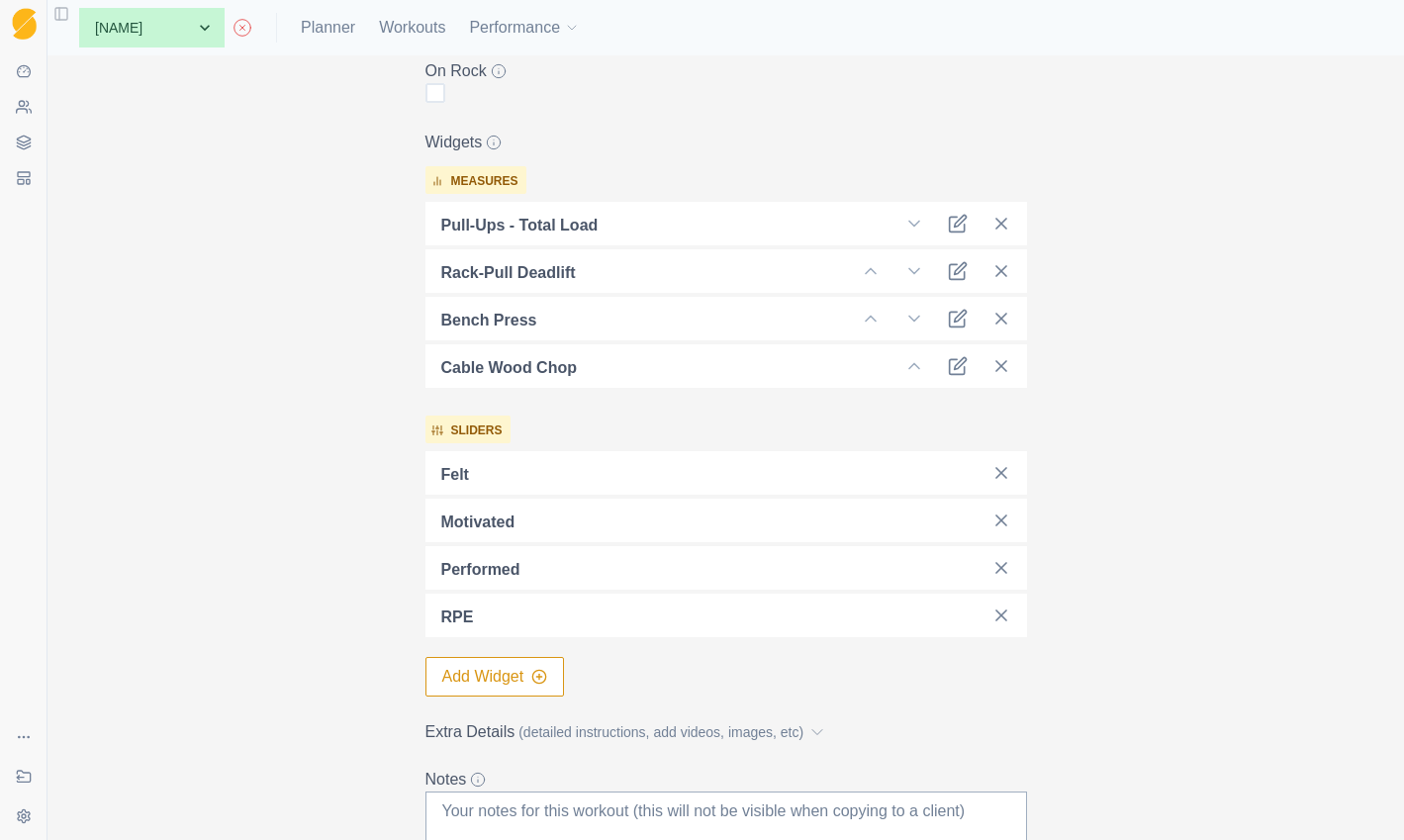 scroll, scrollTop: 454, scrollLeft: 0, axis: vertical 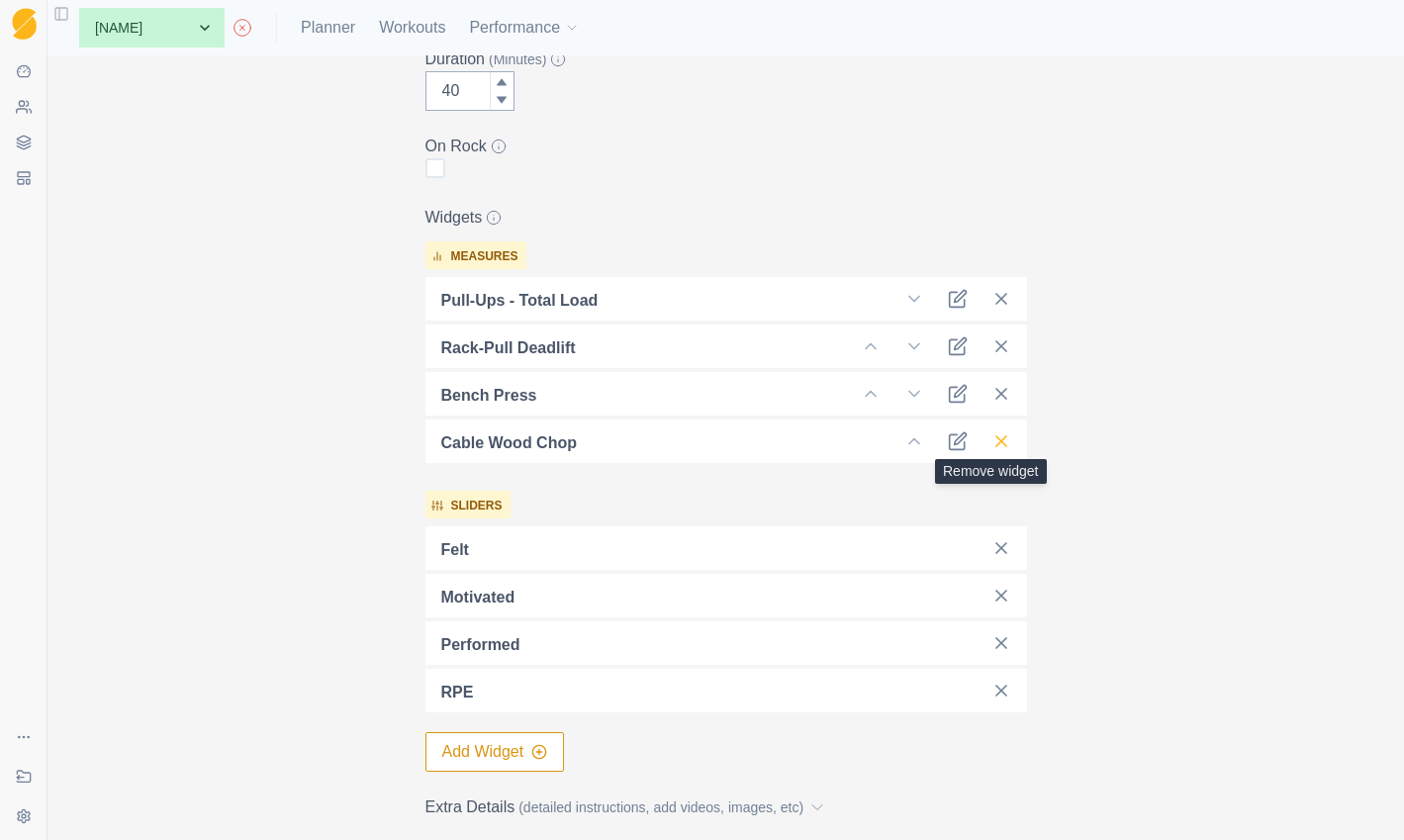 type on "Strength Super-sets (KH)" 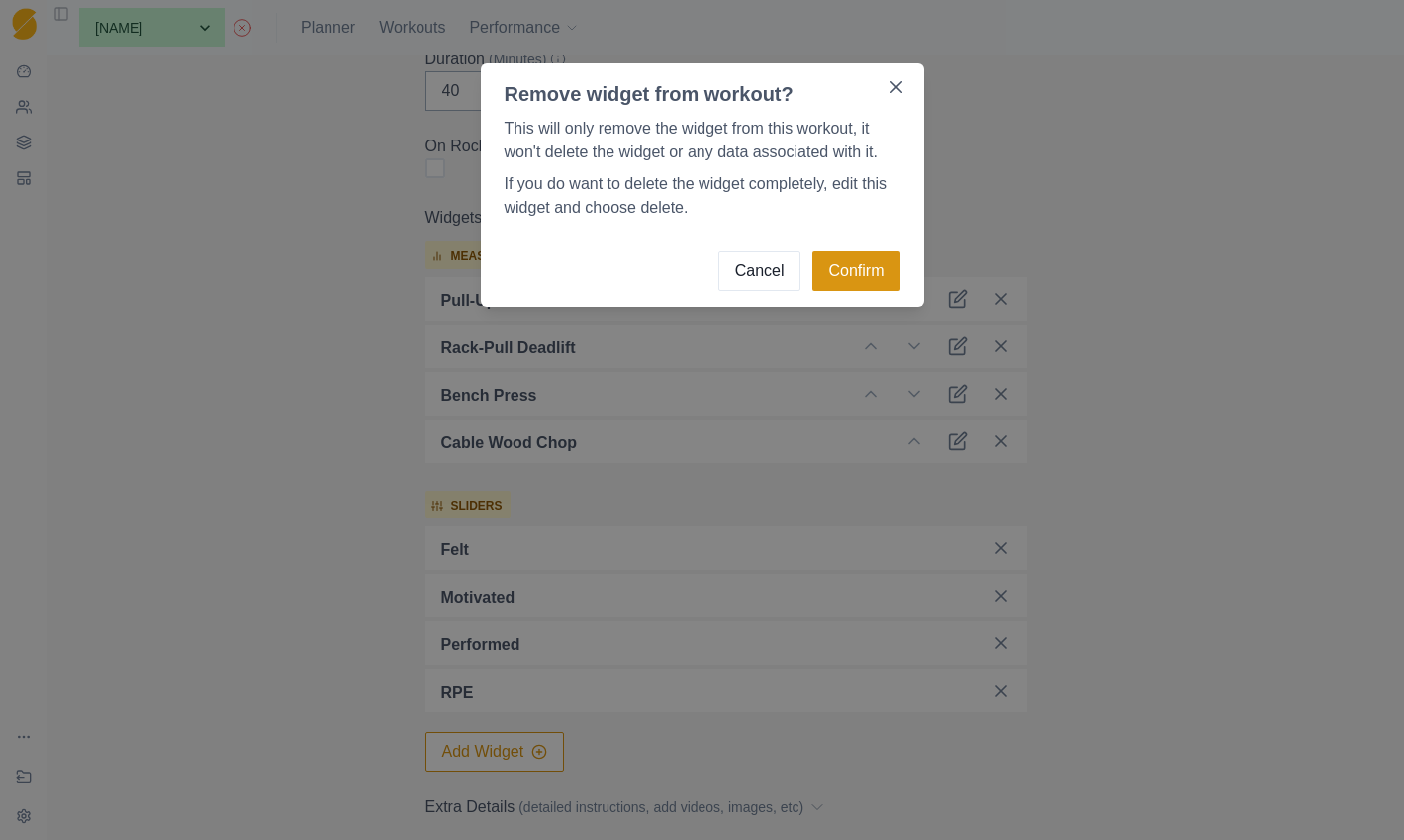 click on "Confirm" at bounding box center [856, 271] 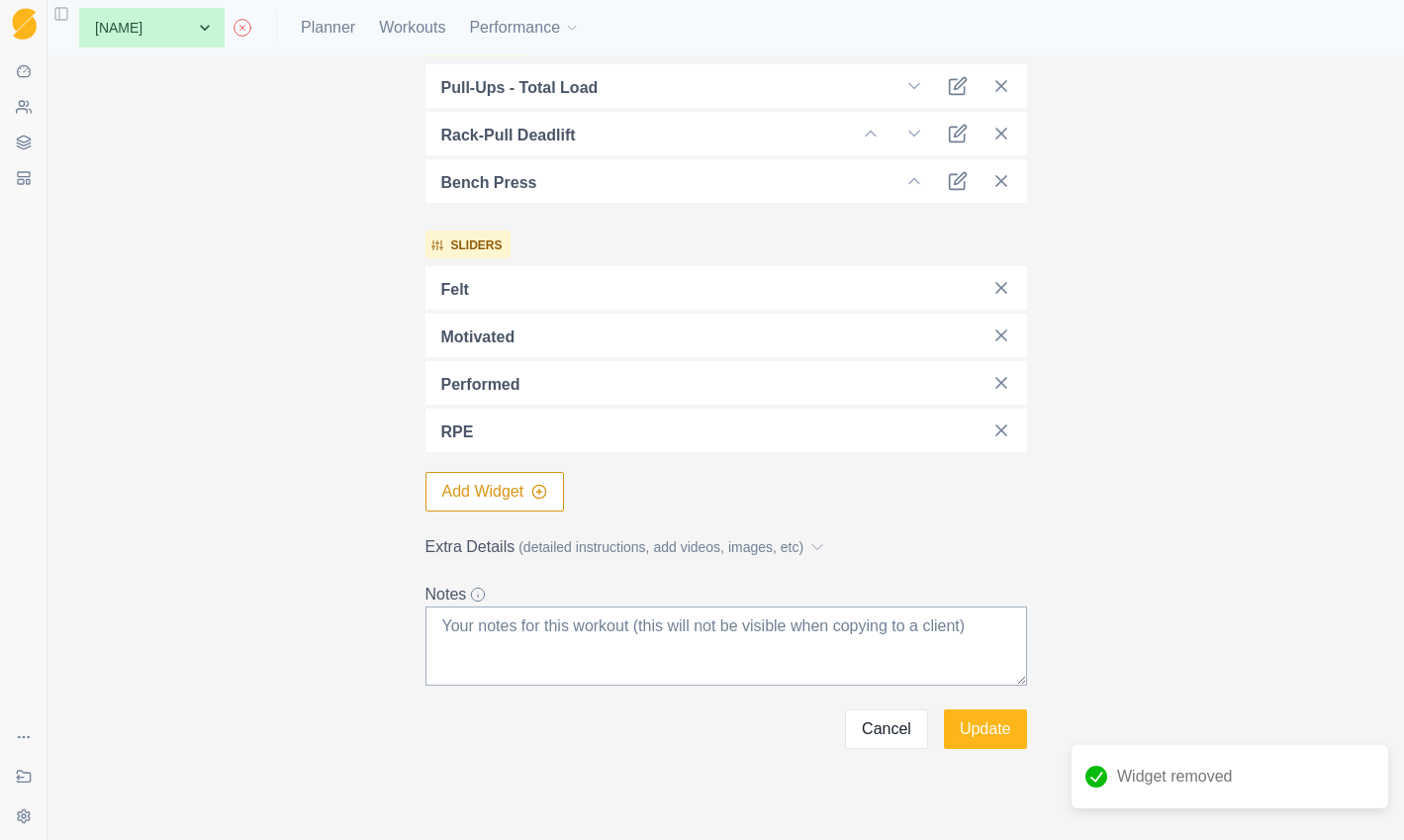 scroll, scrollTop: 687, scrollLeft: 0, axis: vertical 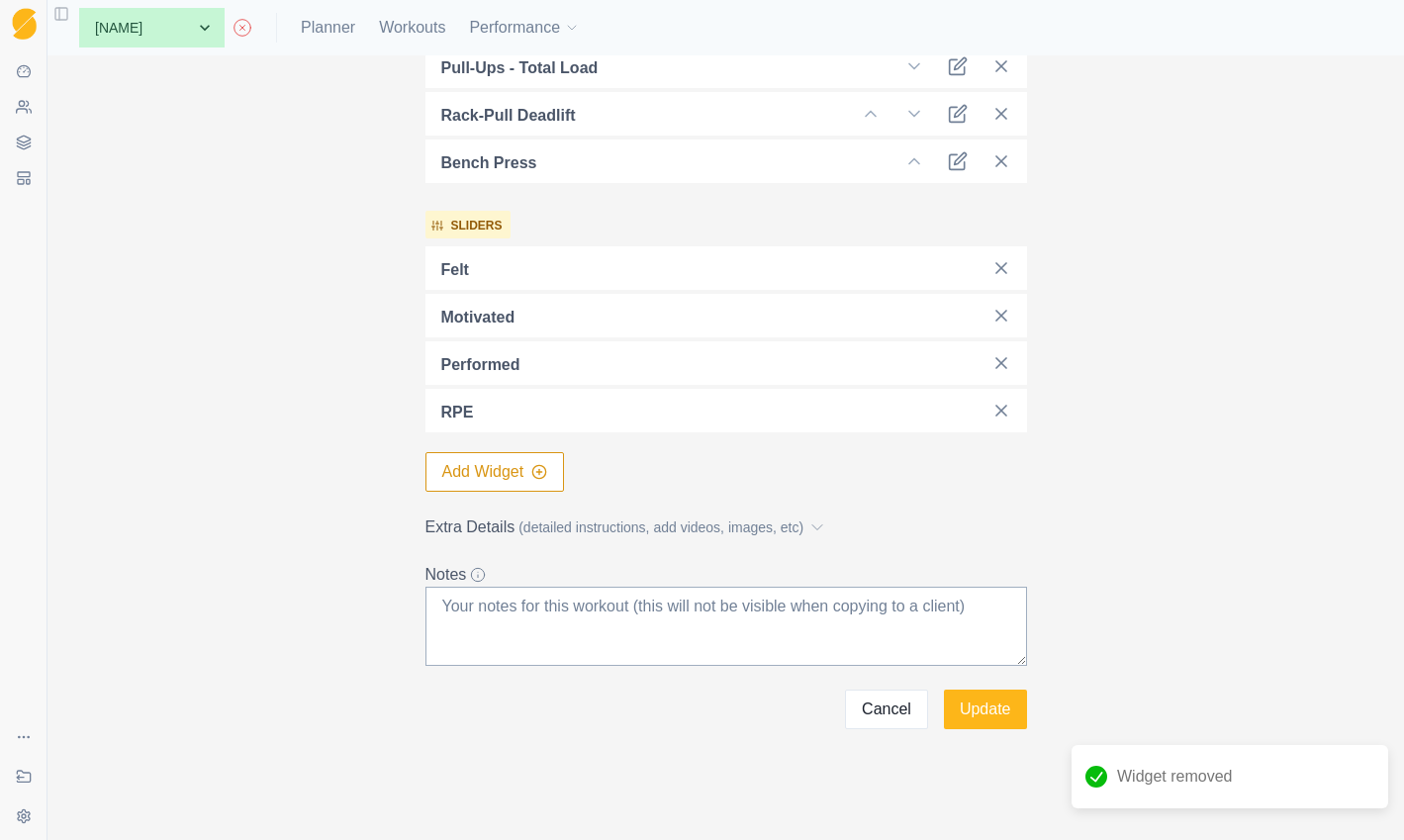 click on "Add Widget" at bounding box center (495, 472) 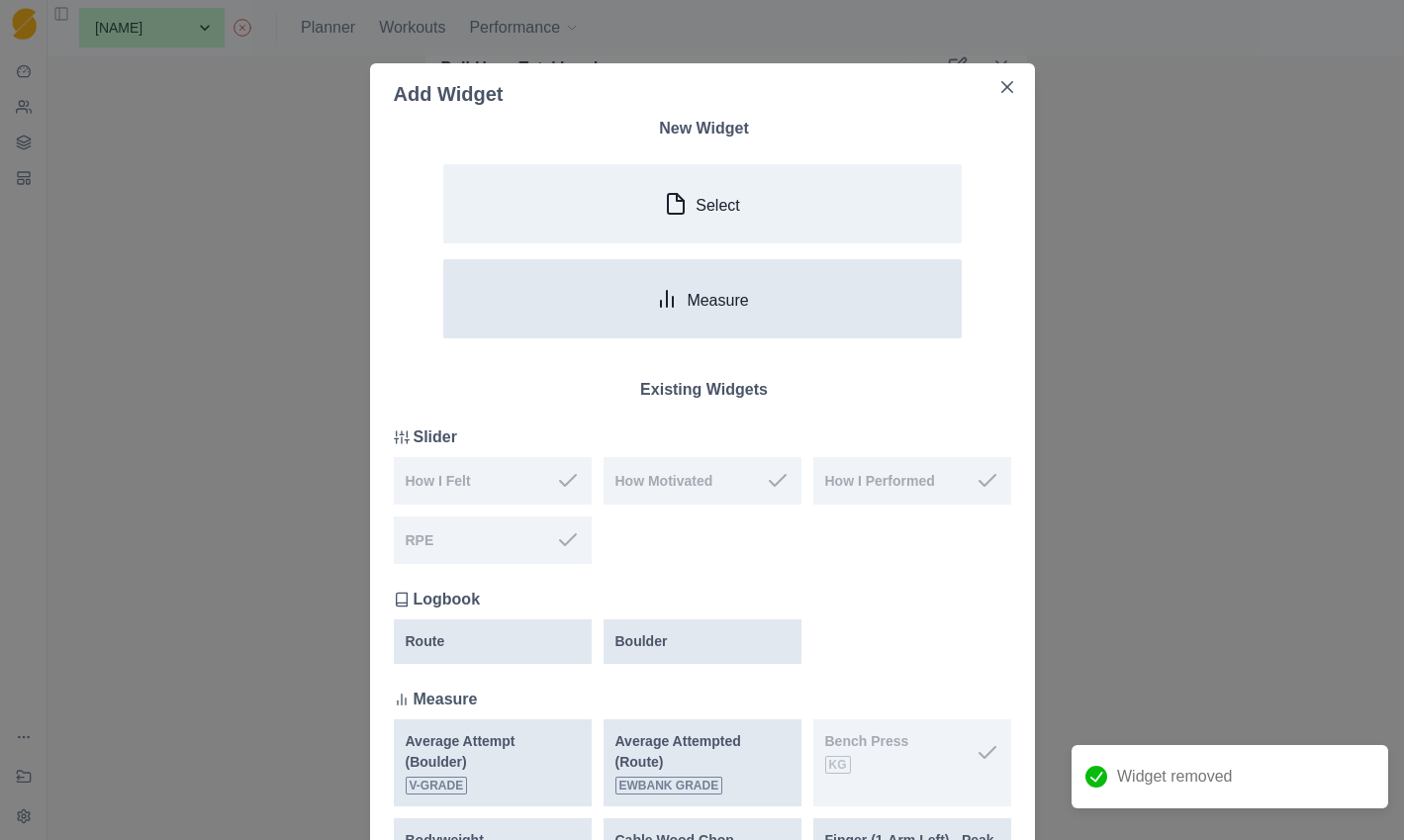 click on "Measure" at bounding box center [717, 300] 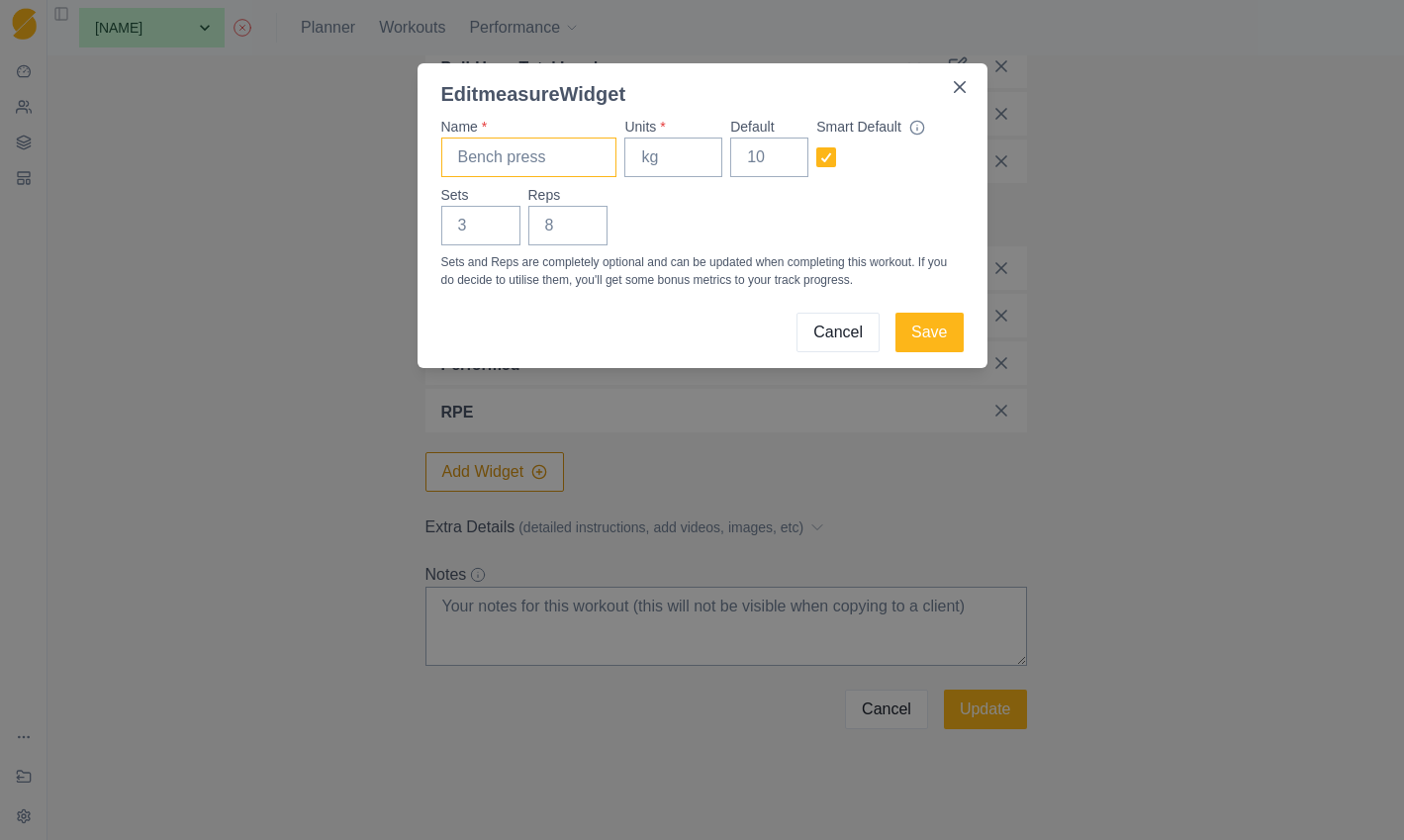 click on "Name *" at bounding box center [529, 157] 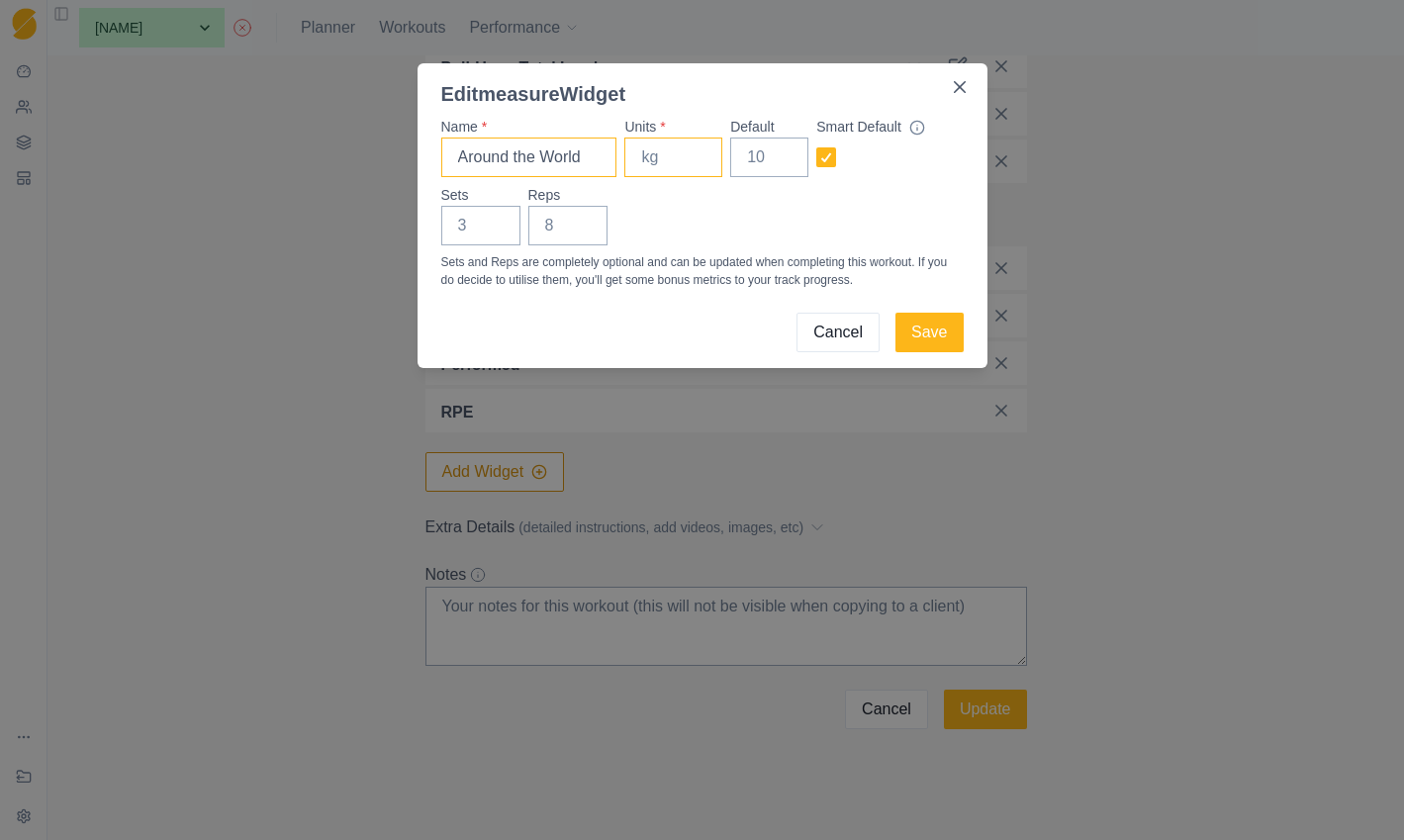 type on "Around the World" 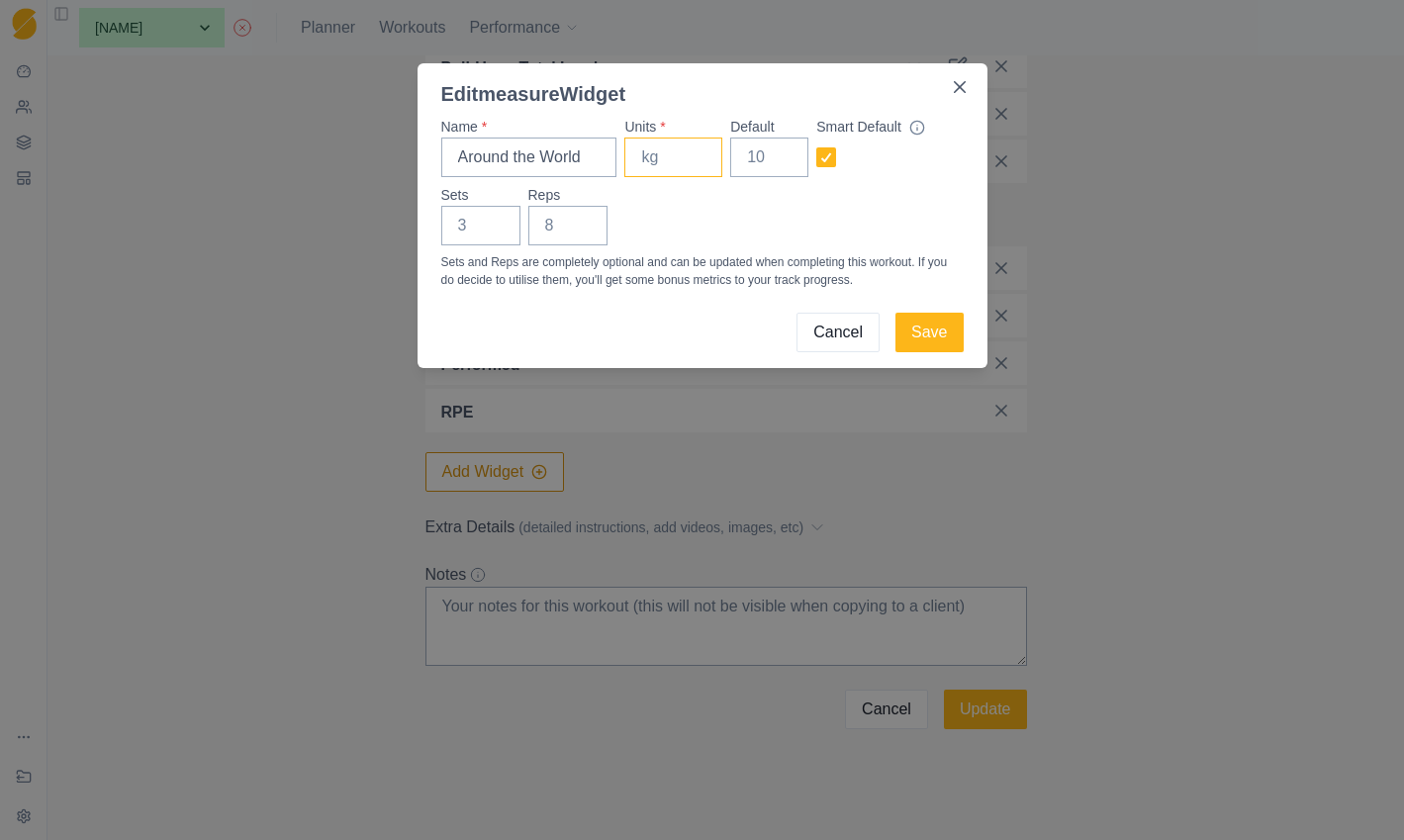 click on "Units *" at bounding box center [673, 157] 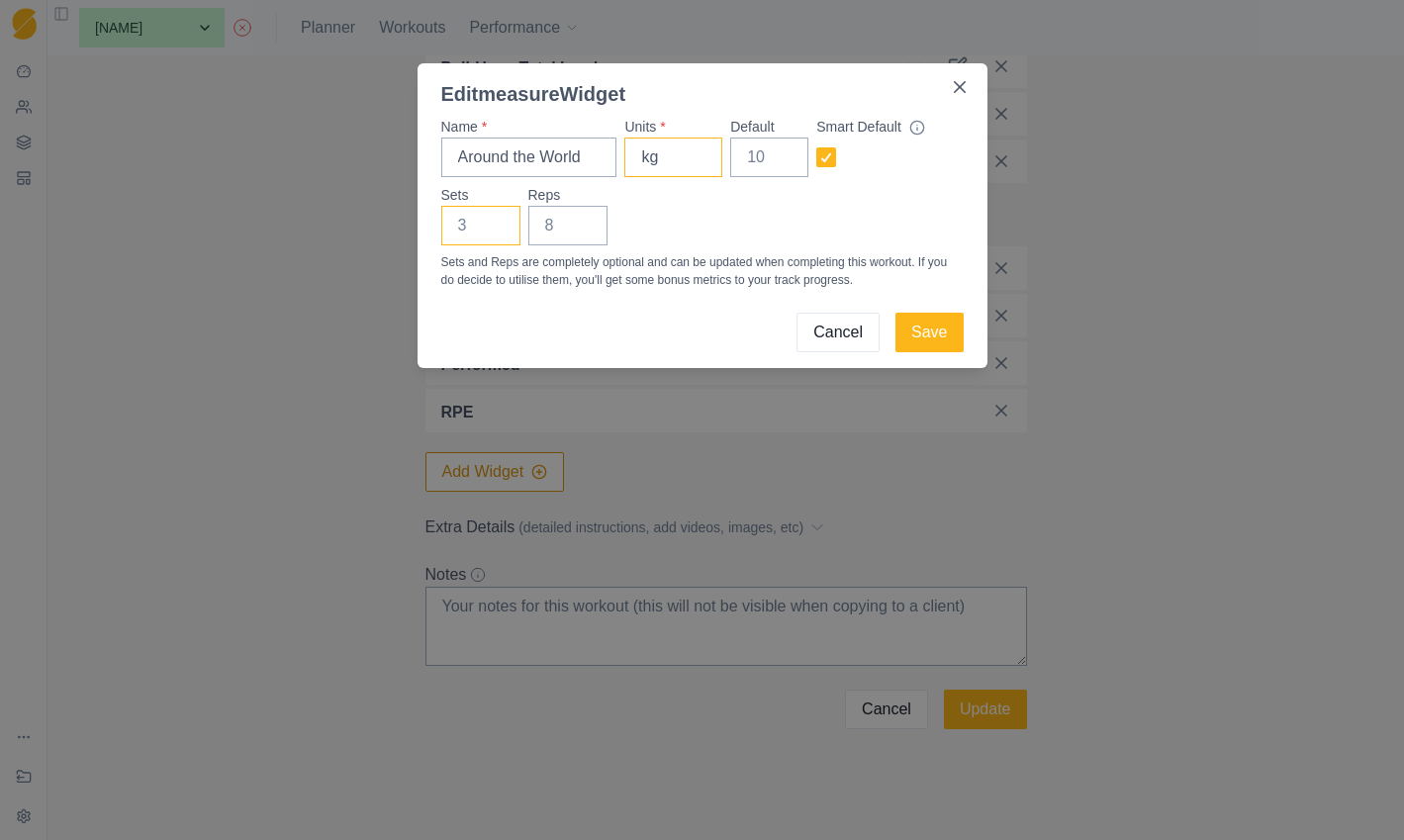 type on "kg" 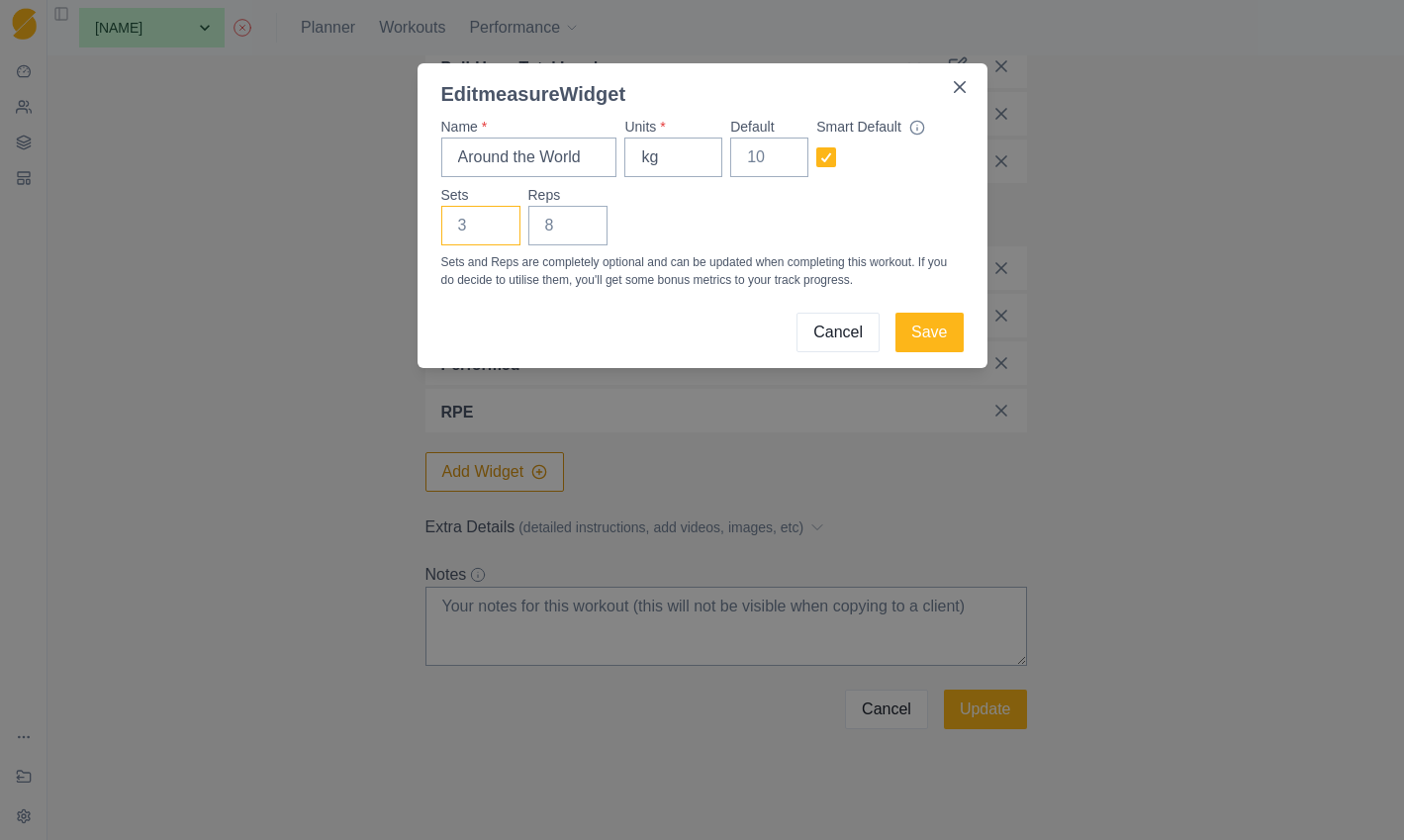 click on "Sets" at bounding box center (481, 226) 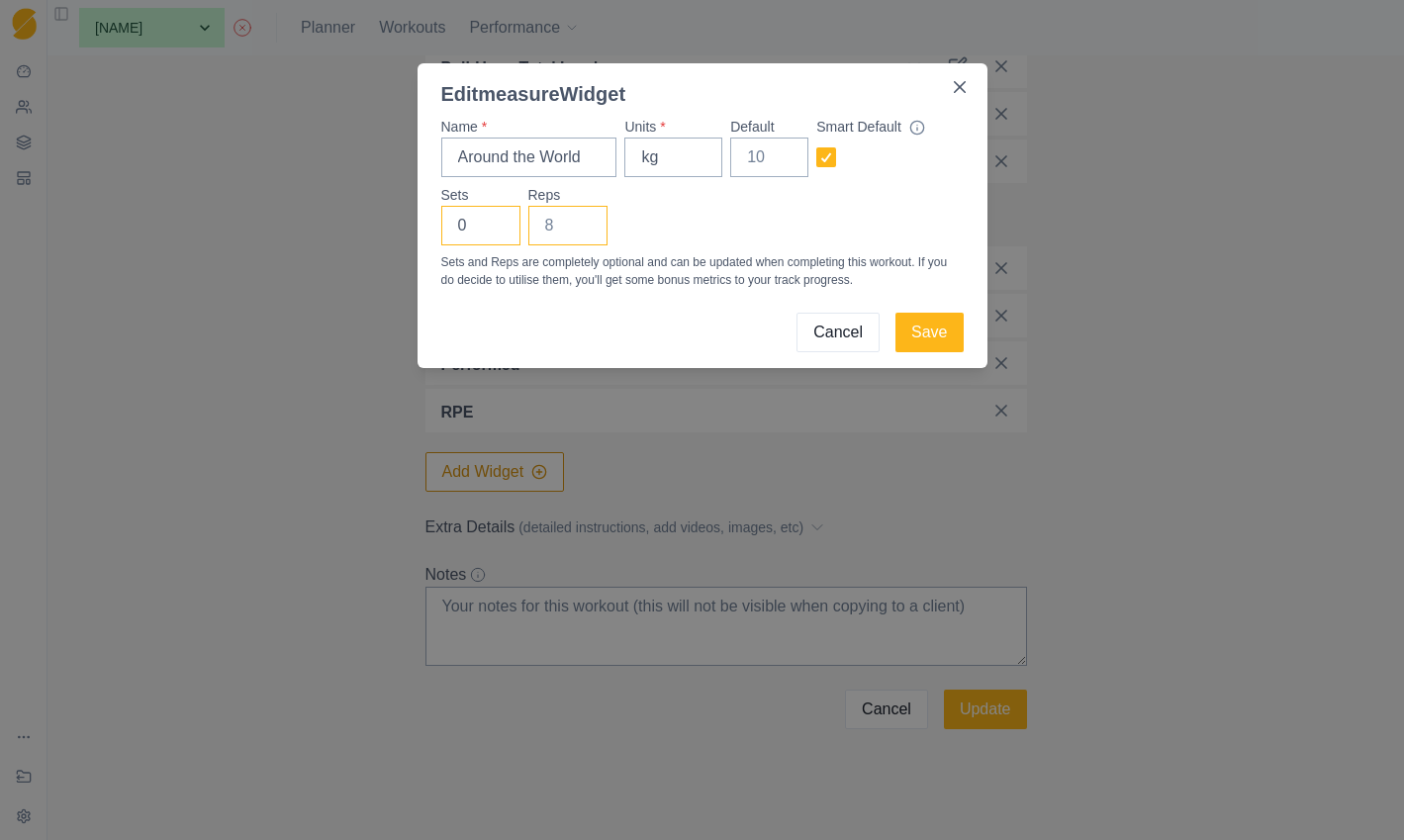 type on "0" 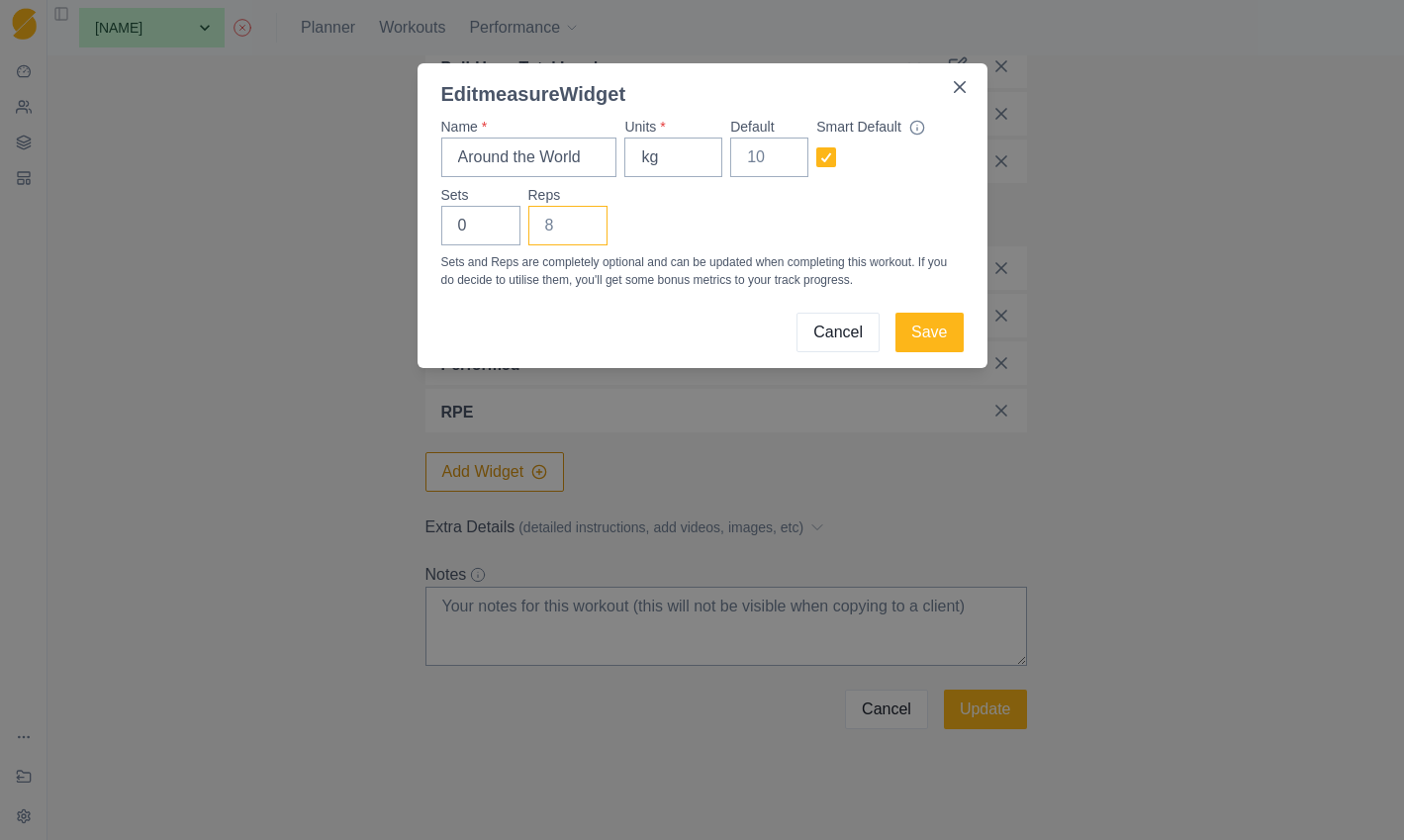 click on "Reps" at bounding box center [568, 226] 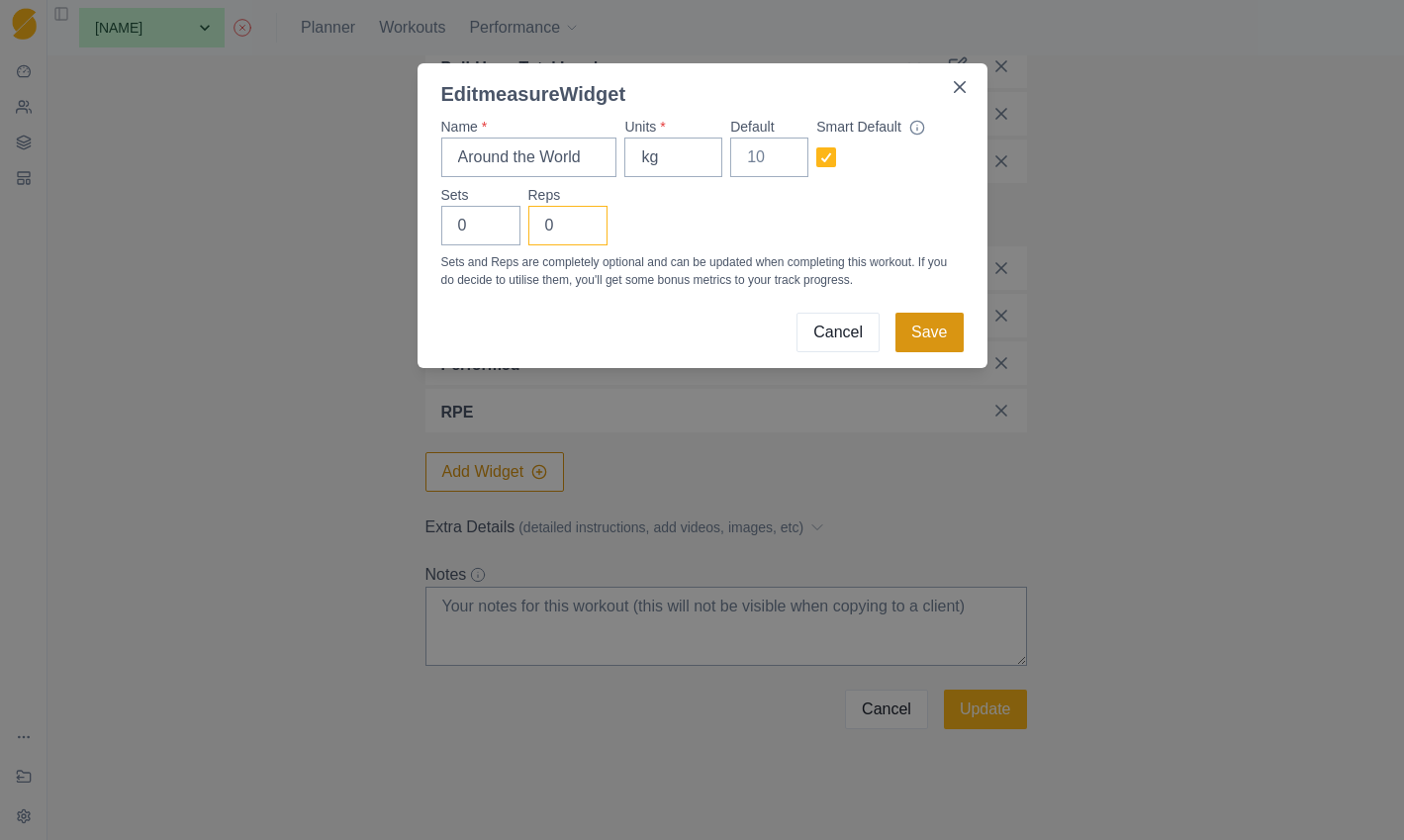 type on "0" 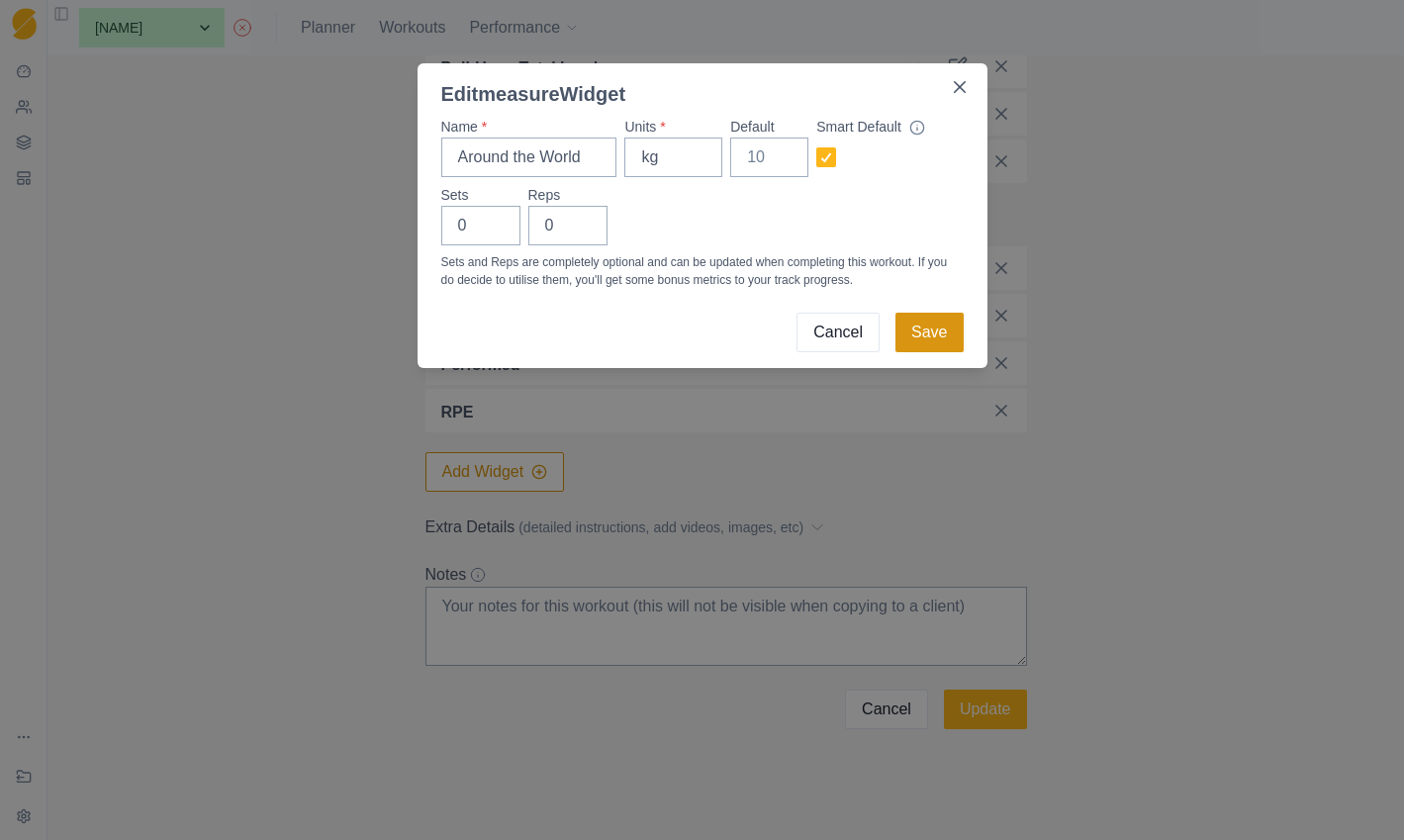 click on "Save" at bounding box center [929, 332] 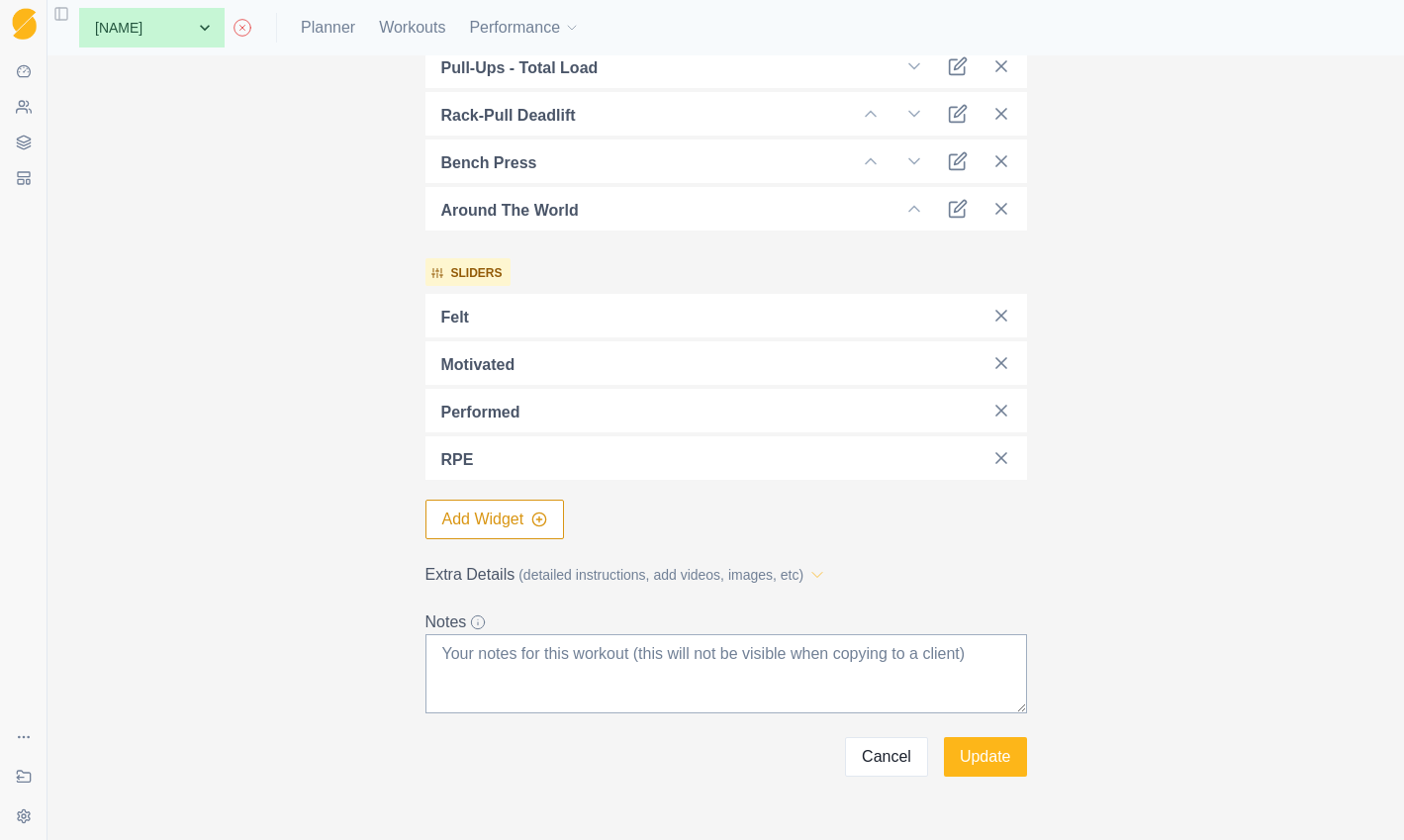 click 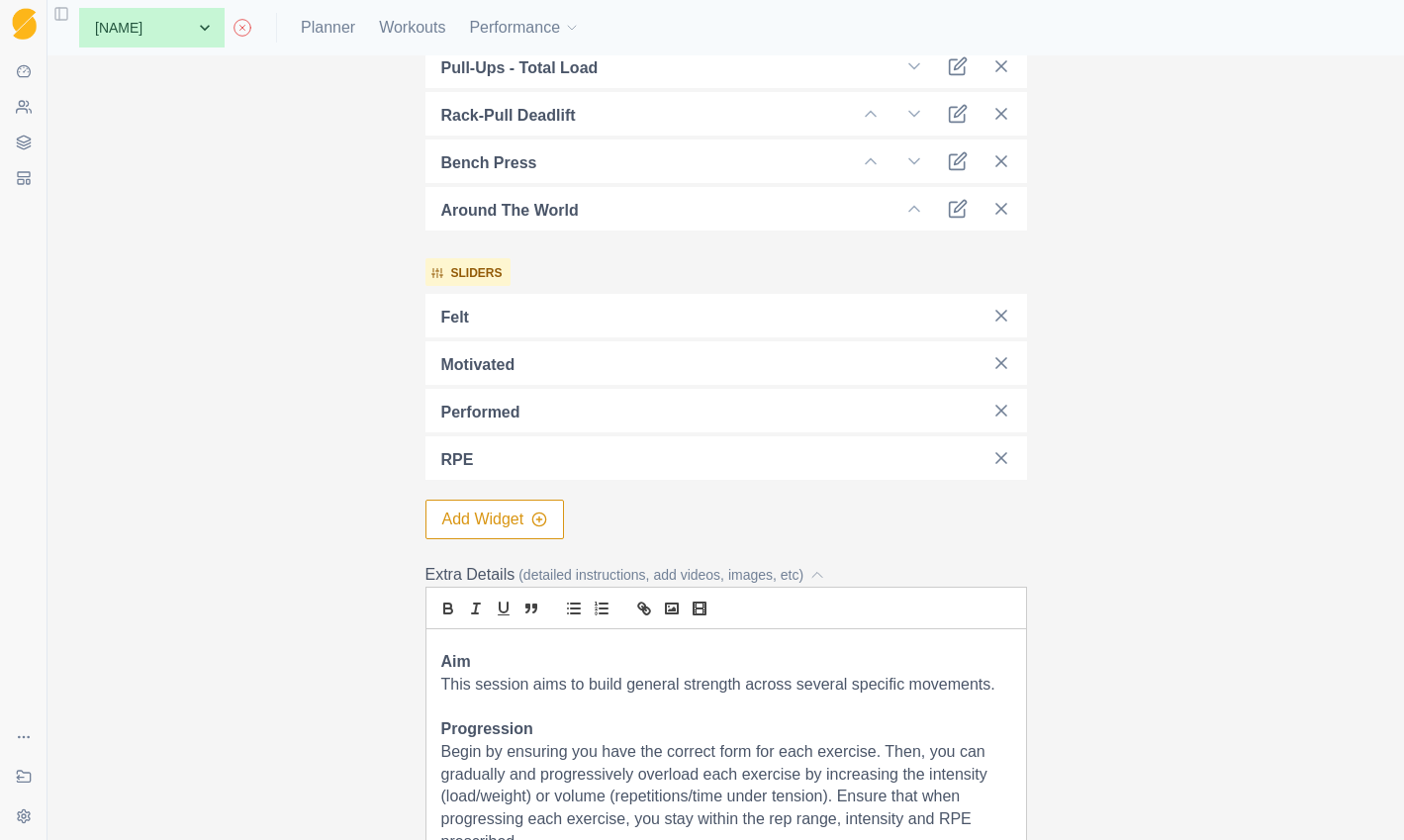 scroll, scrollTop: 316, scrollLeft: 0, axis: vertical 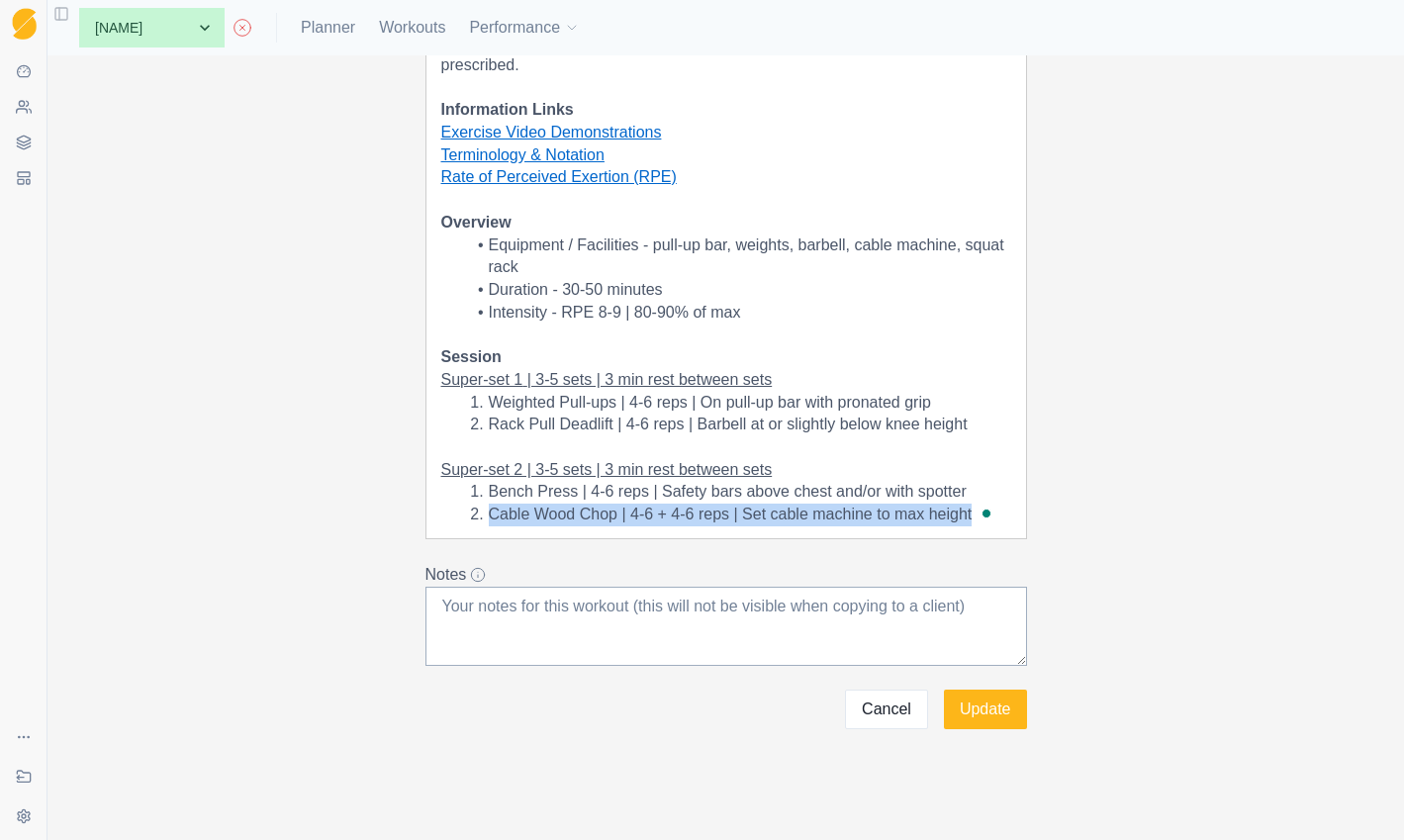 drag, startPoint x: 966, startPoint y: 517, endPoint x: 485, endPoint y: 515, distance: 481.00416 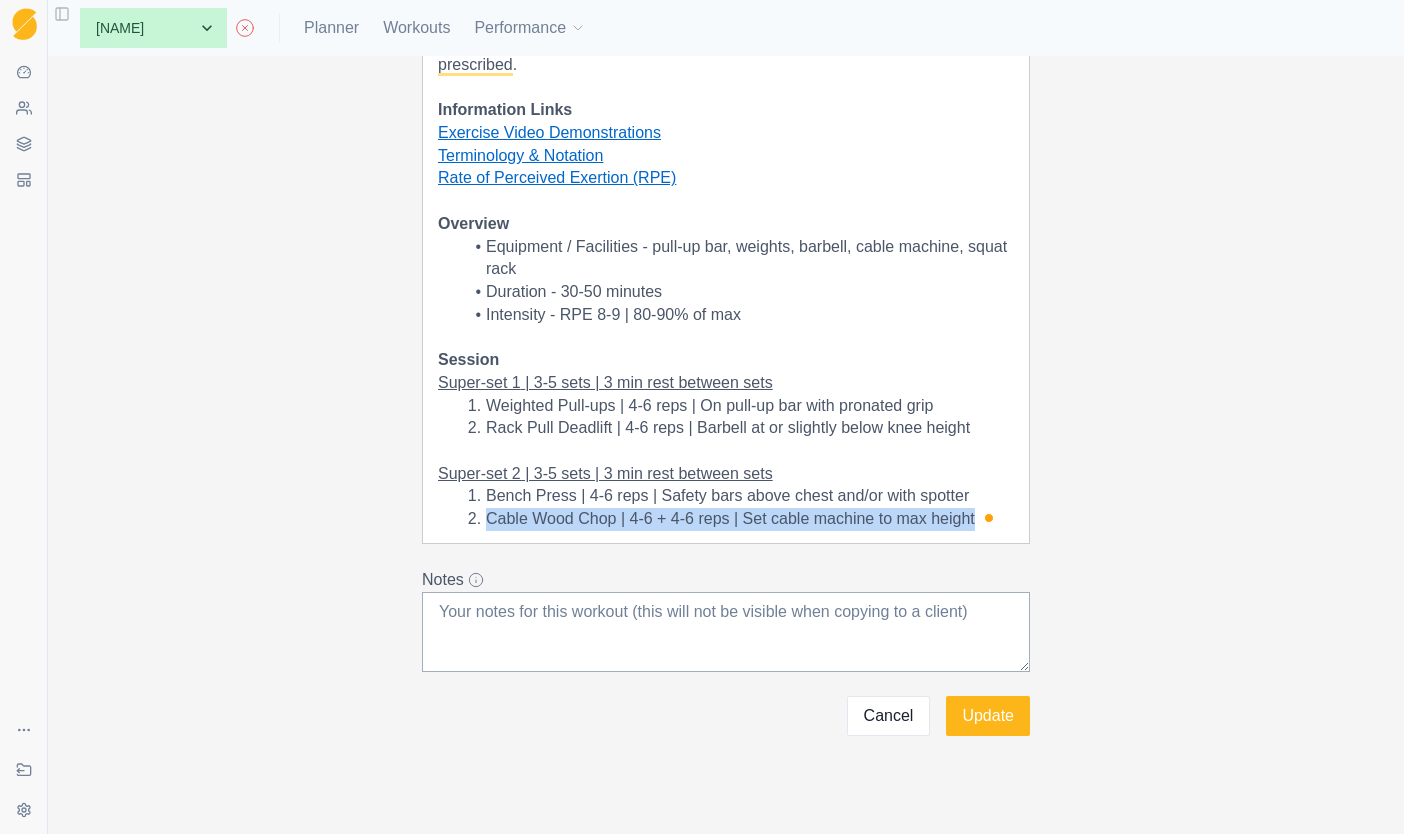scroll, scrollTop: 1287, scrollLeft: 0, axis: vertical 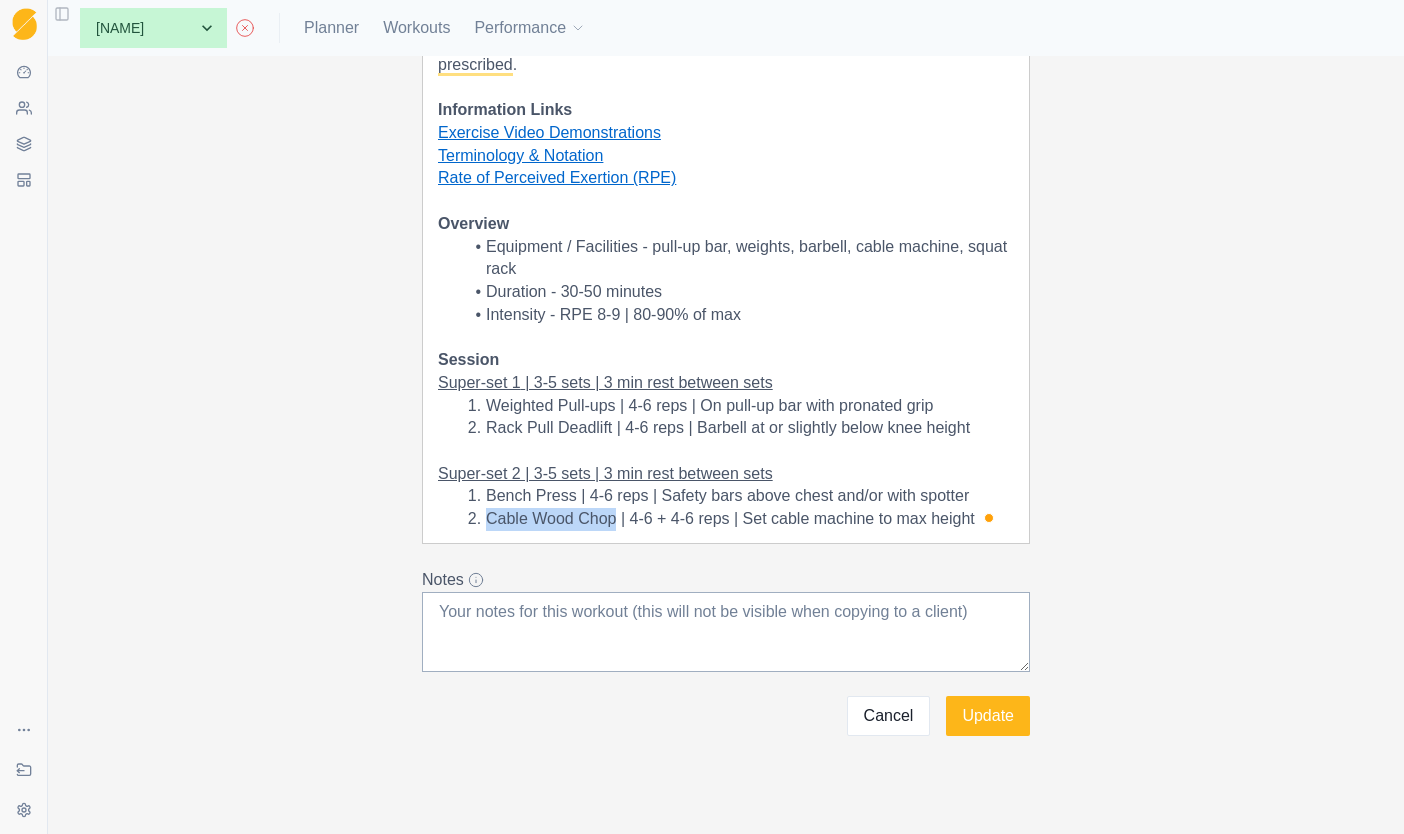 drag, startPoint x: 606, startPoint y: 520, endPoint x: 481, endPoint y: 520, distance: 125 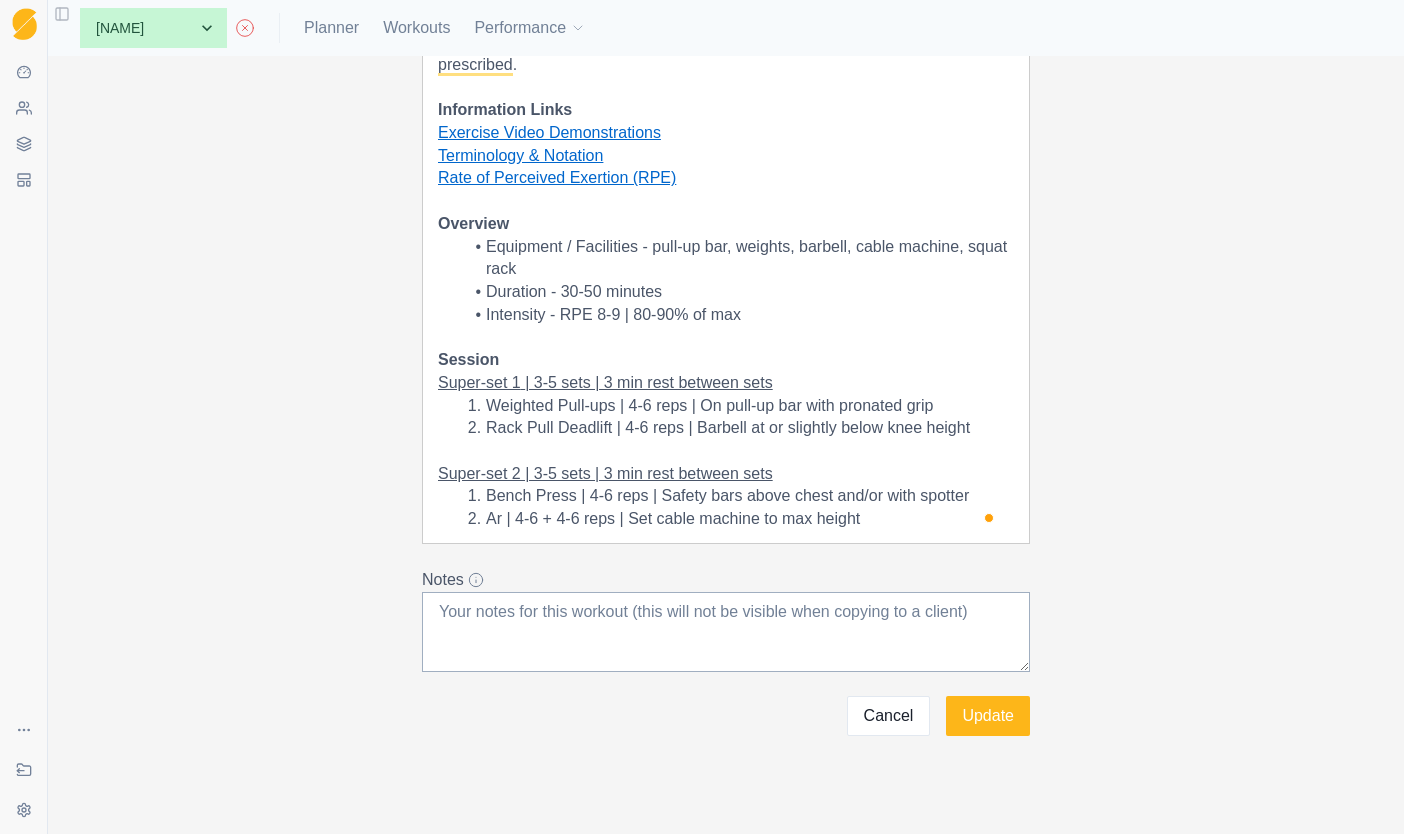 type 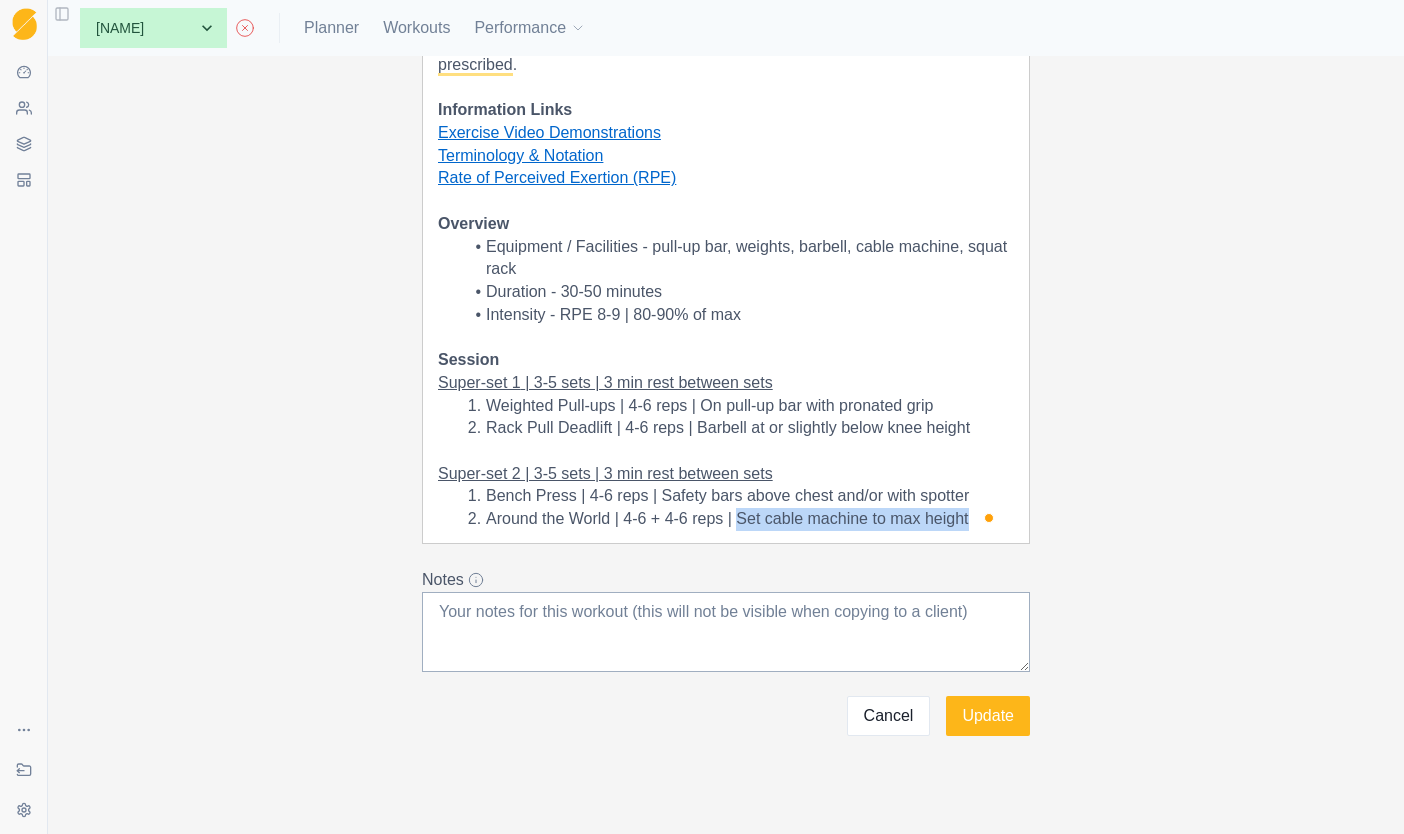 drag, startPoint x: 964, startPoint y: 522, endPoint x: 733, endPoint y: 521, distance: 231.00217 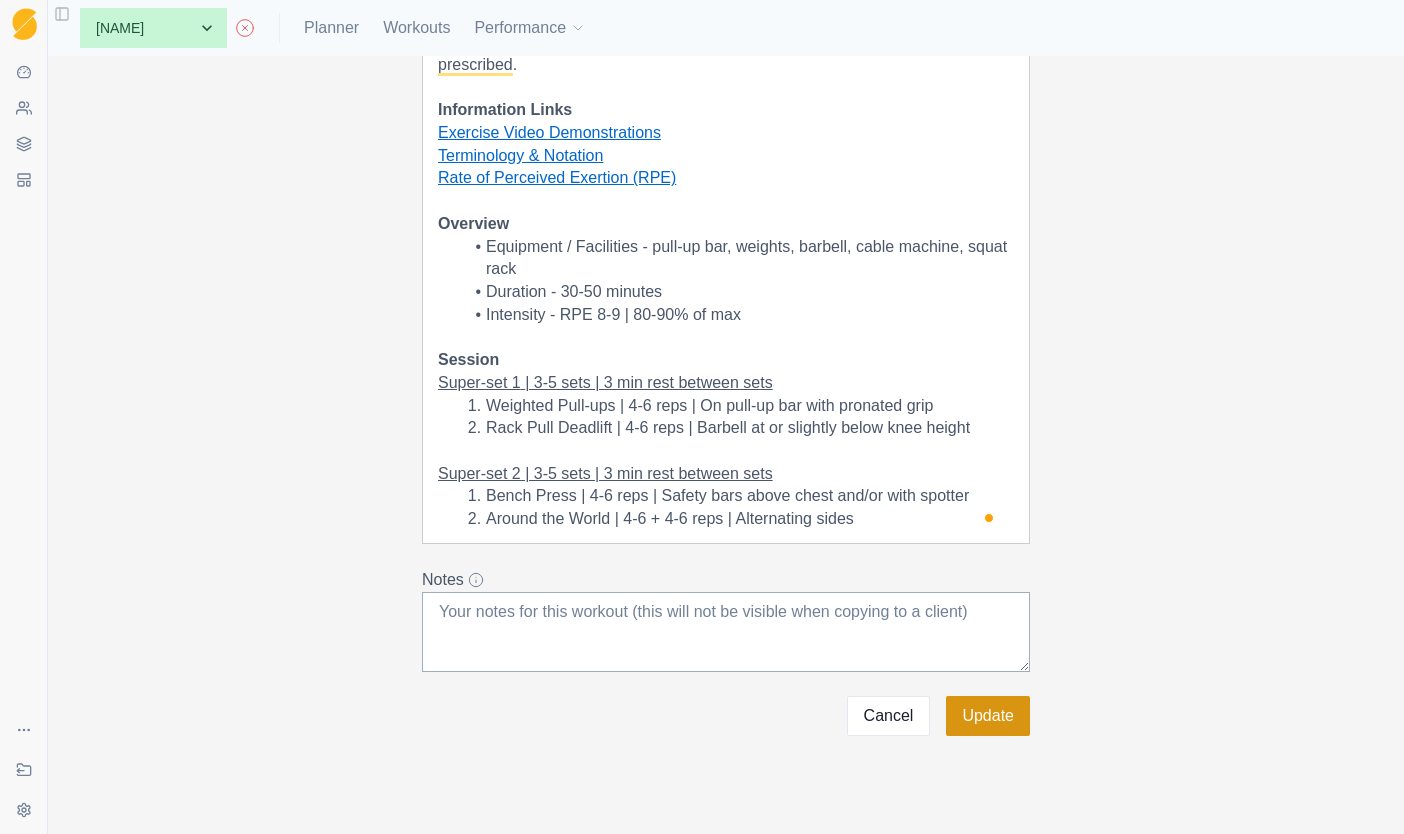 click on "Update" at bounding box center (988, 716) 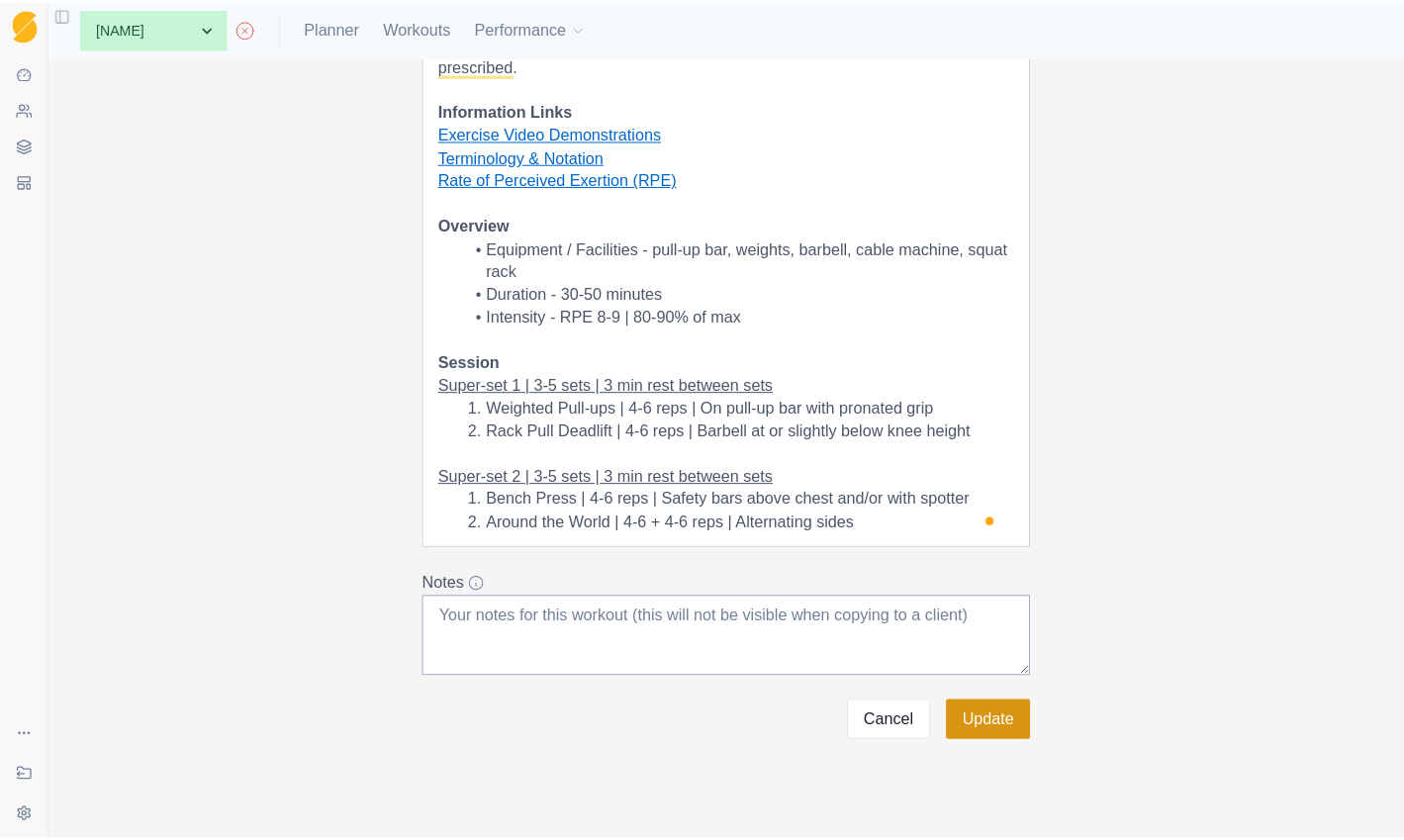 scroll, scrollTop: 0, scrollLeft: 0, axis: both 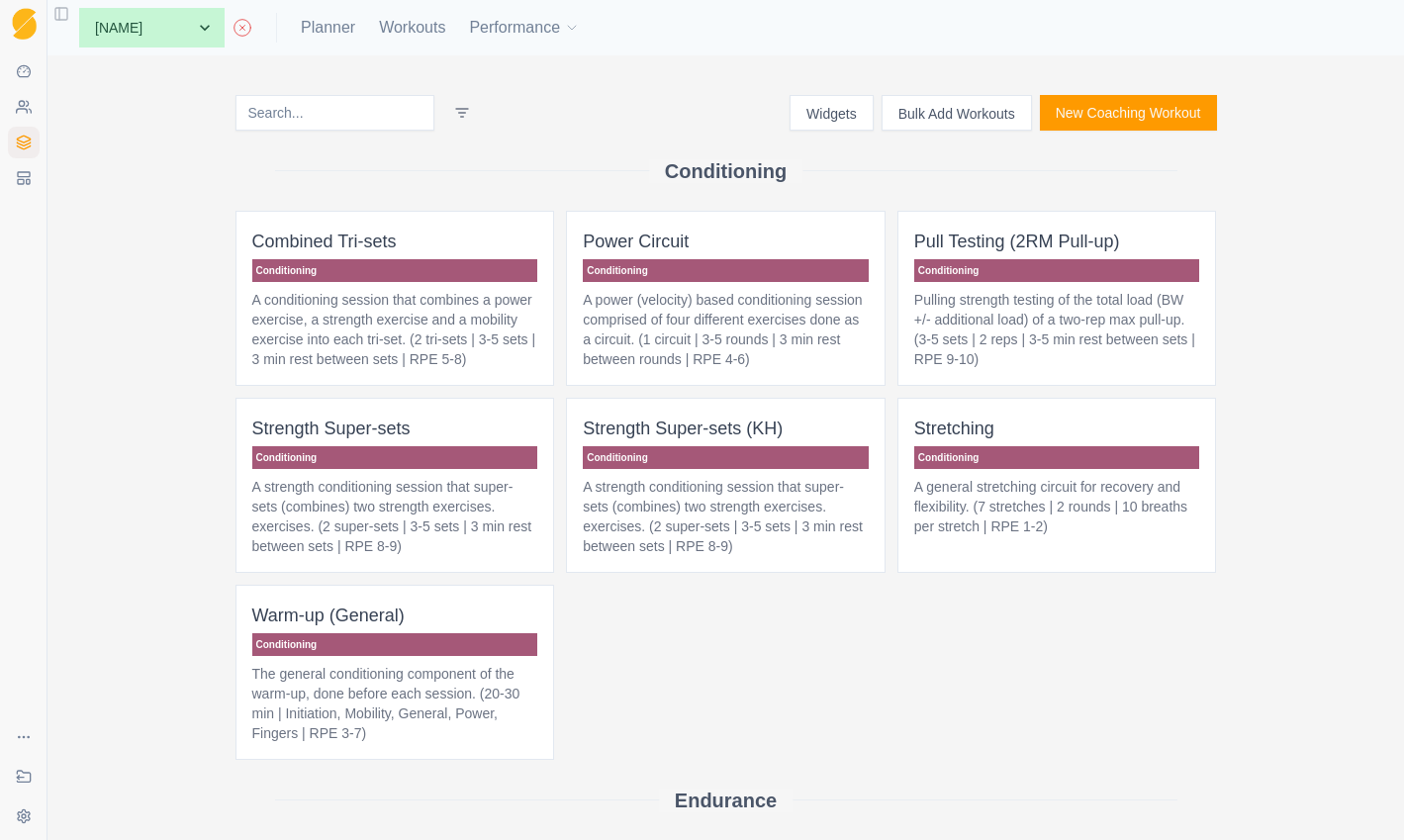 click on "A strength conditioning session that super-sets (combines) two strength exercises. exercises. (2 super-sets | 3-5 sets | 3 min rest between sets | RPE 8-9)" at bounding box center [725, 516] 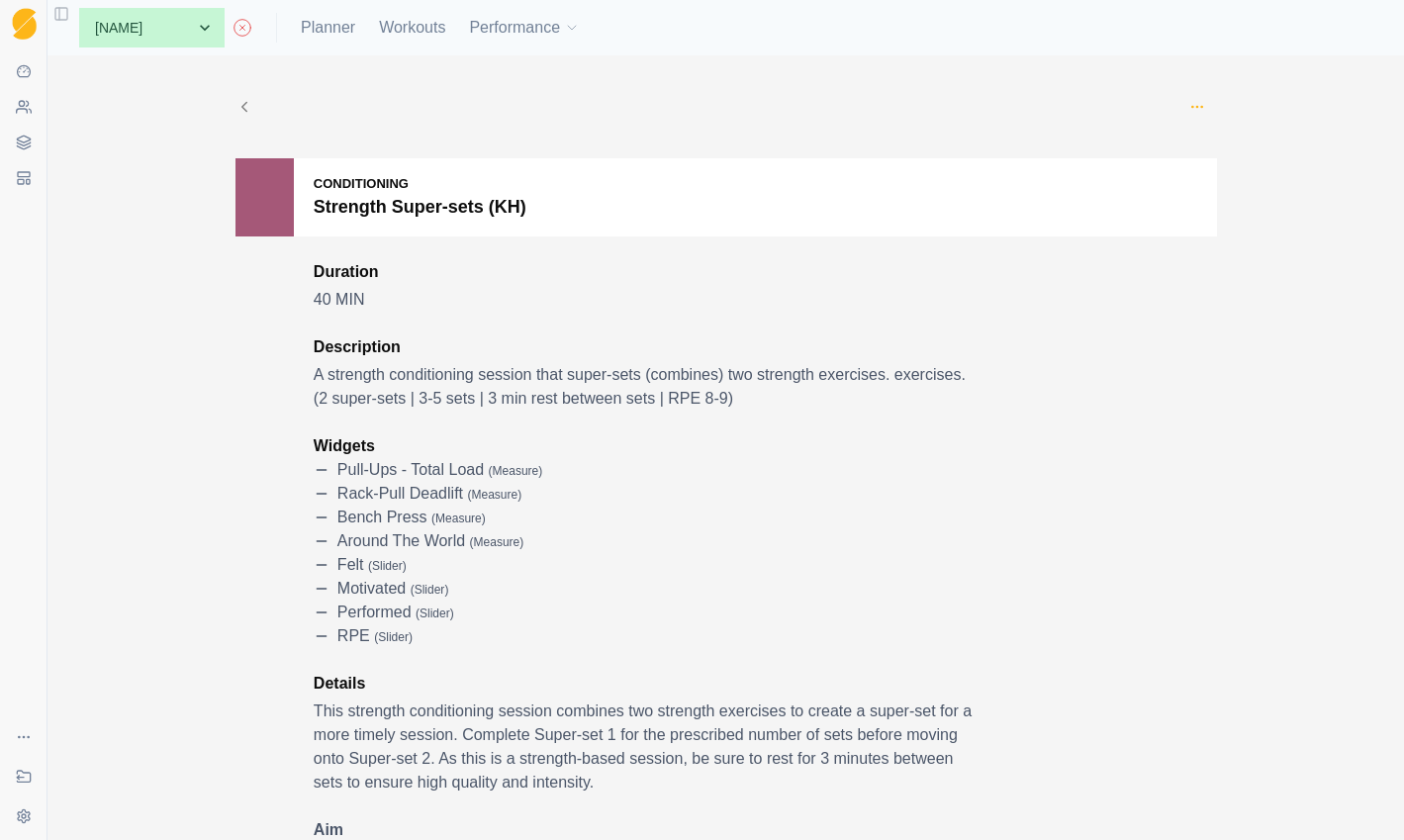 click 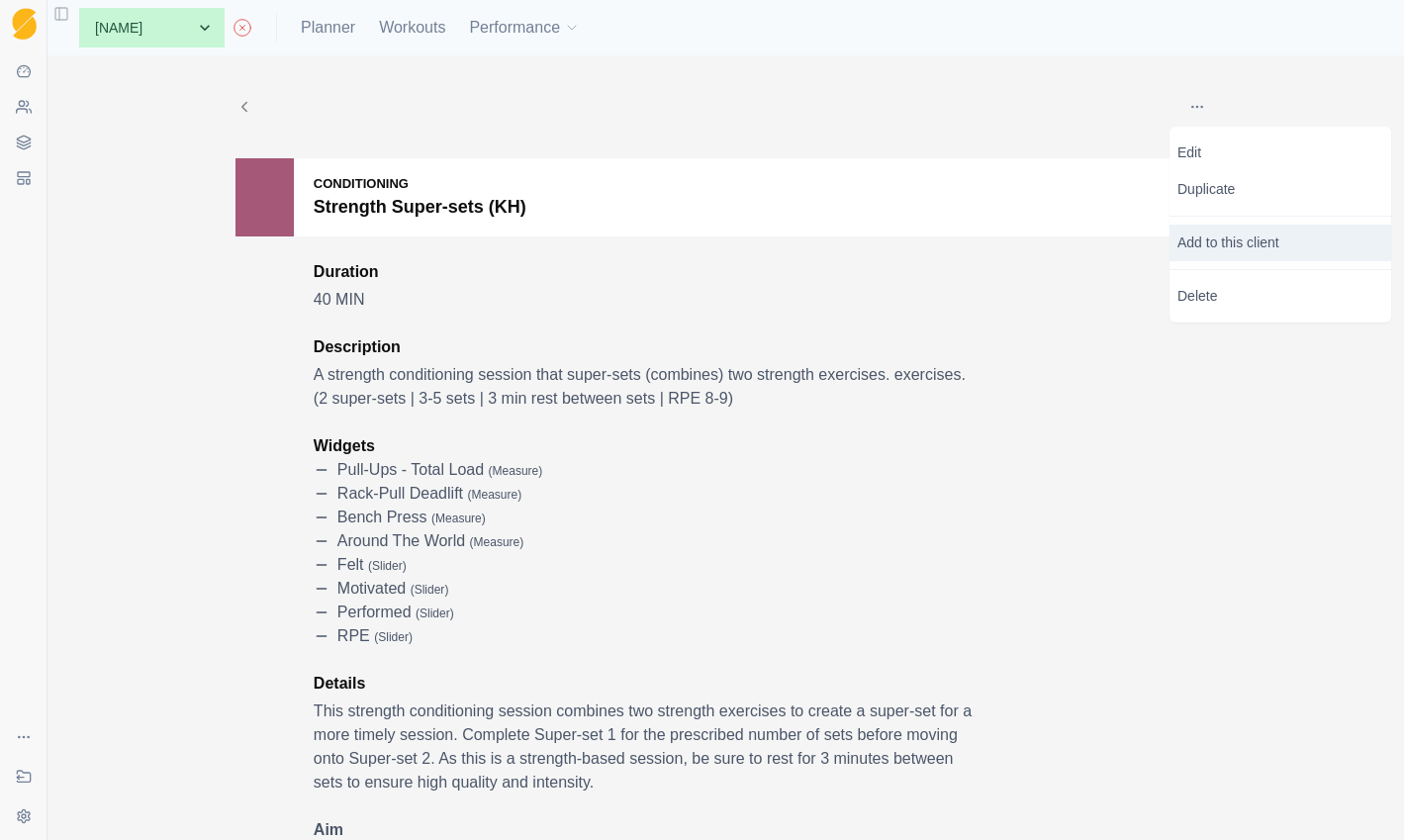 click on "Add to this client" at bounding box center [1280, 242] 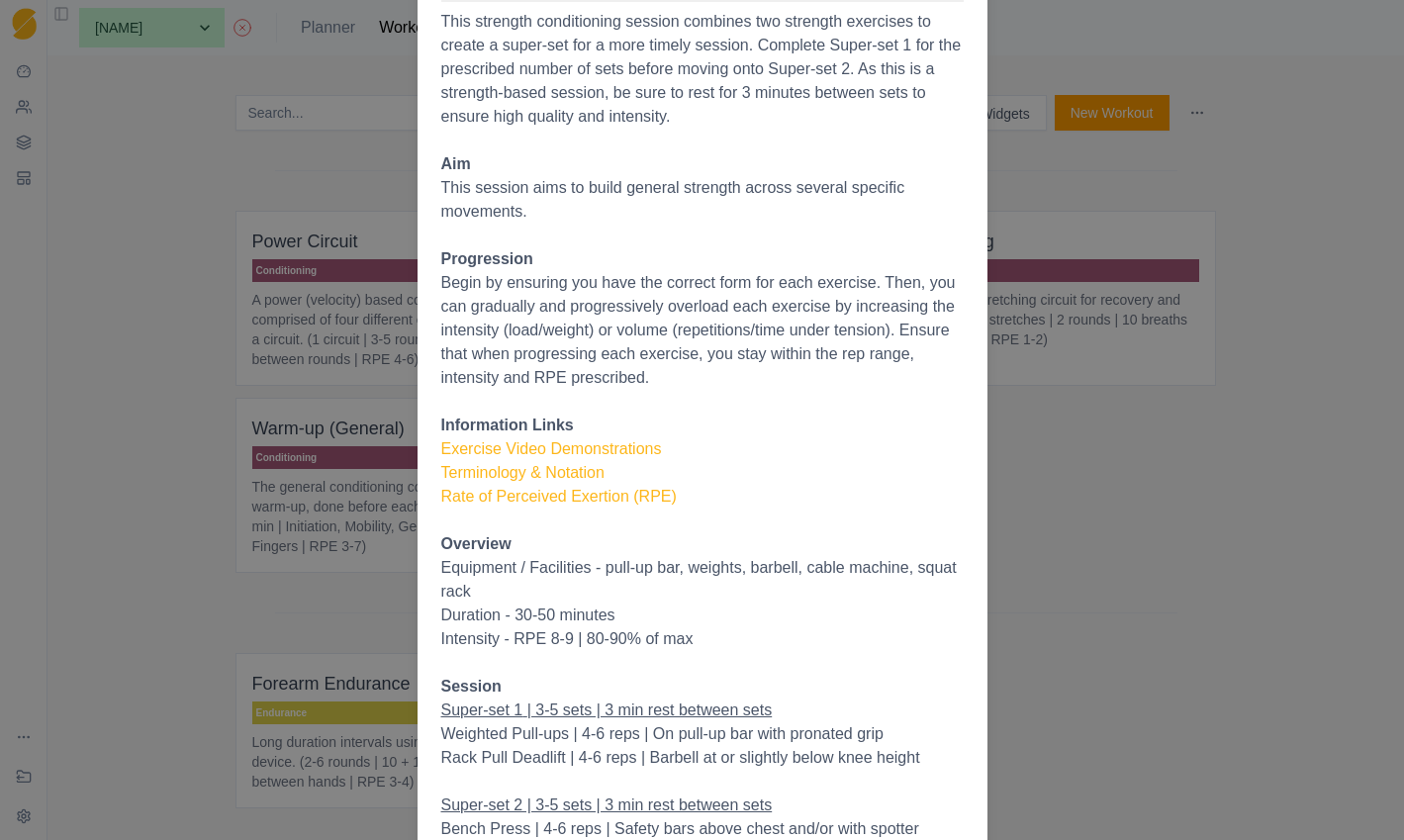 scroll, scrollTop: 894, scrollLeft: 0, axis: vertical 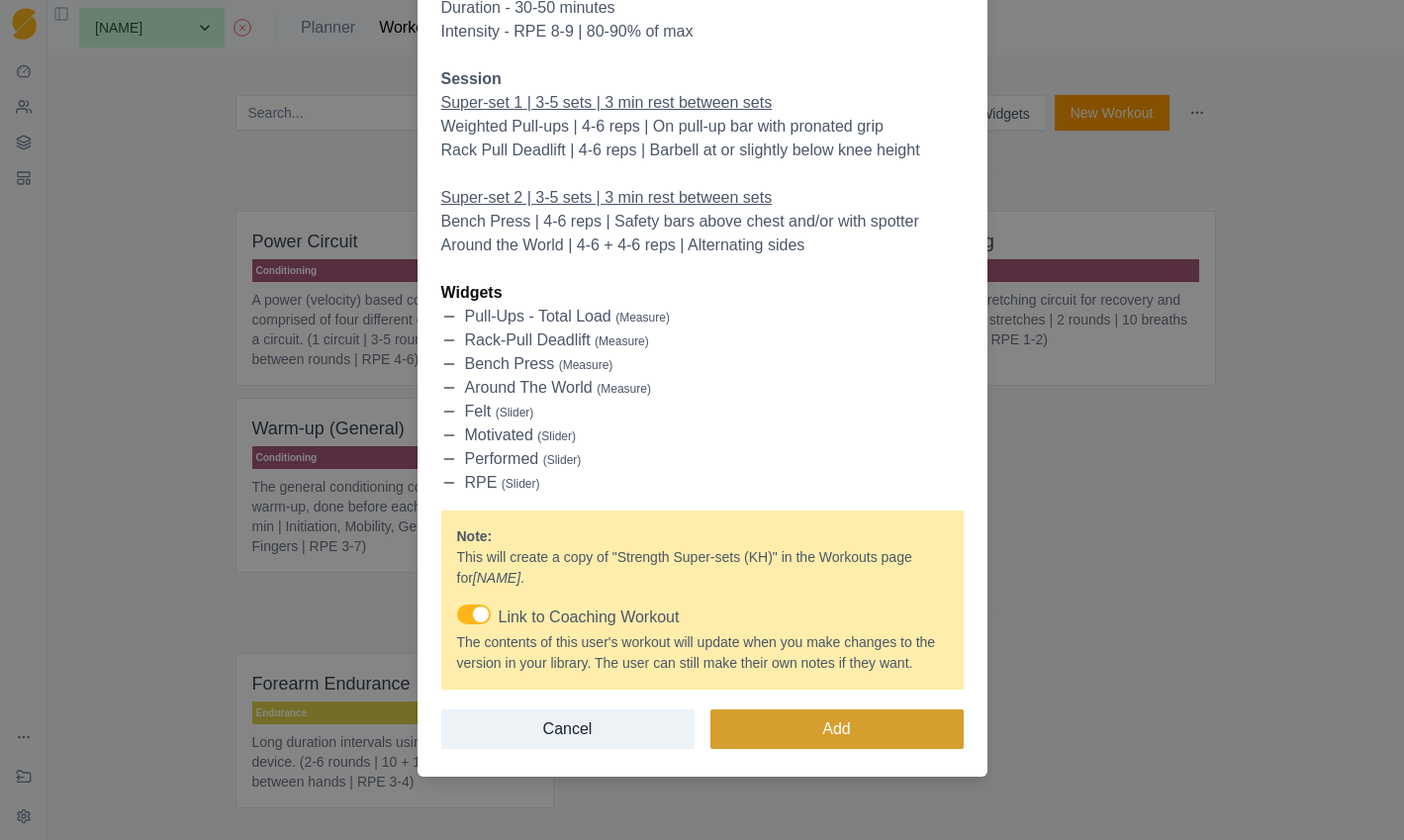 click on "Add" at bounding box center [837, 729] 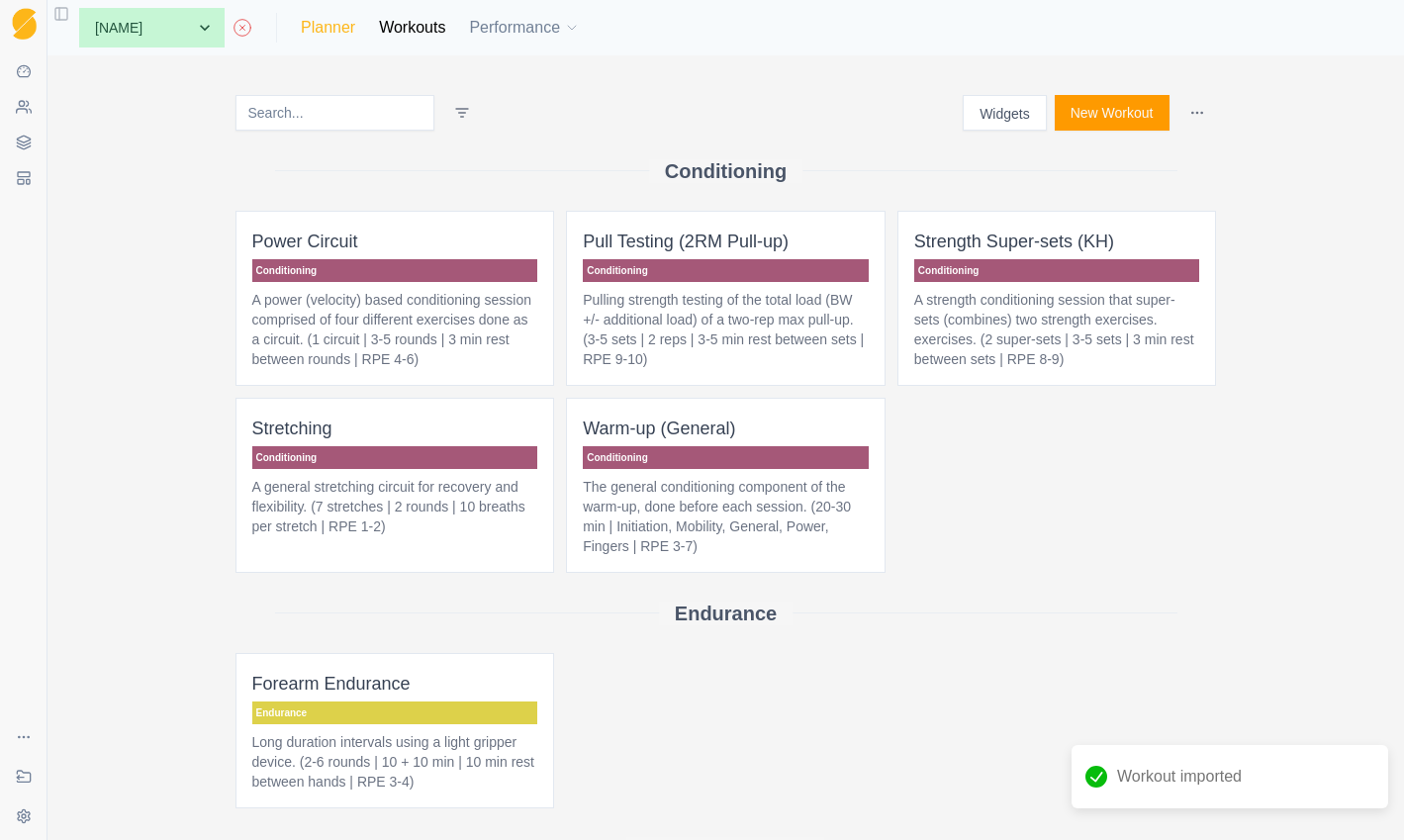 click on "Planner" at bounding box center (328, 28) 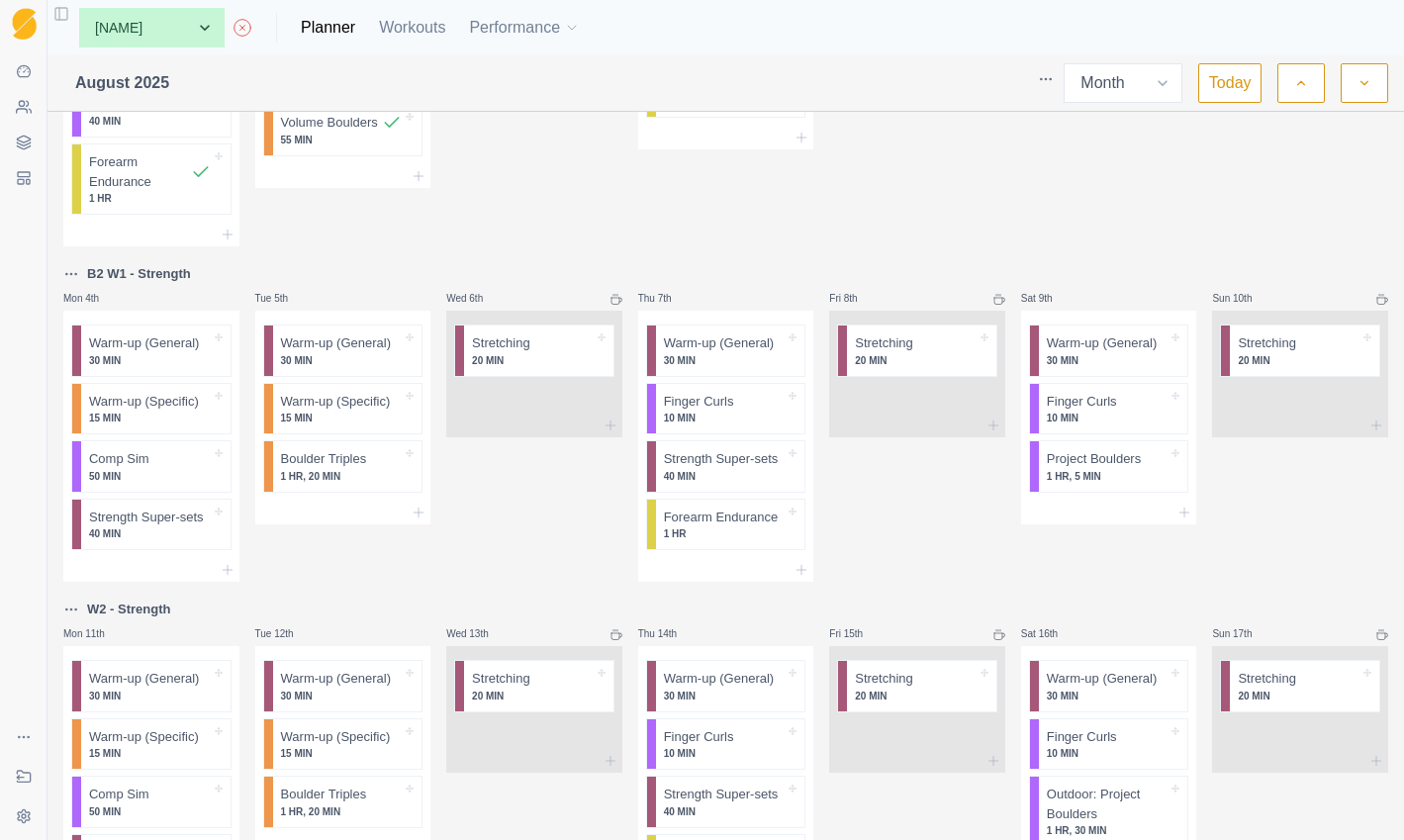 scroll, scrollTop: 265, scrollLeft: 0, axis: vertical 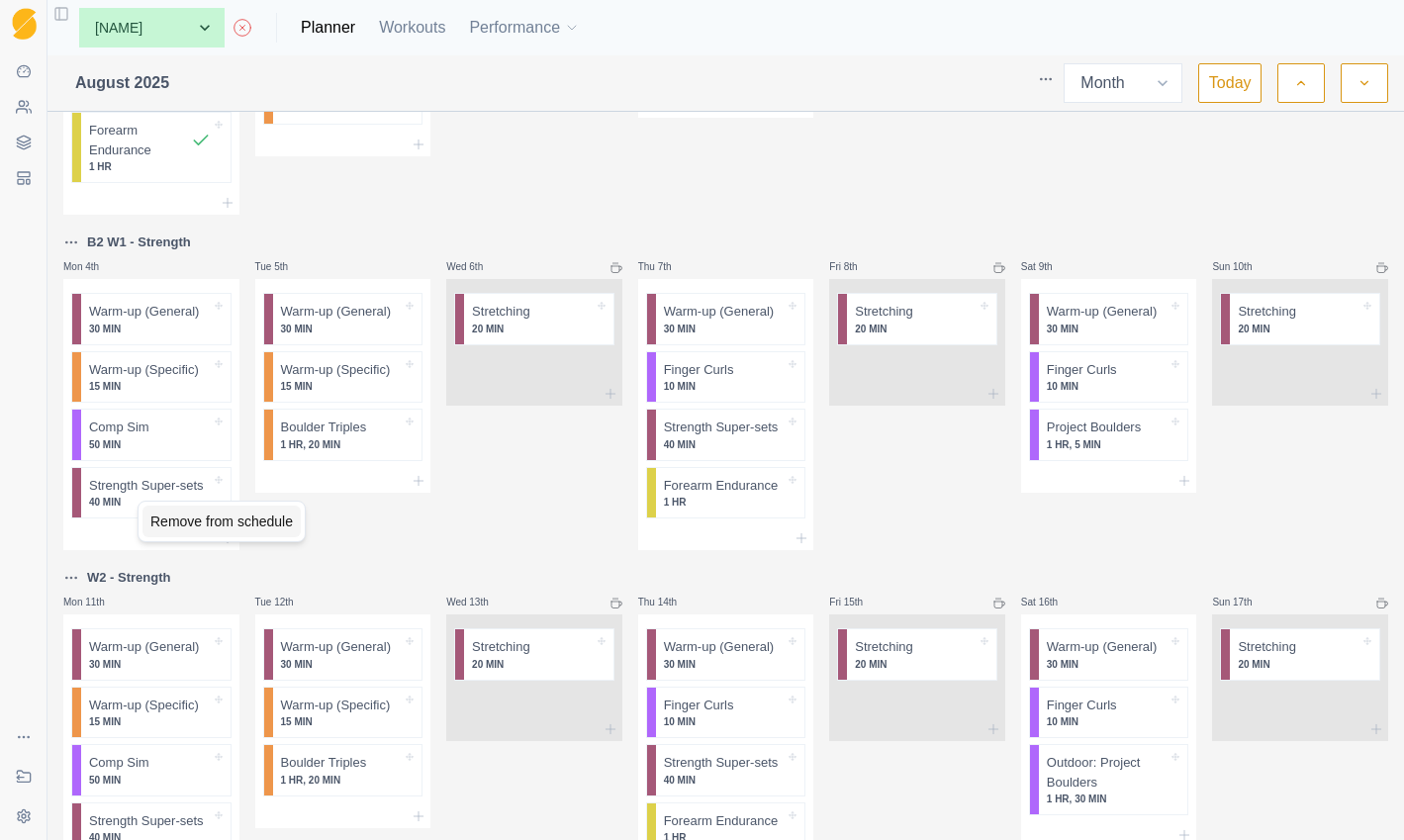 click on "Remove from schedule" at bounding box center [222, 521] 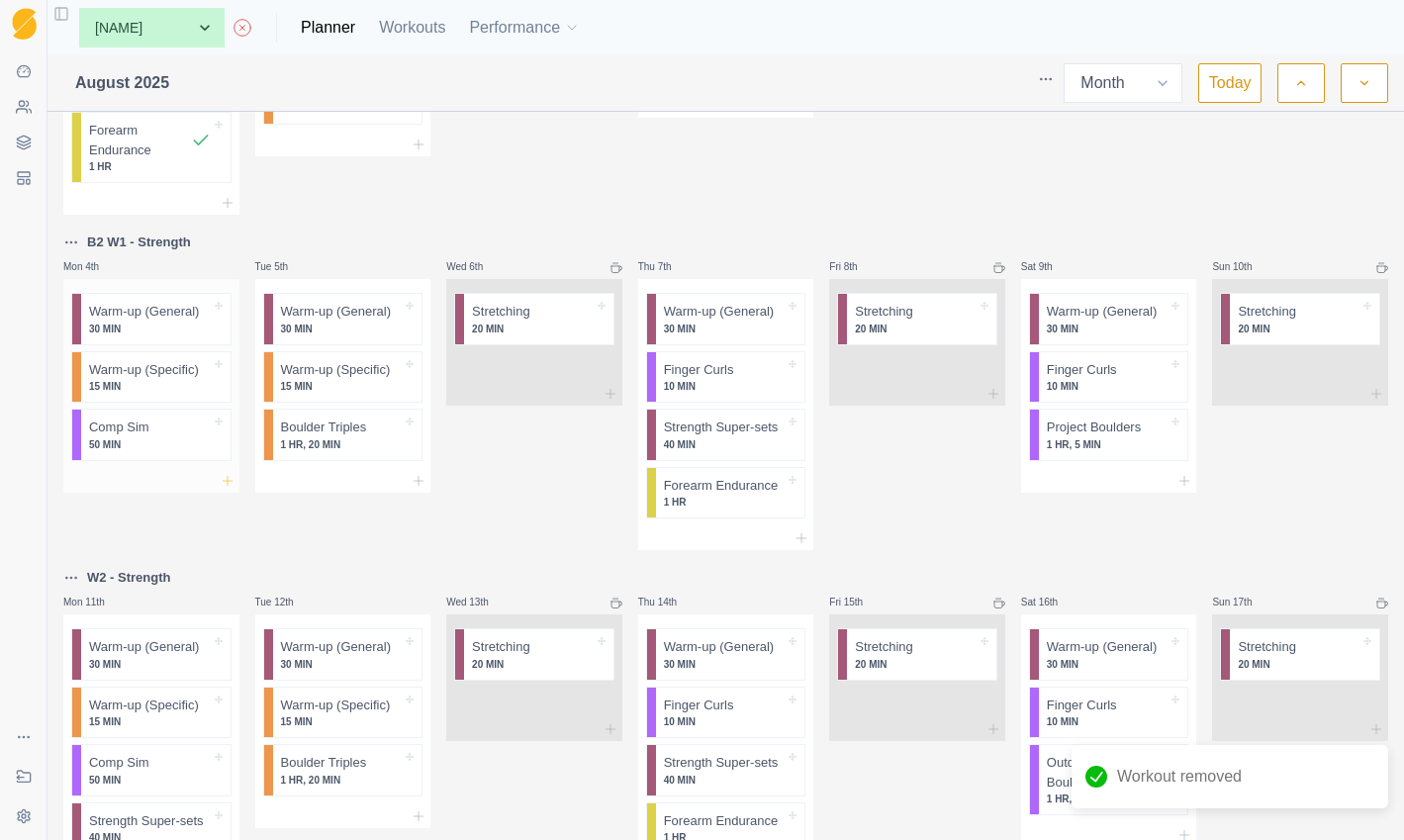 click 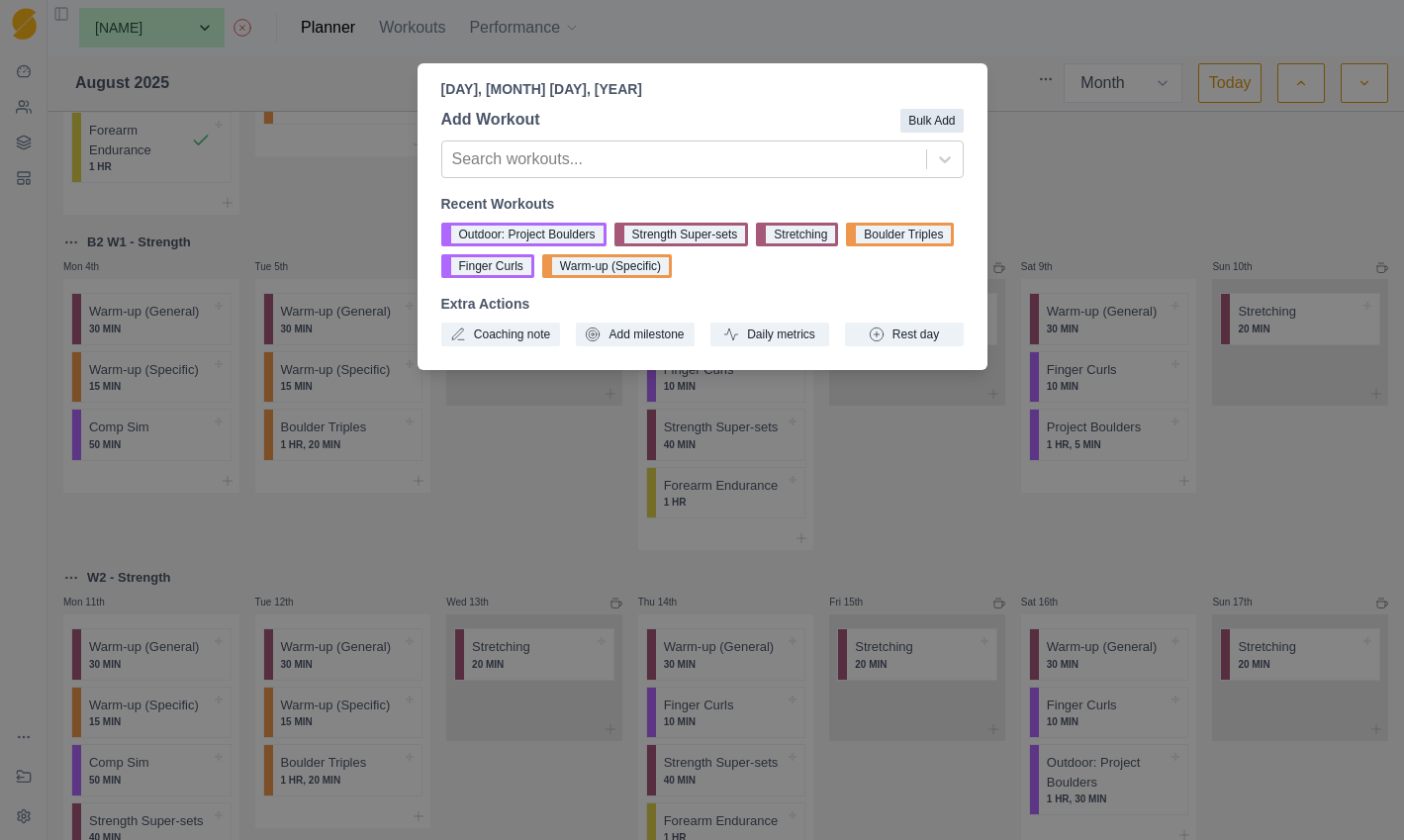 click on "Bulk Add" at bounding box center (931, 121) 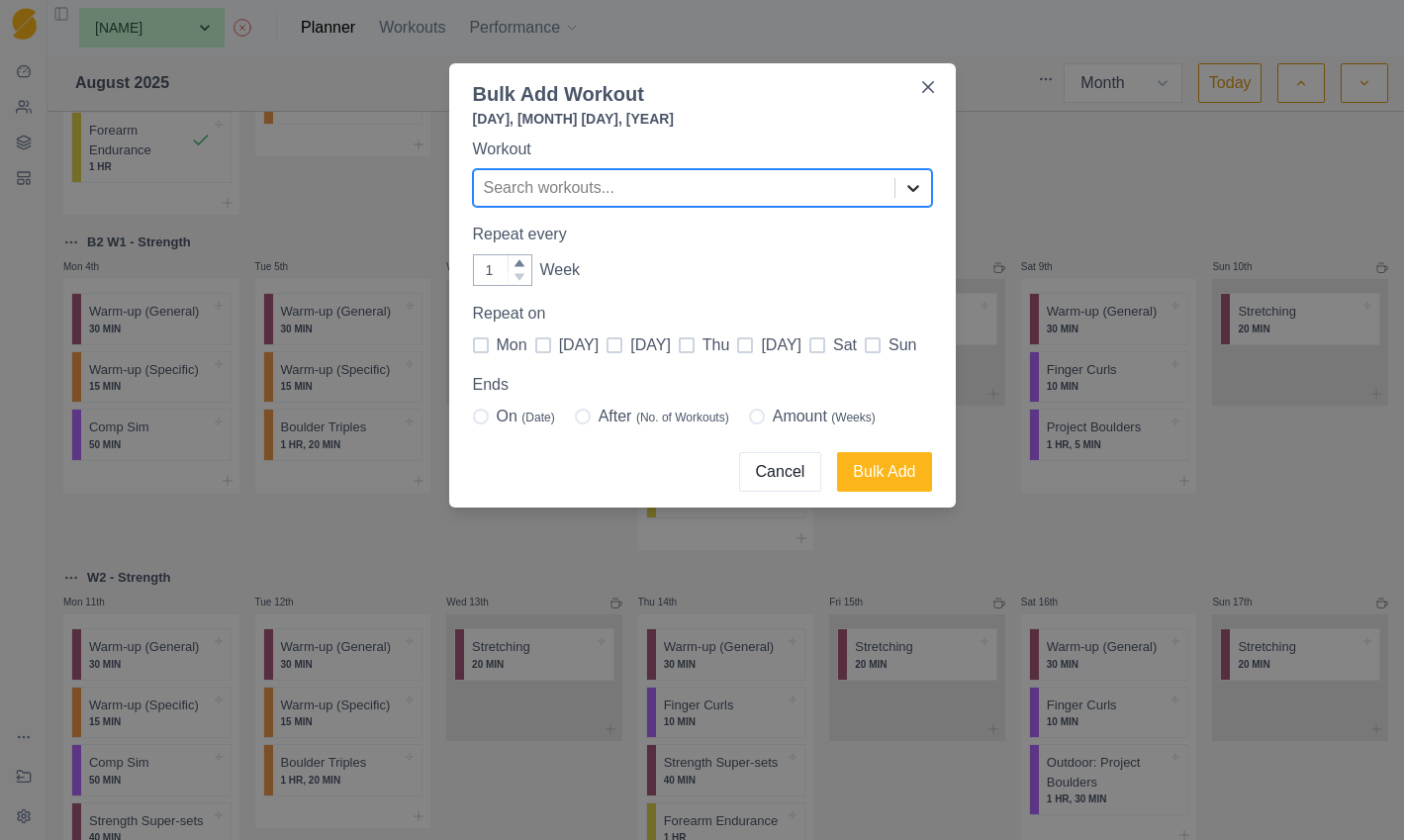 click 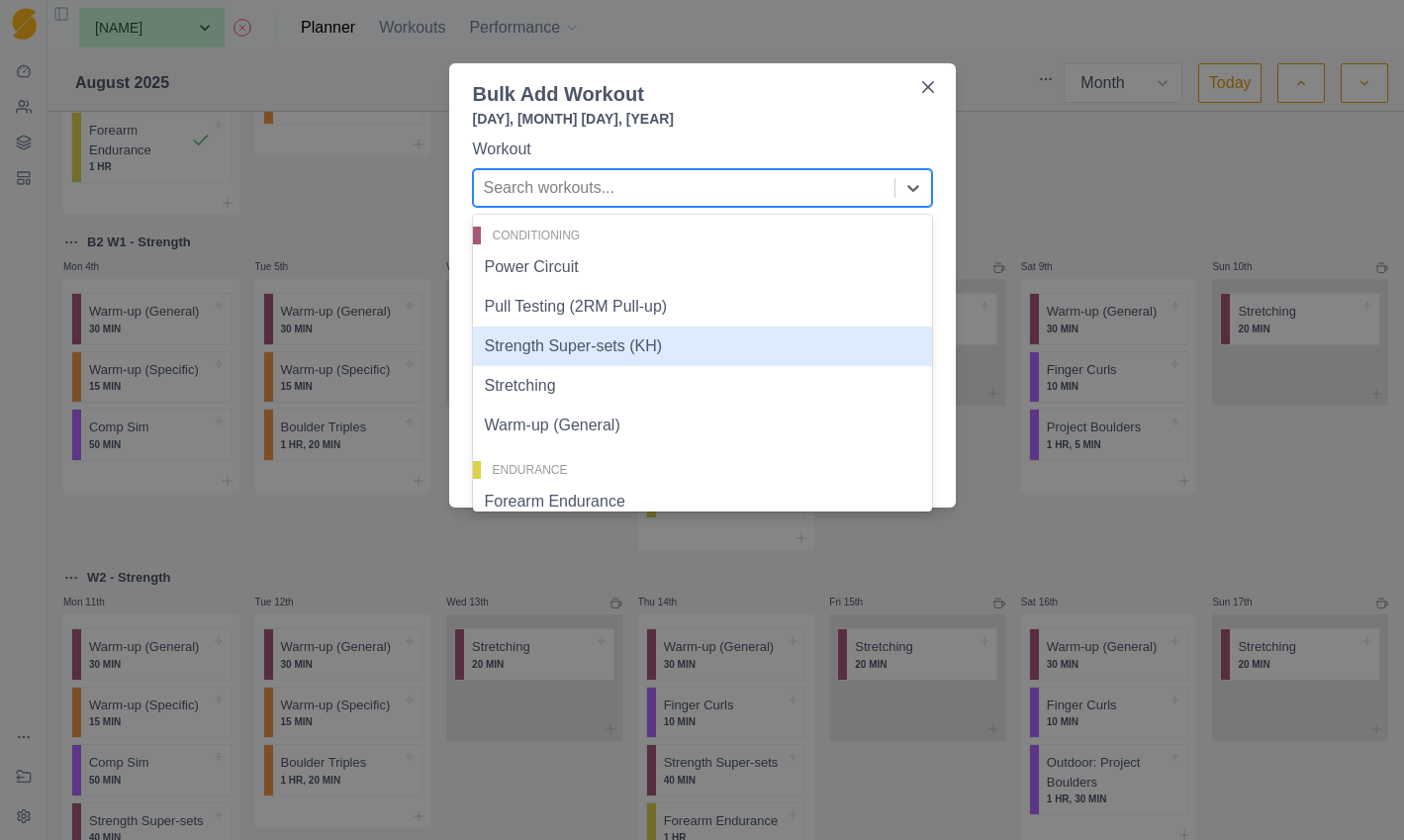 click on "Strength Super-sets (KH)" at bounding box center (702, 346) 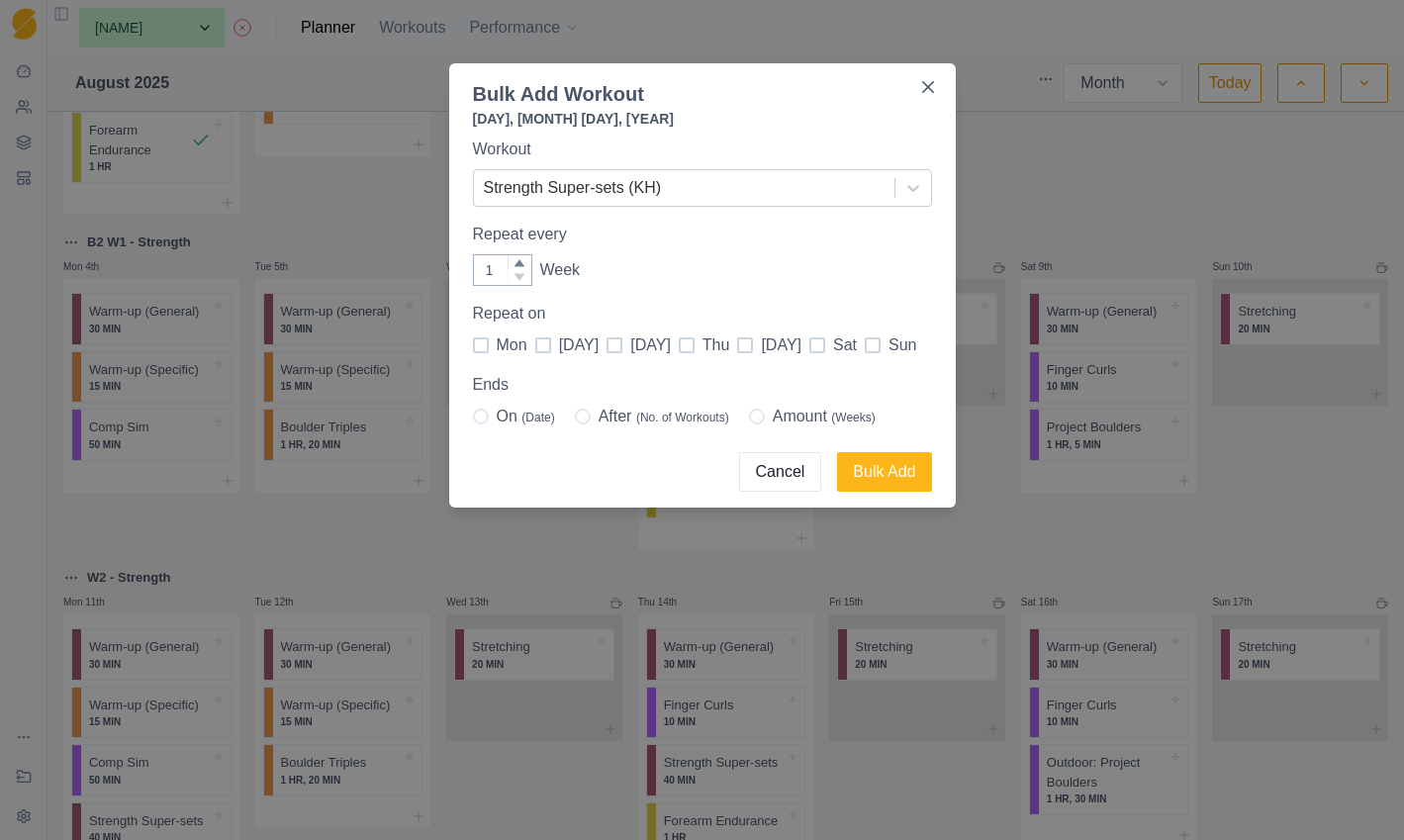 click at bounding box center (481, 345) 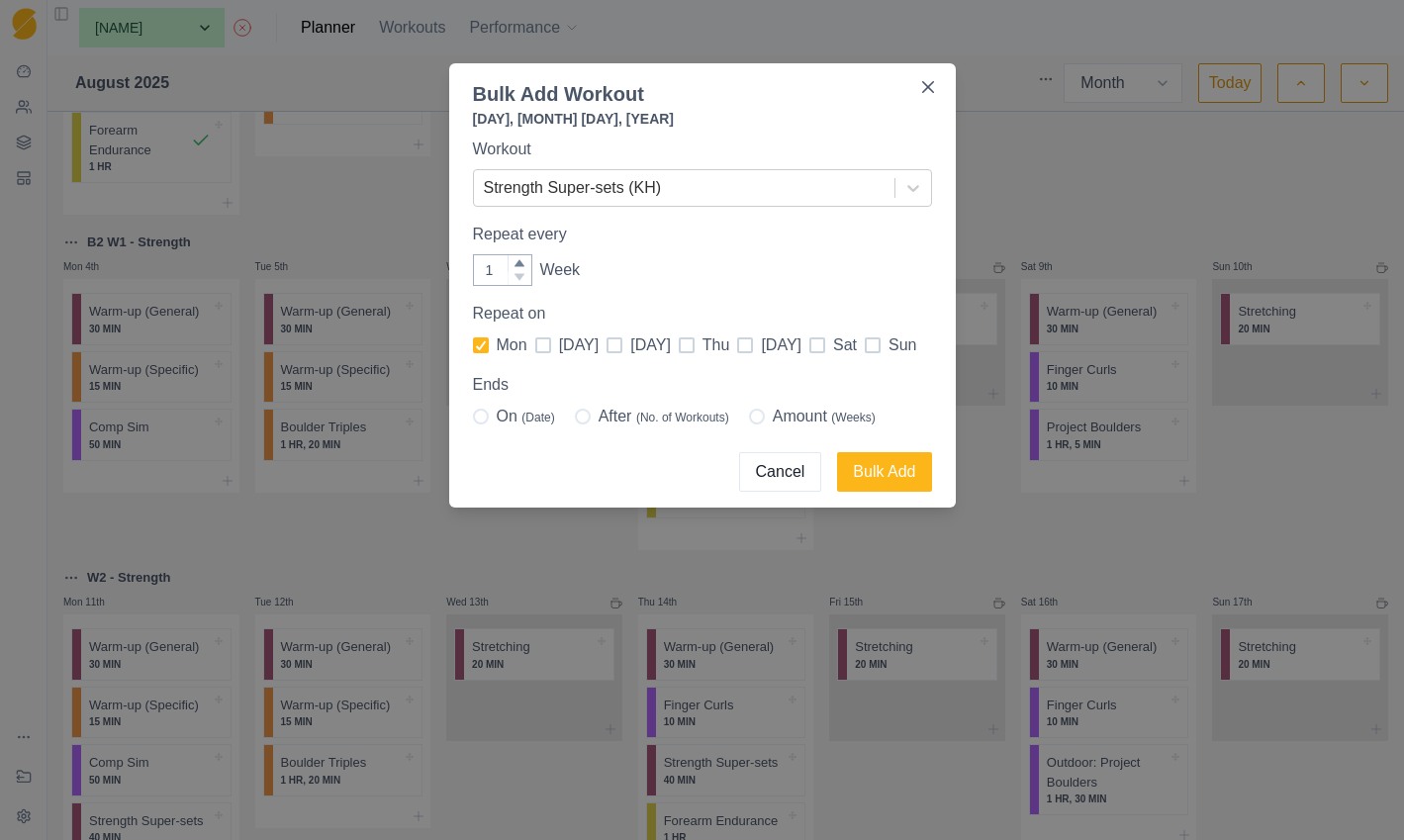 click at bounding box center [687, 345] 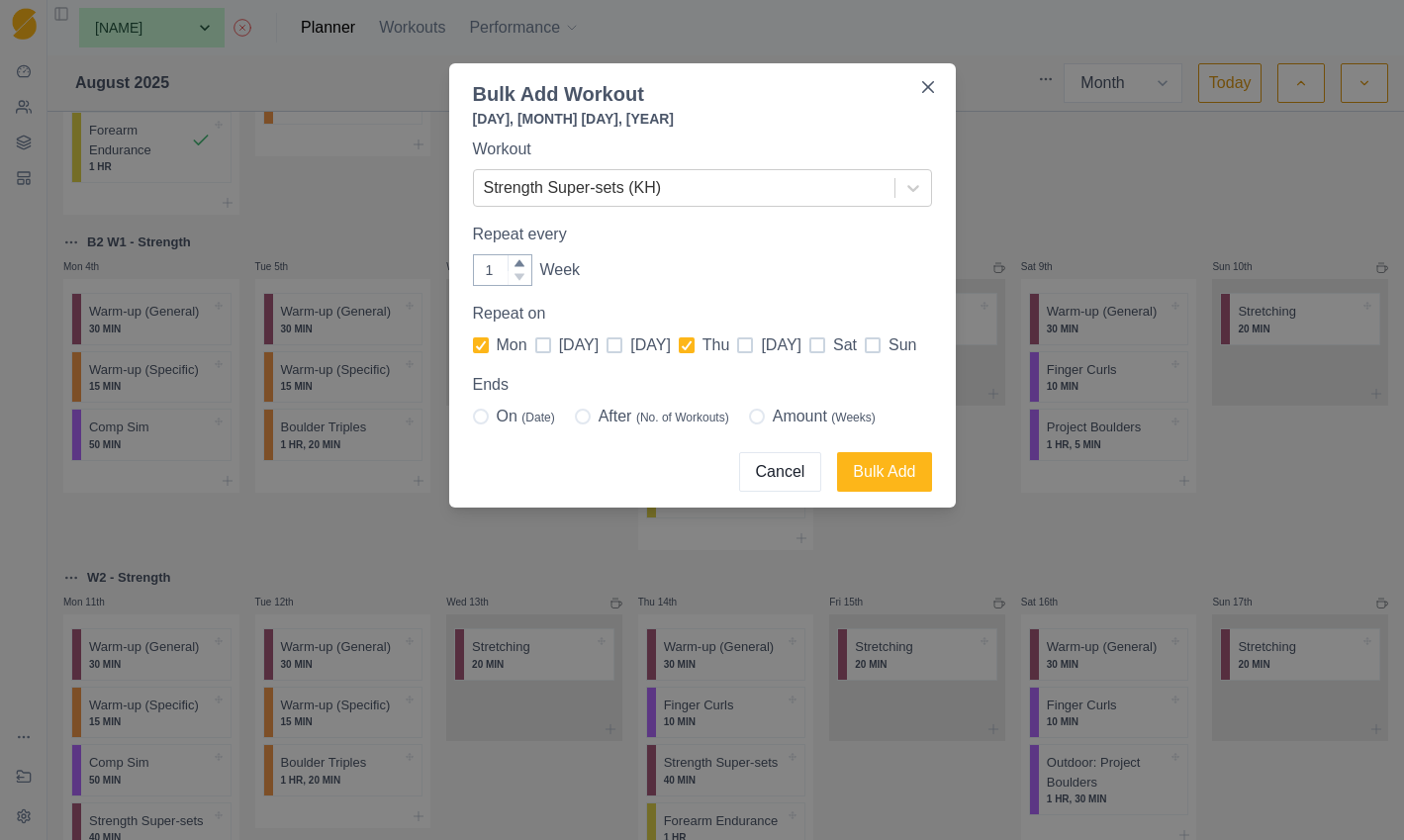 click at bounding box center [757, 417] 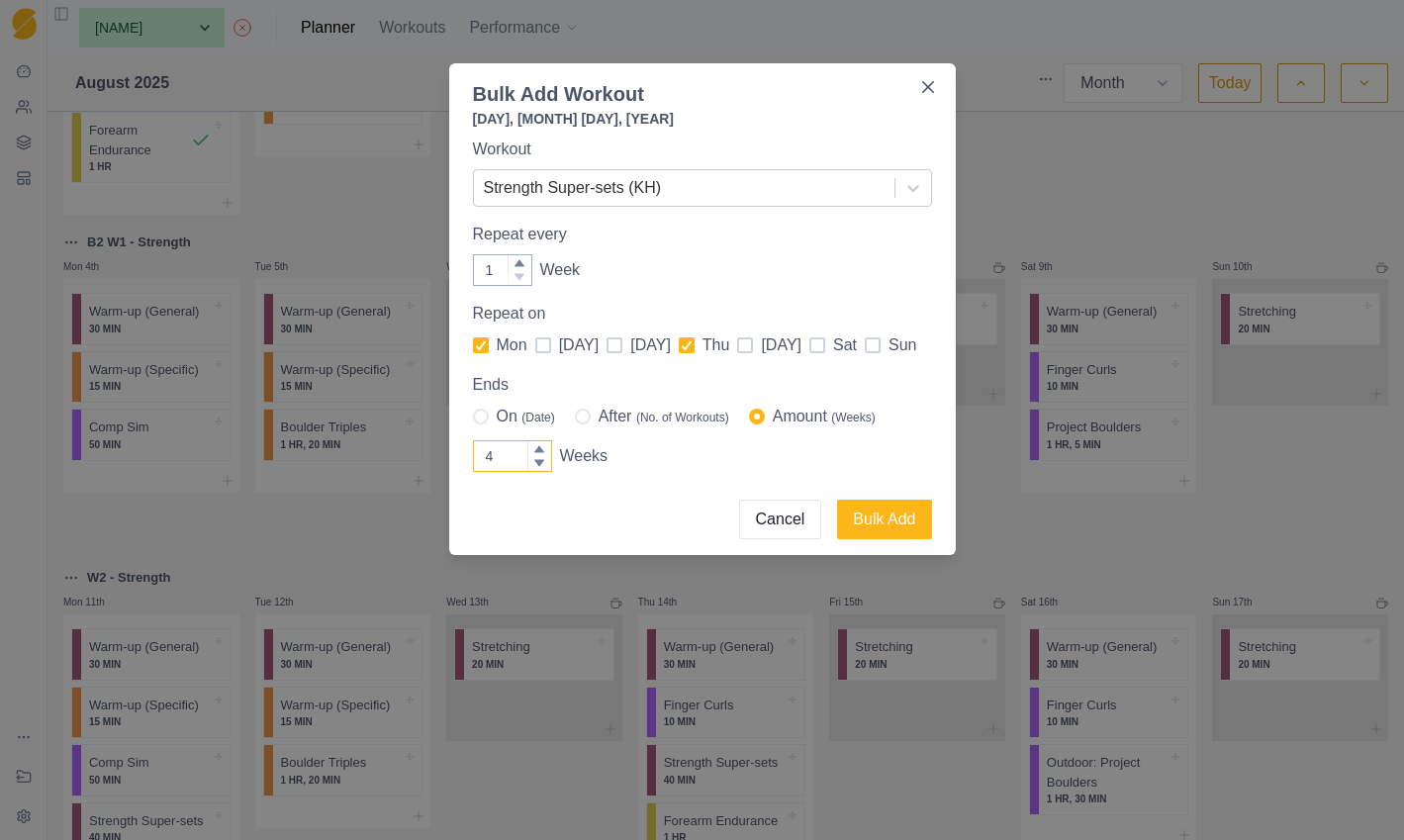 click 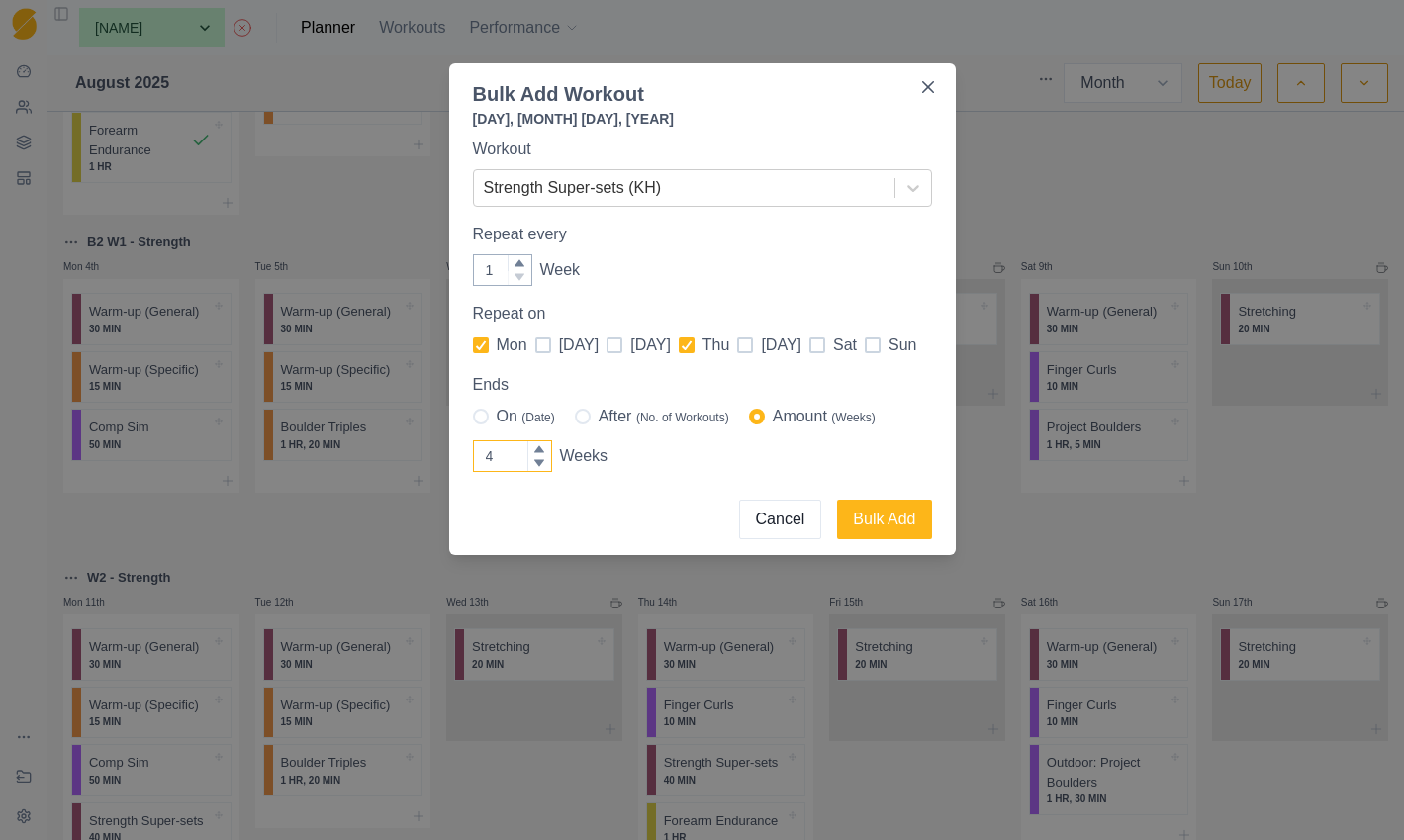 click on "4" at bounding box center [513, 456] 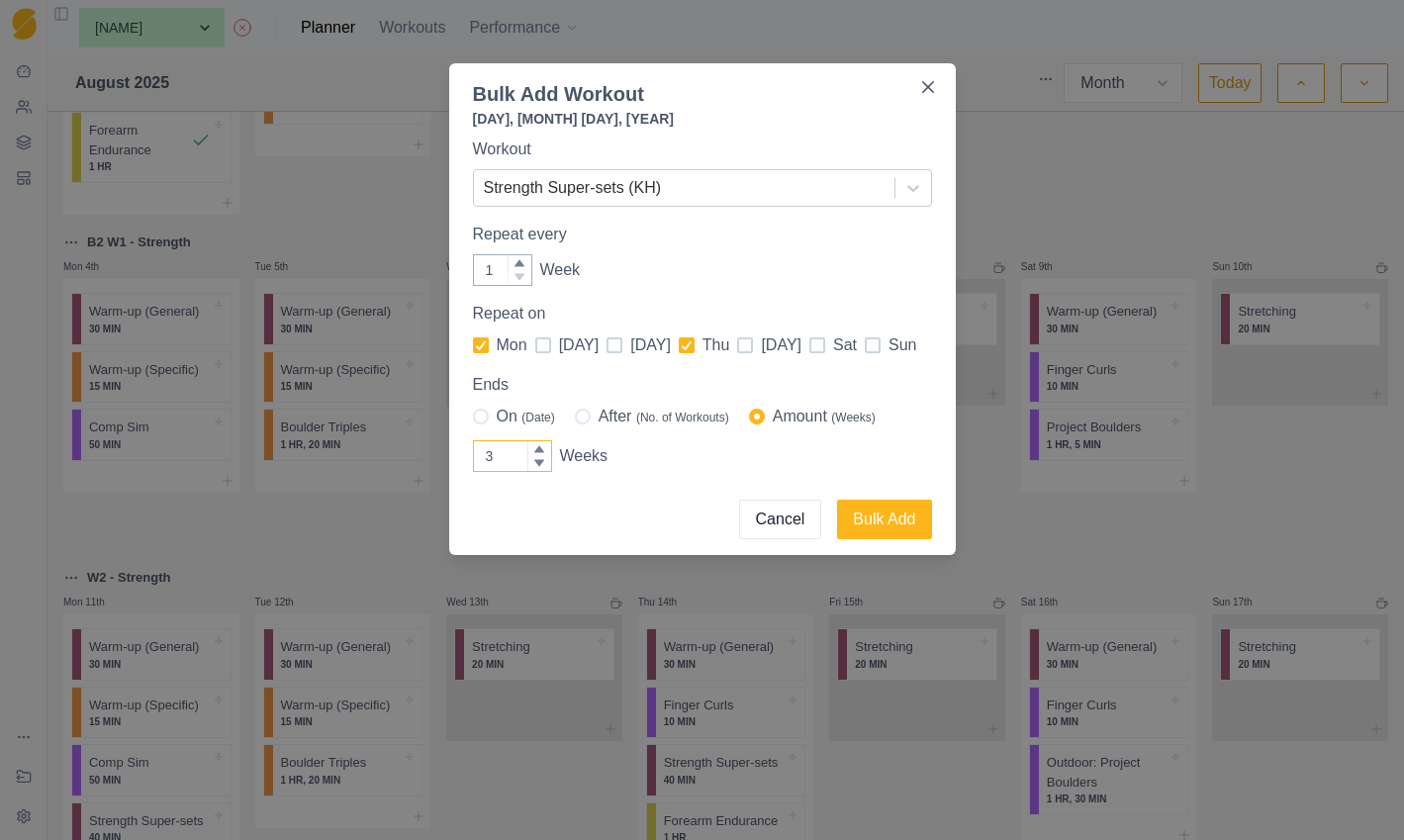 click 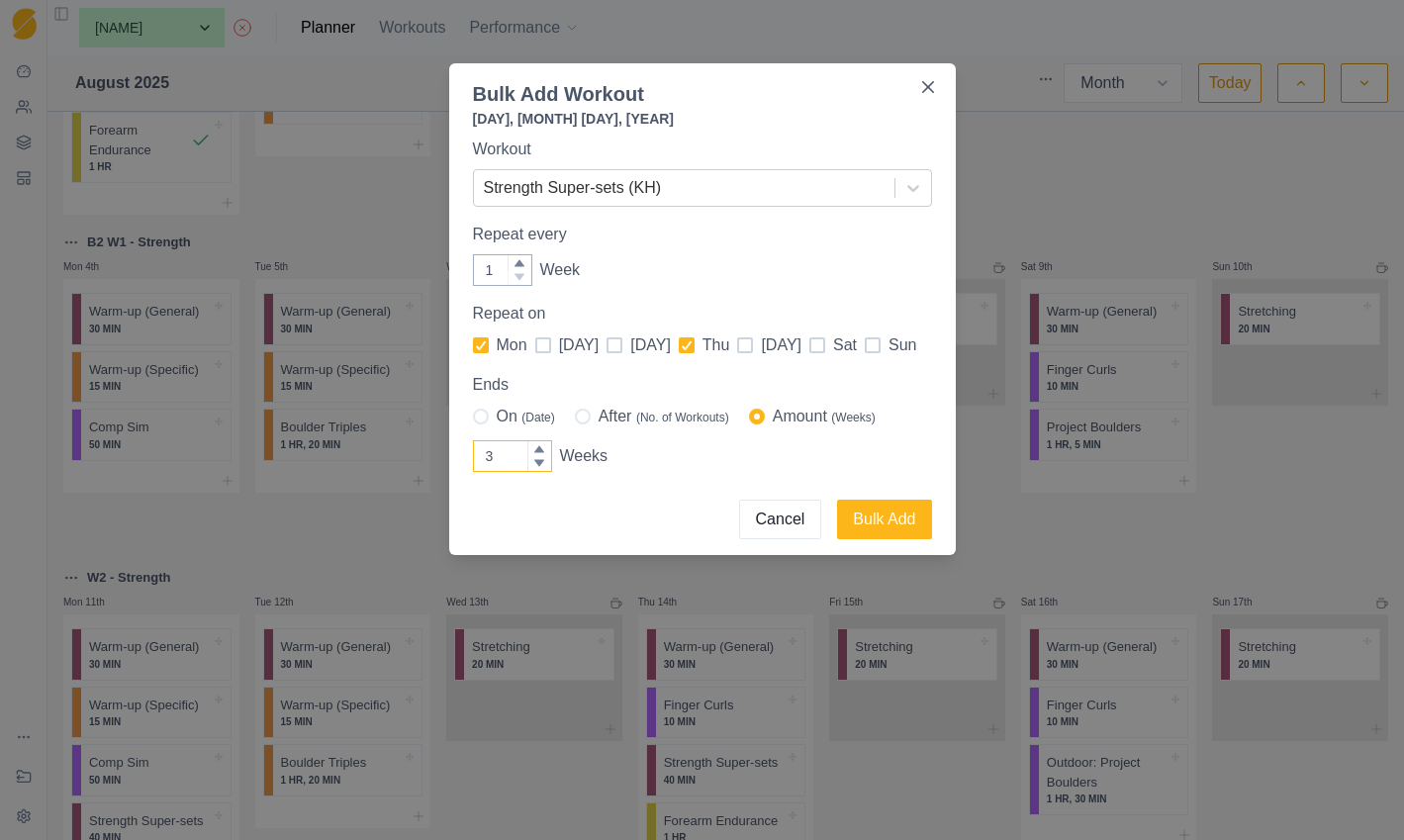 click on "3" at bounding box center [513, 456] 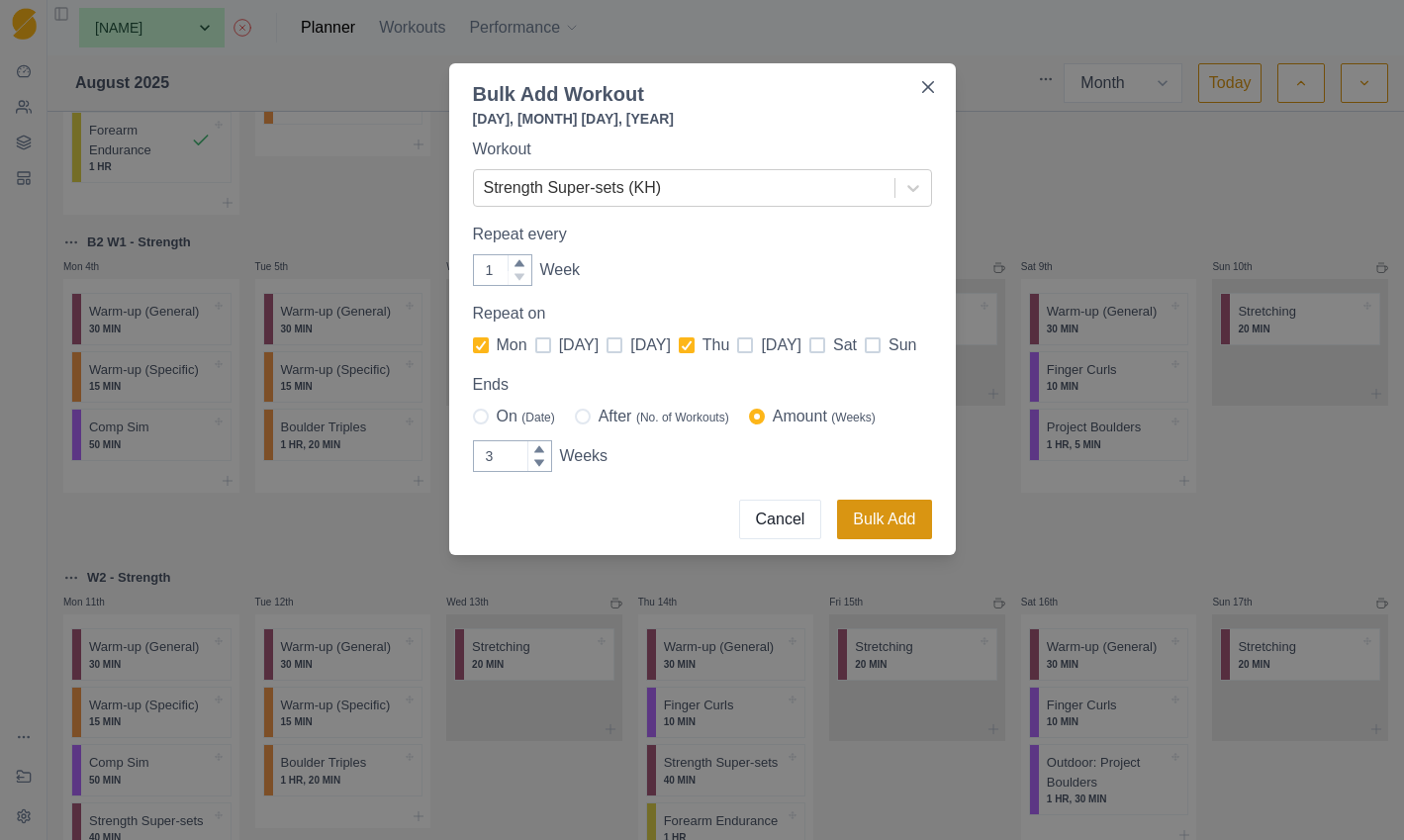 click on "Bulk Add" at bounding box center [884, 519] 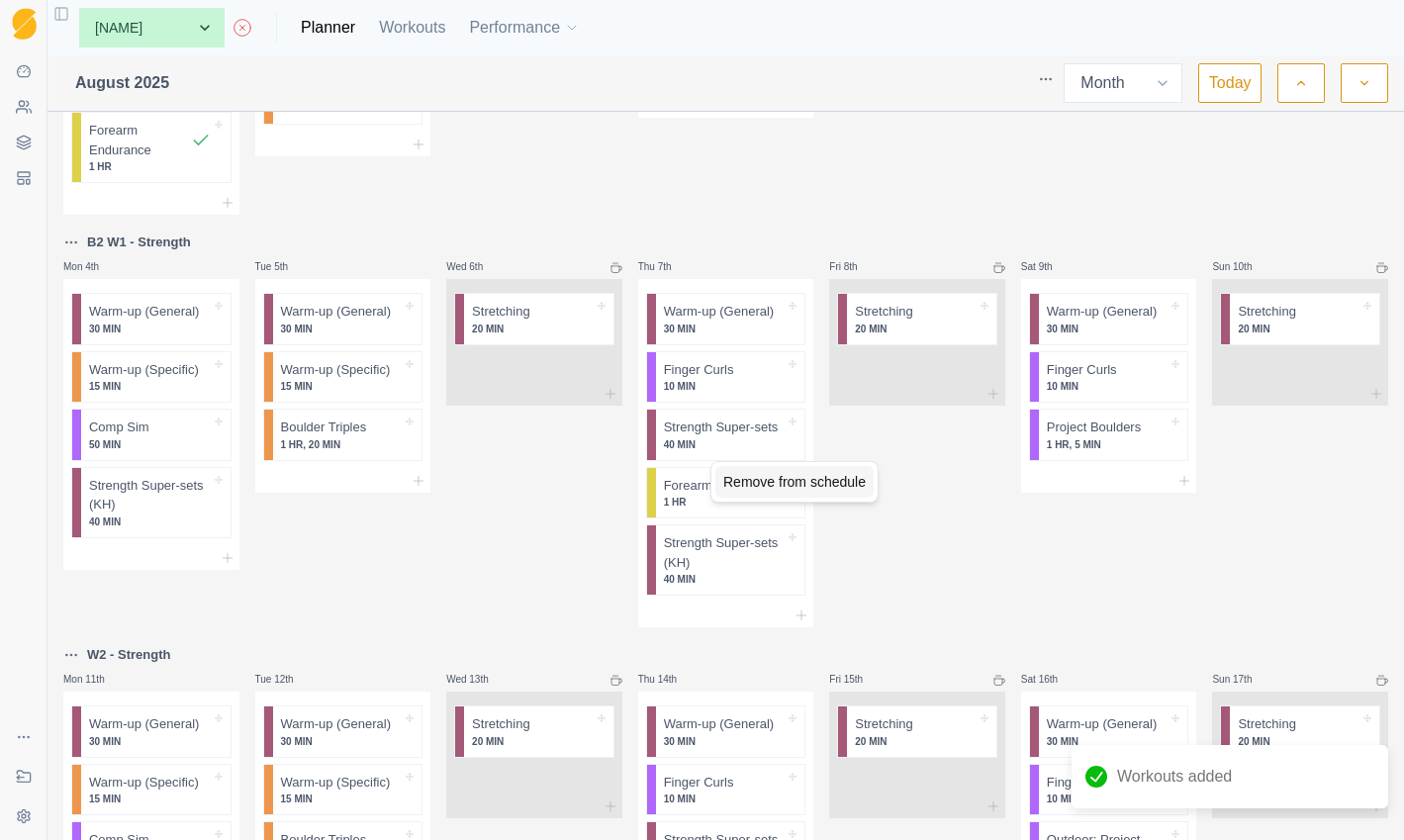 click on "Remove from schedule" at bounding box center [795, 482] 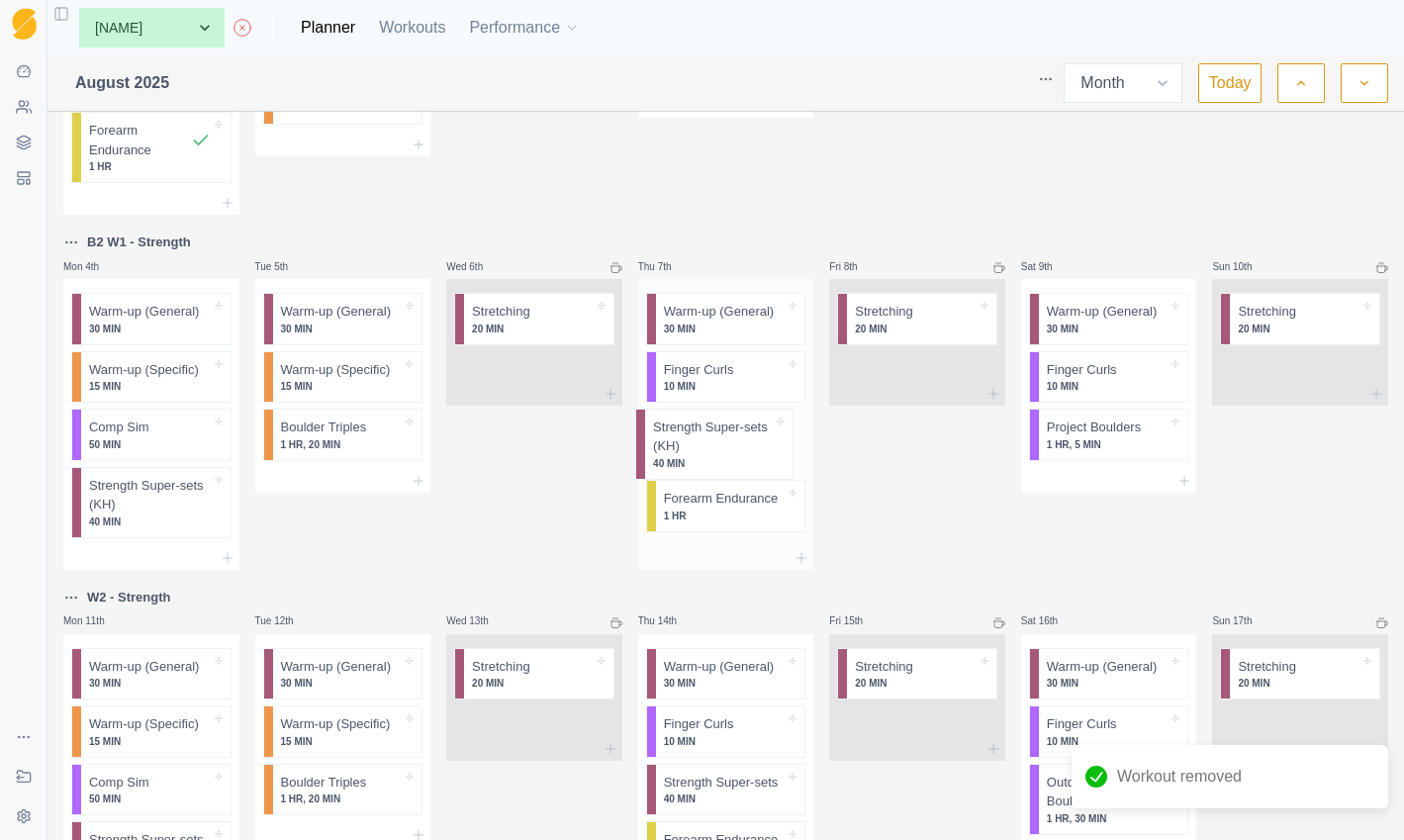 drag, startPoint x: 724, startPoint y: 516, endPoint x: 720, endPoint y: 449, distance: 67.119297 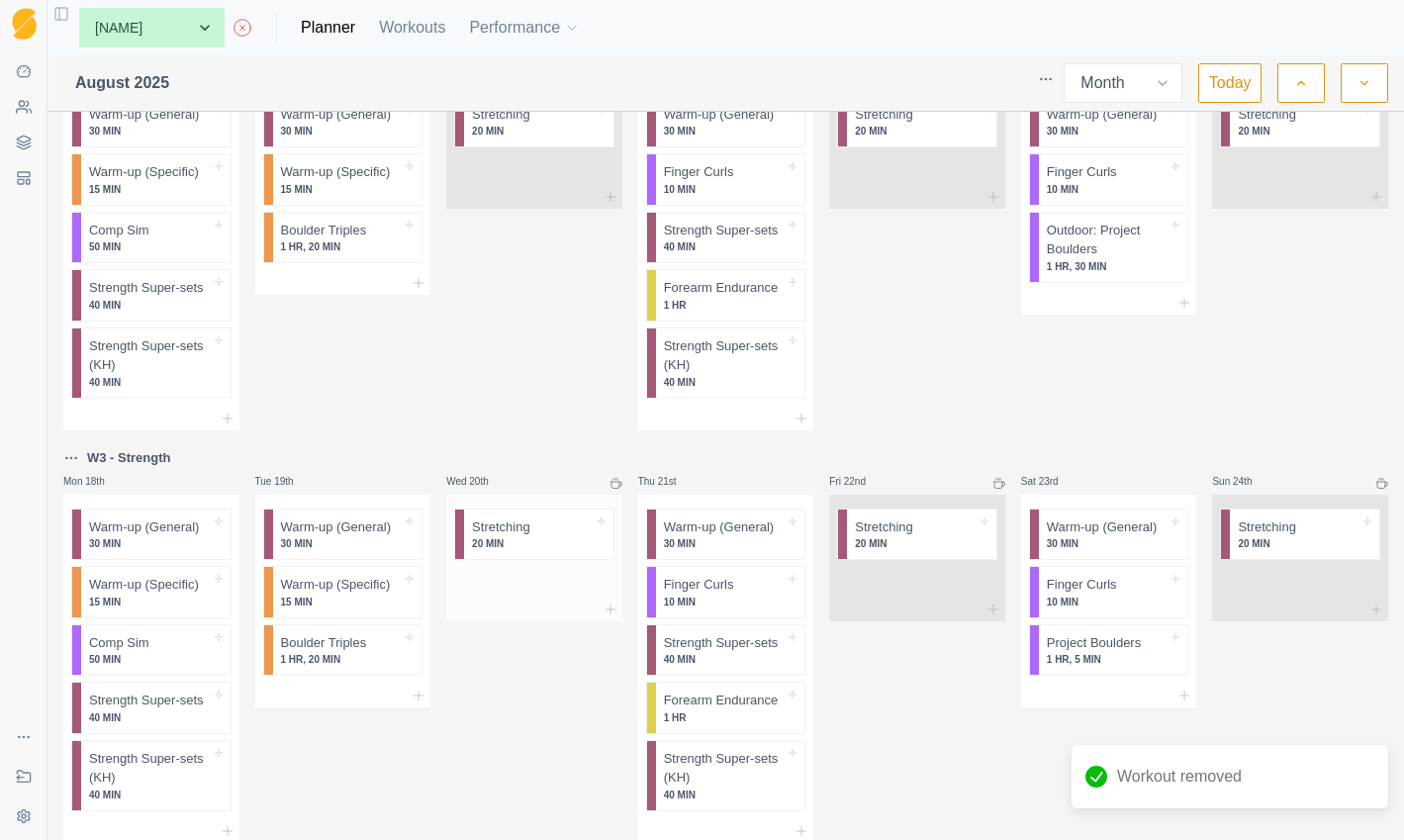scroll, scrollTop: 561, scrollLeft: 0, axis: vertical 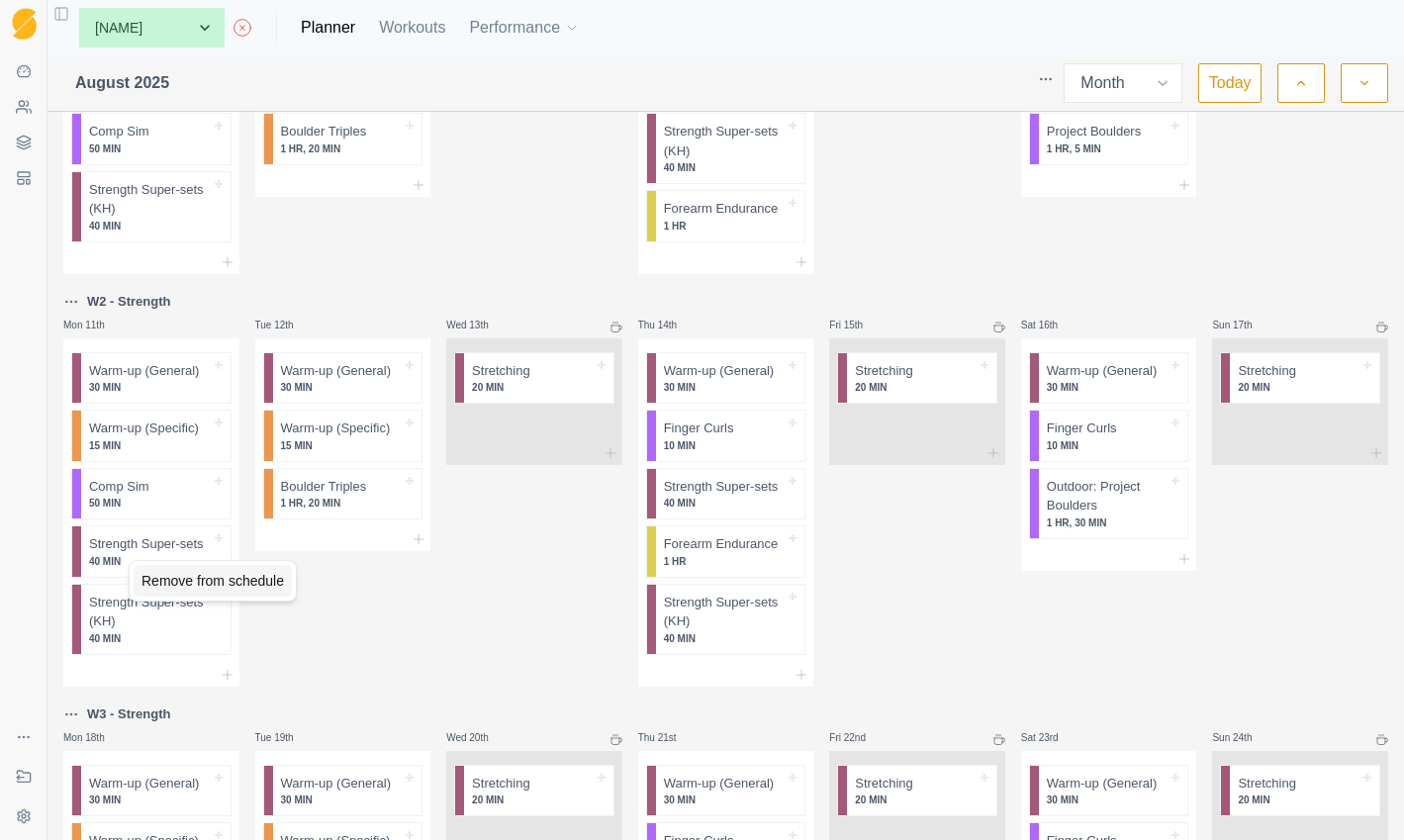 click on "Remove from schedule" at bounding box center (213, 581) 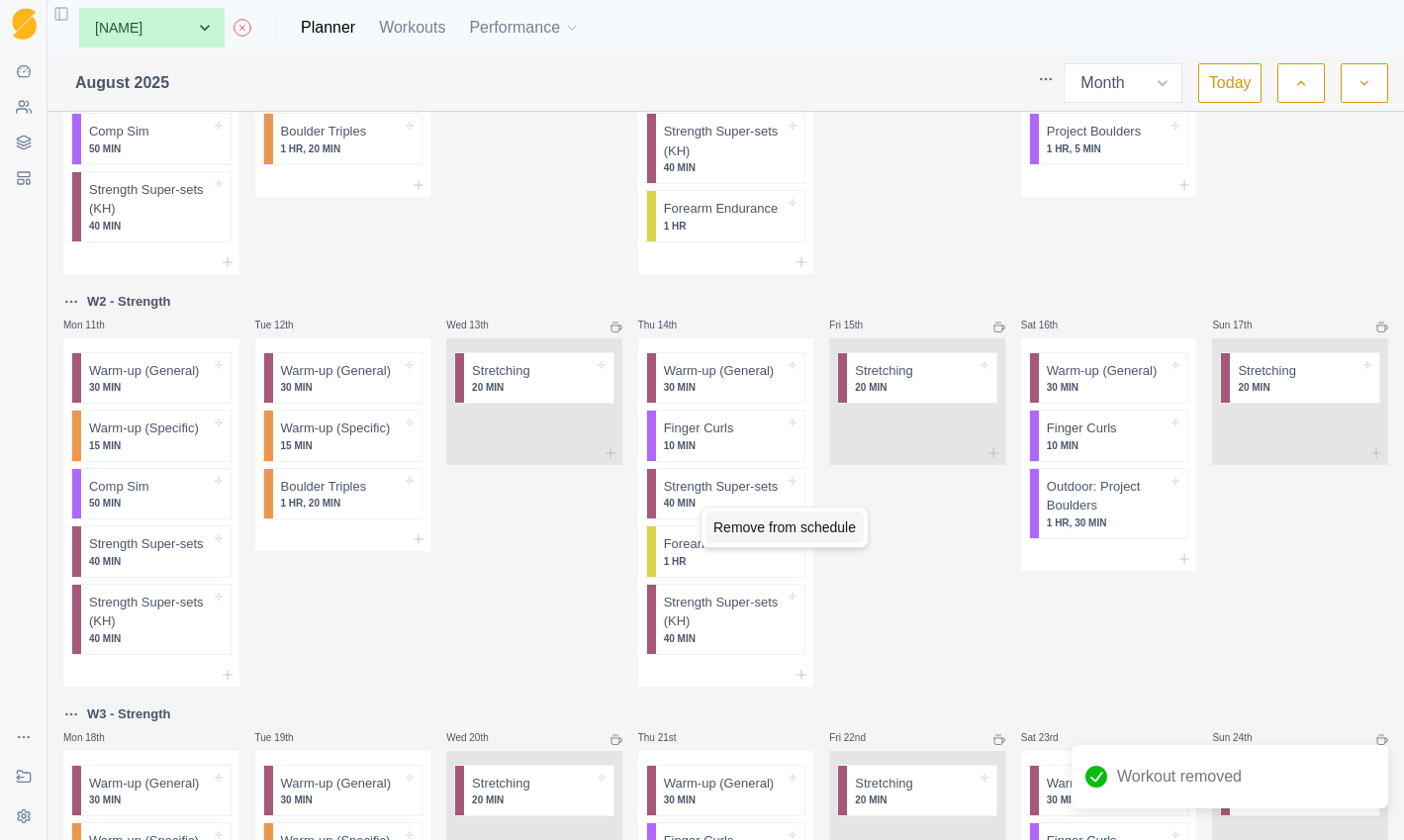 click on "Remove from schedule" at bounding box center [785, 527] 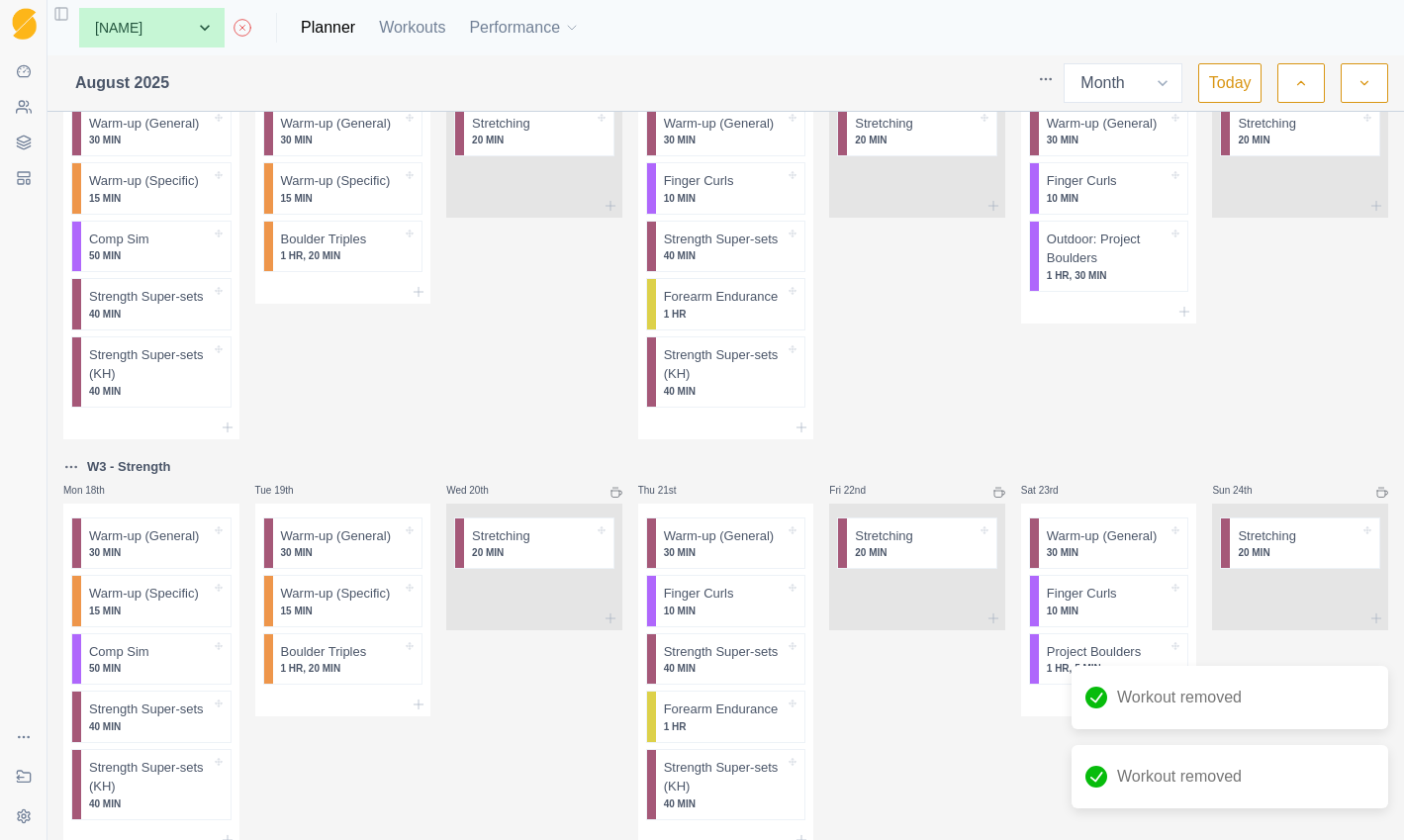 scroll, scrollTop: 959, scrollLeft: 0, axis: vertical 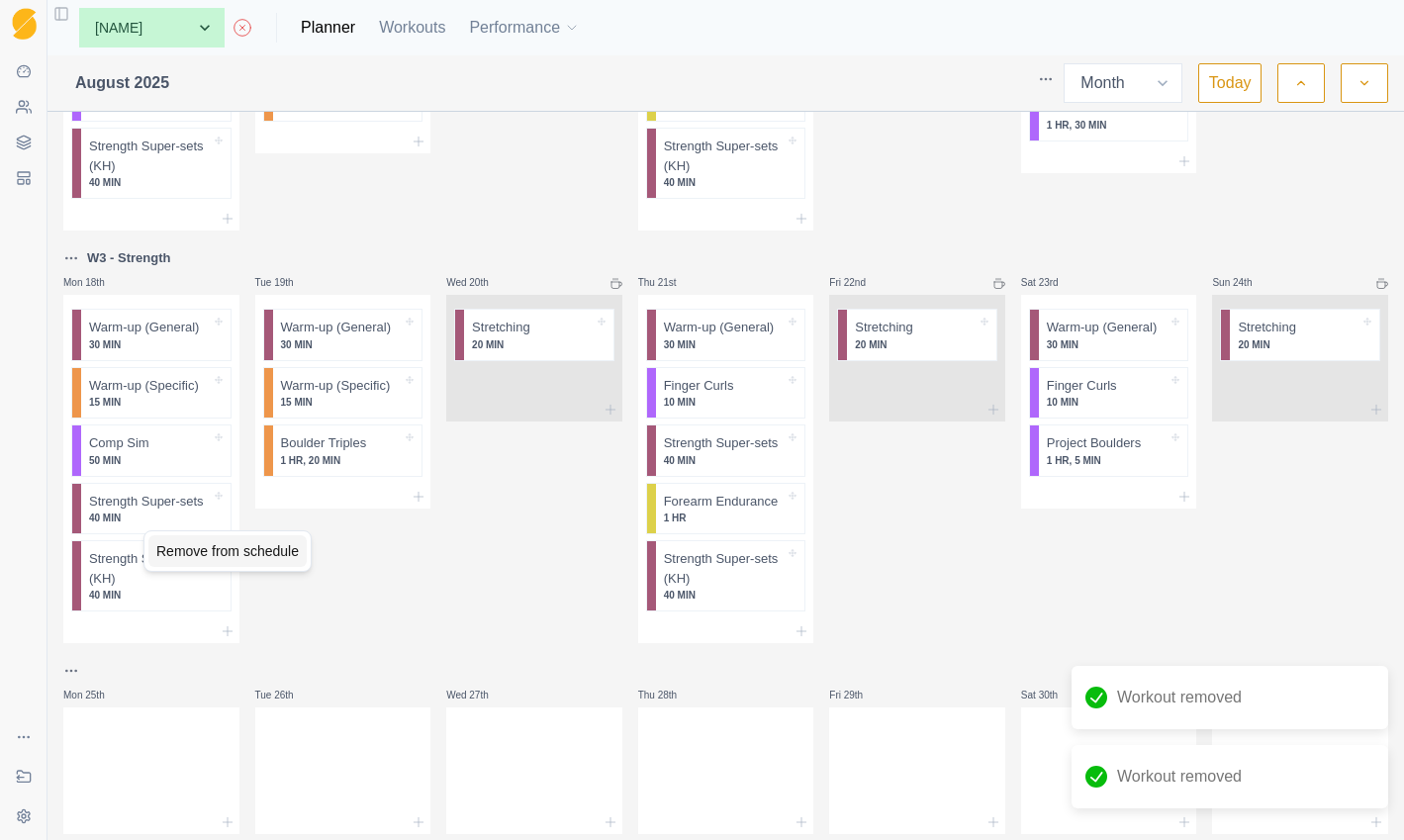 click on "Remove from schedule" at bounding box center (228, 551) 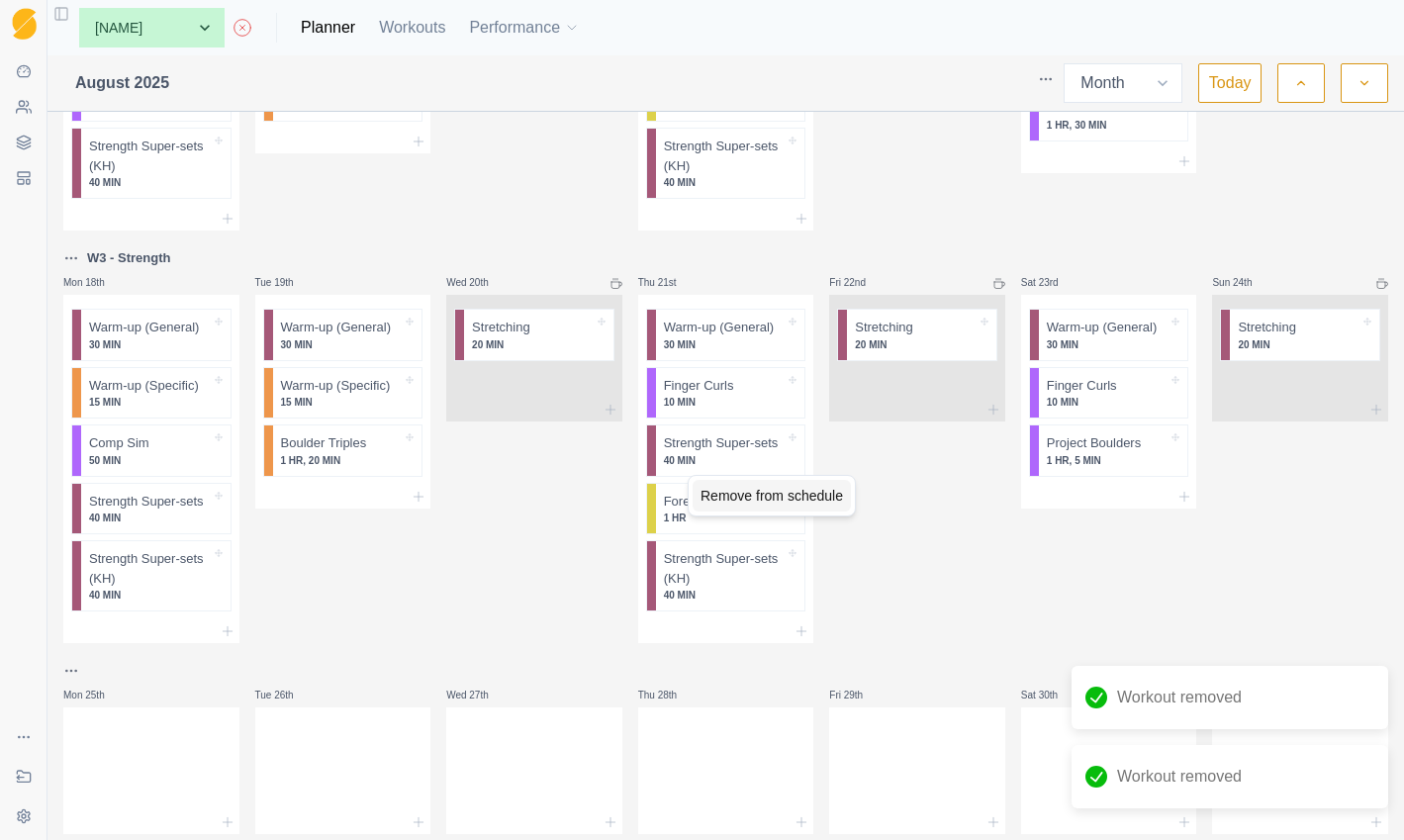 click on "Remove from schedule" at bounding box center [772, 496] 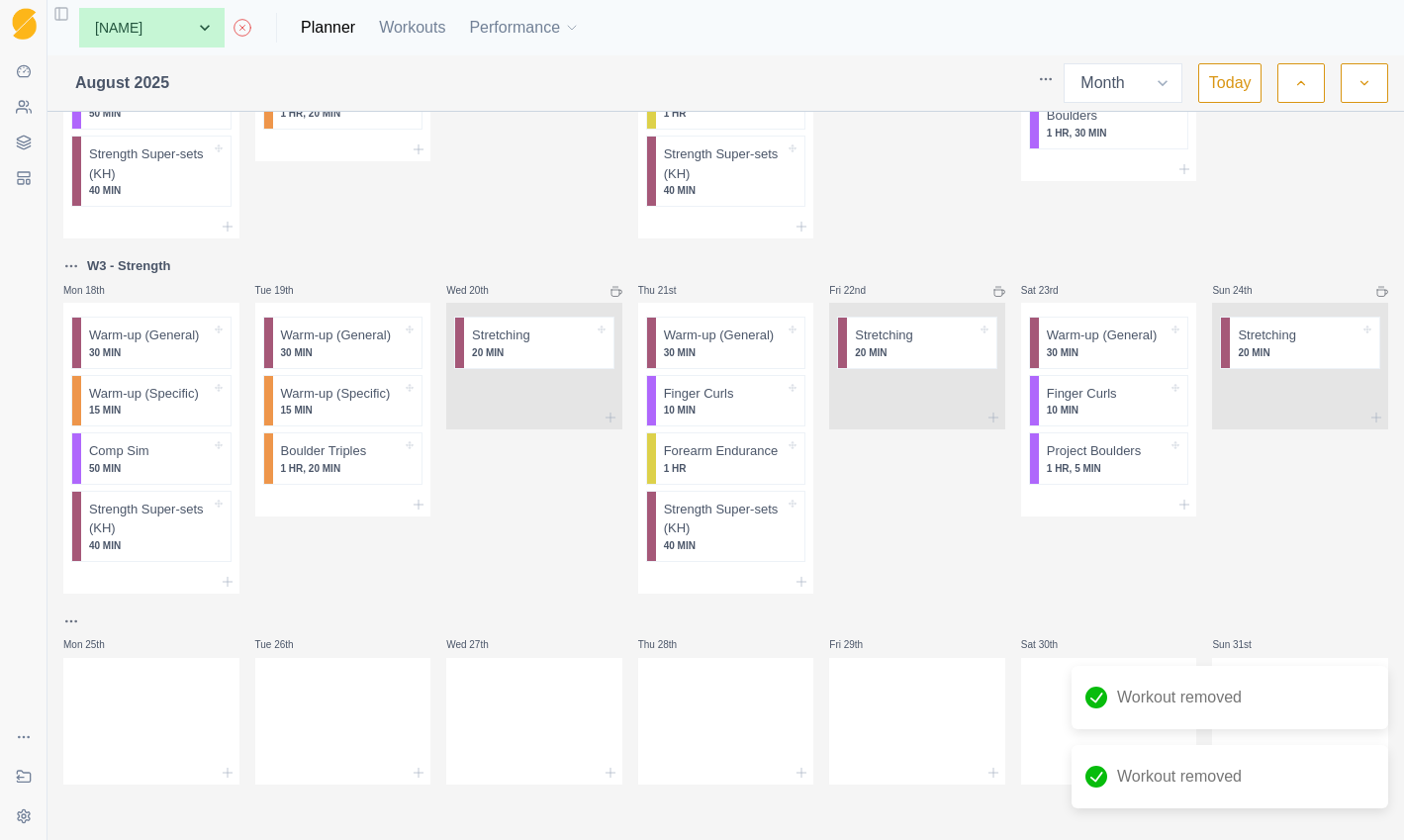 scroll, scrollTop: 951, scrollLeft: 0, axis: vertical 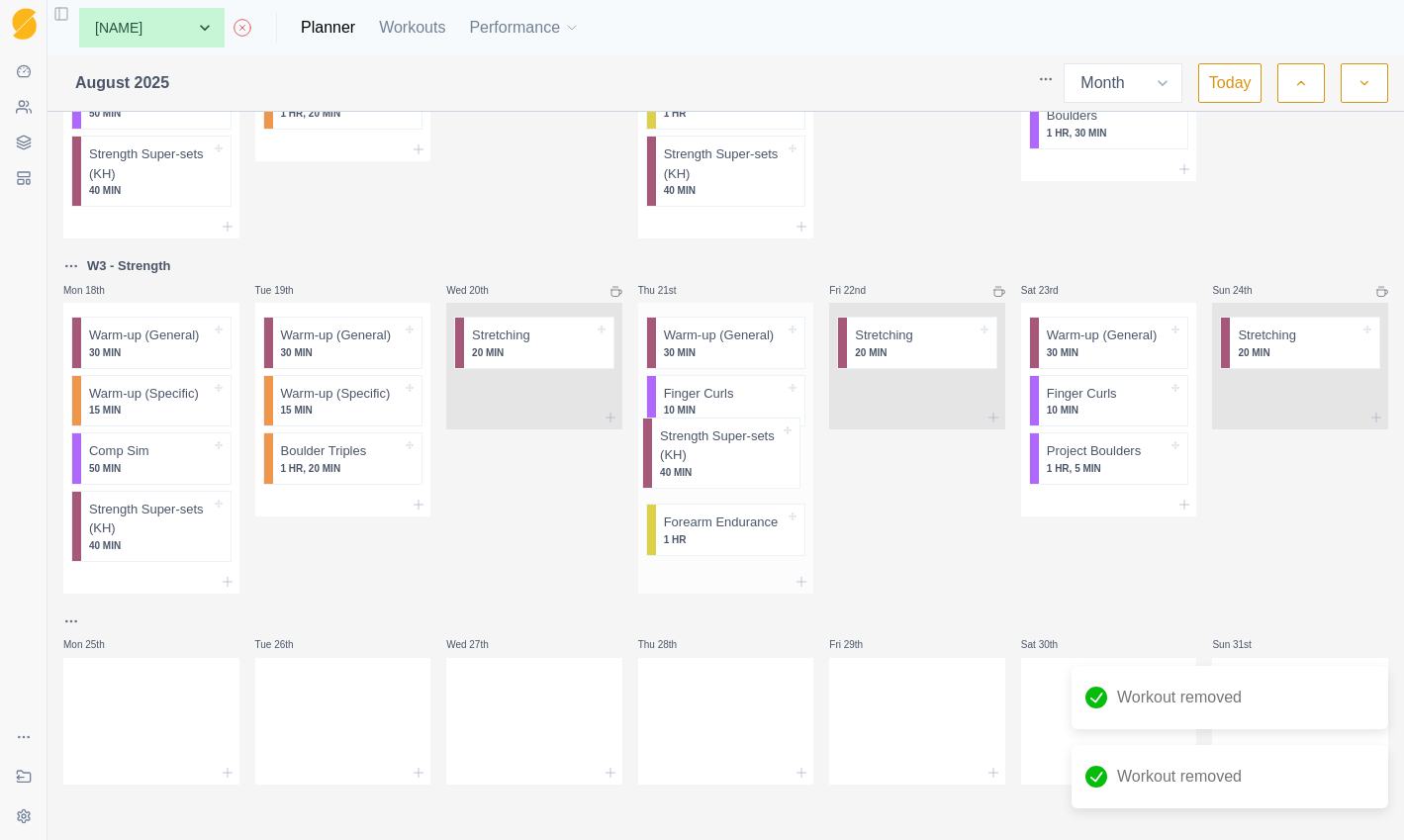 drag, startPoint x: 717, startPoint y: 545, endPoint x: 722, endPoint y: 461, distance: 84.148678 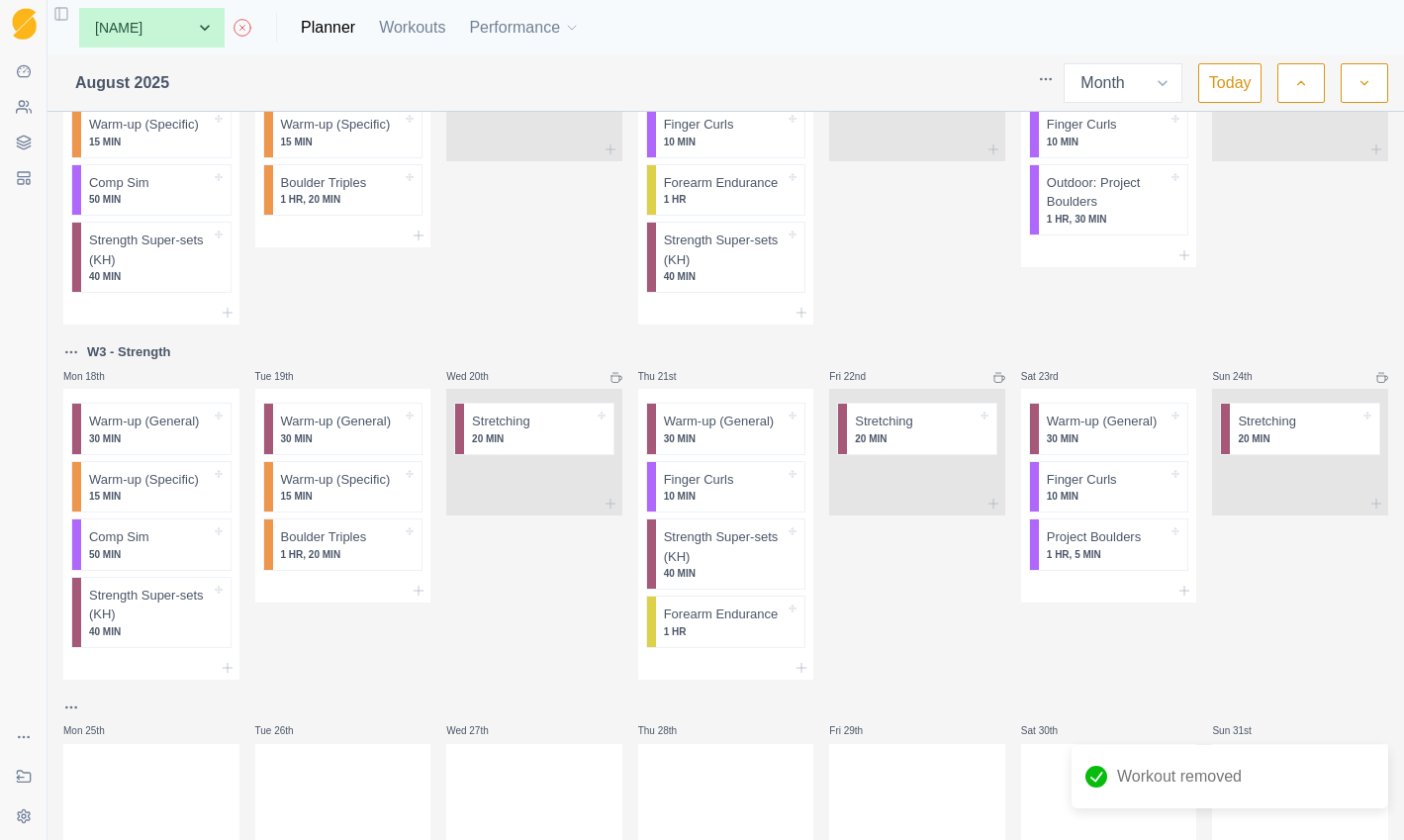 scroll, scrollTop: 614, scrollLeft: 0, axis: vertical 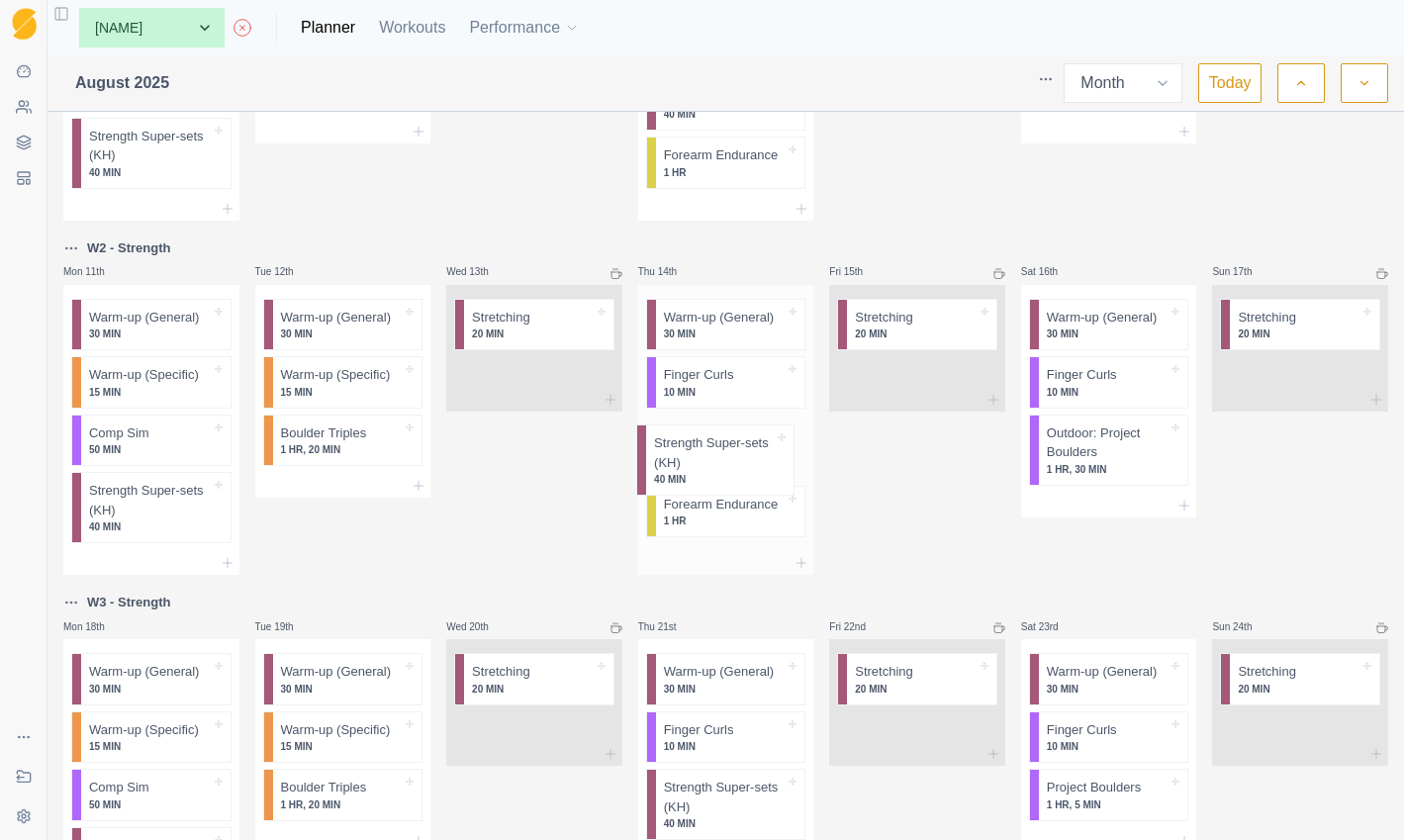 drag, startPoint x: 721, startPoint y: 509, endPoint x: 715, endPoint y: 455, distance: 54.33231 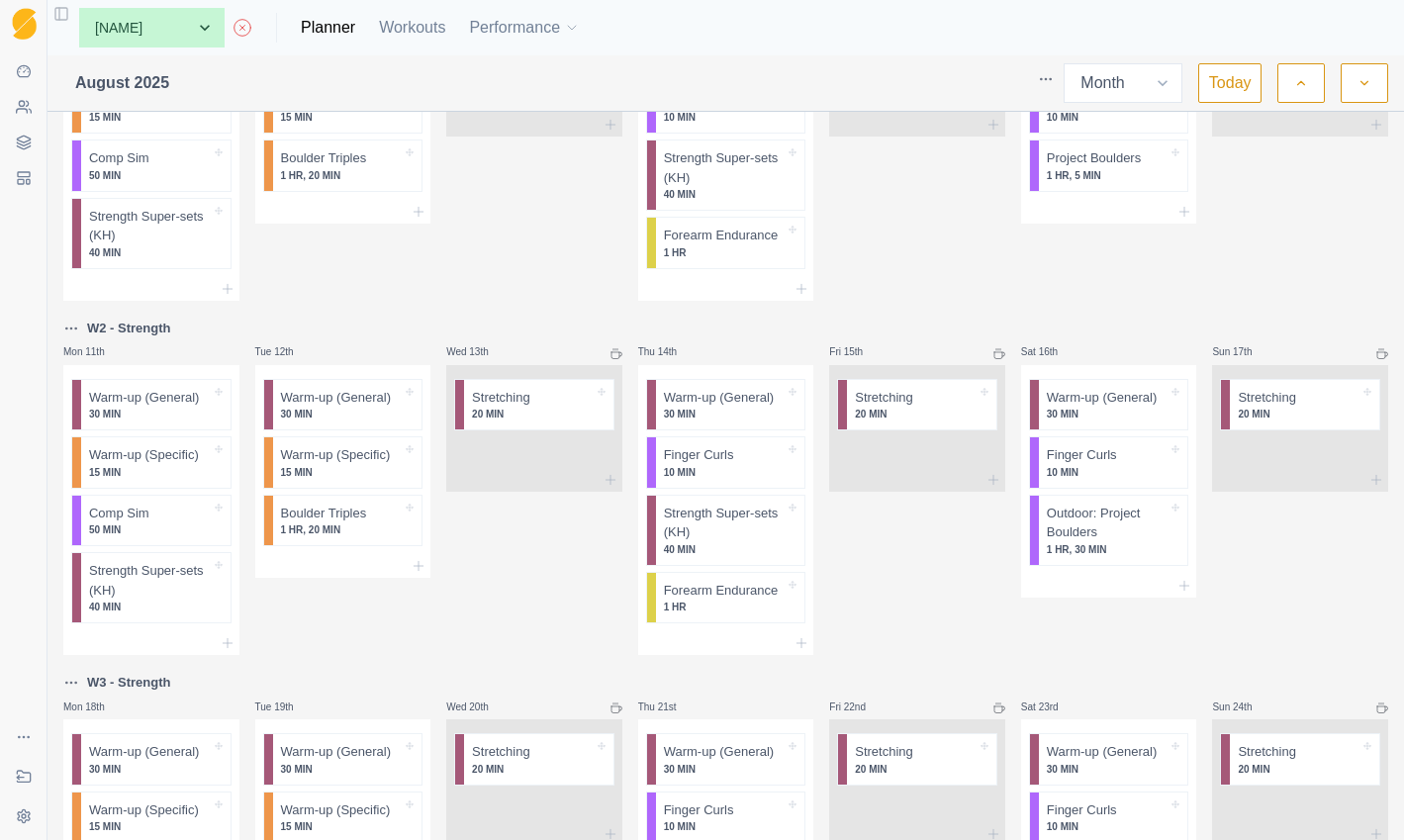 scroll, scrollTop: 951, scrollLeft: 0, axis: vertical 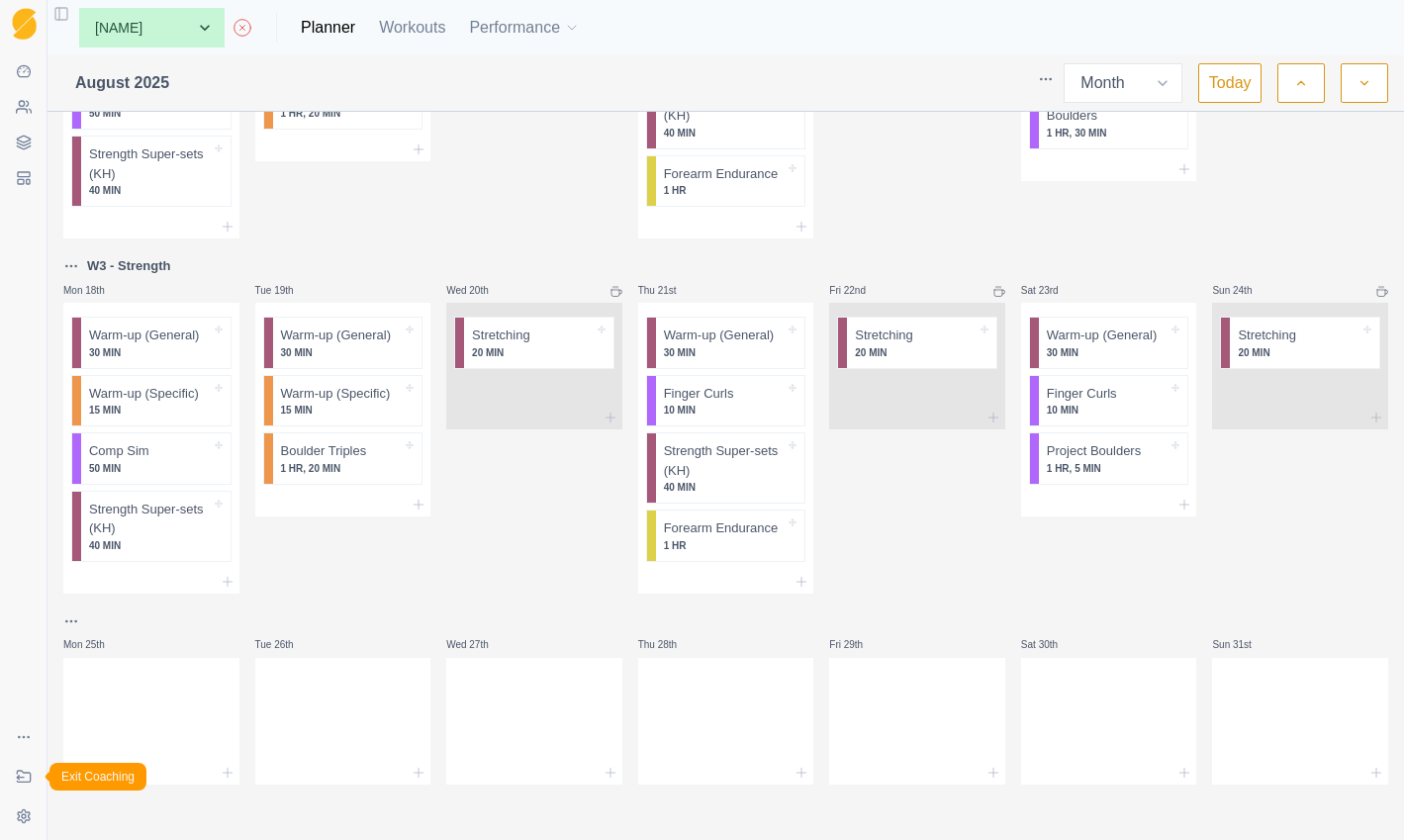 click 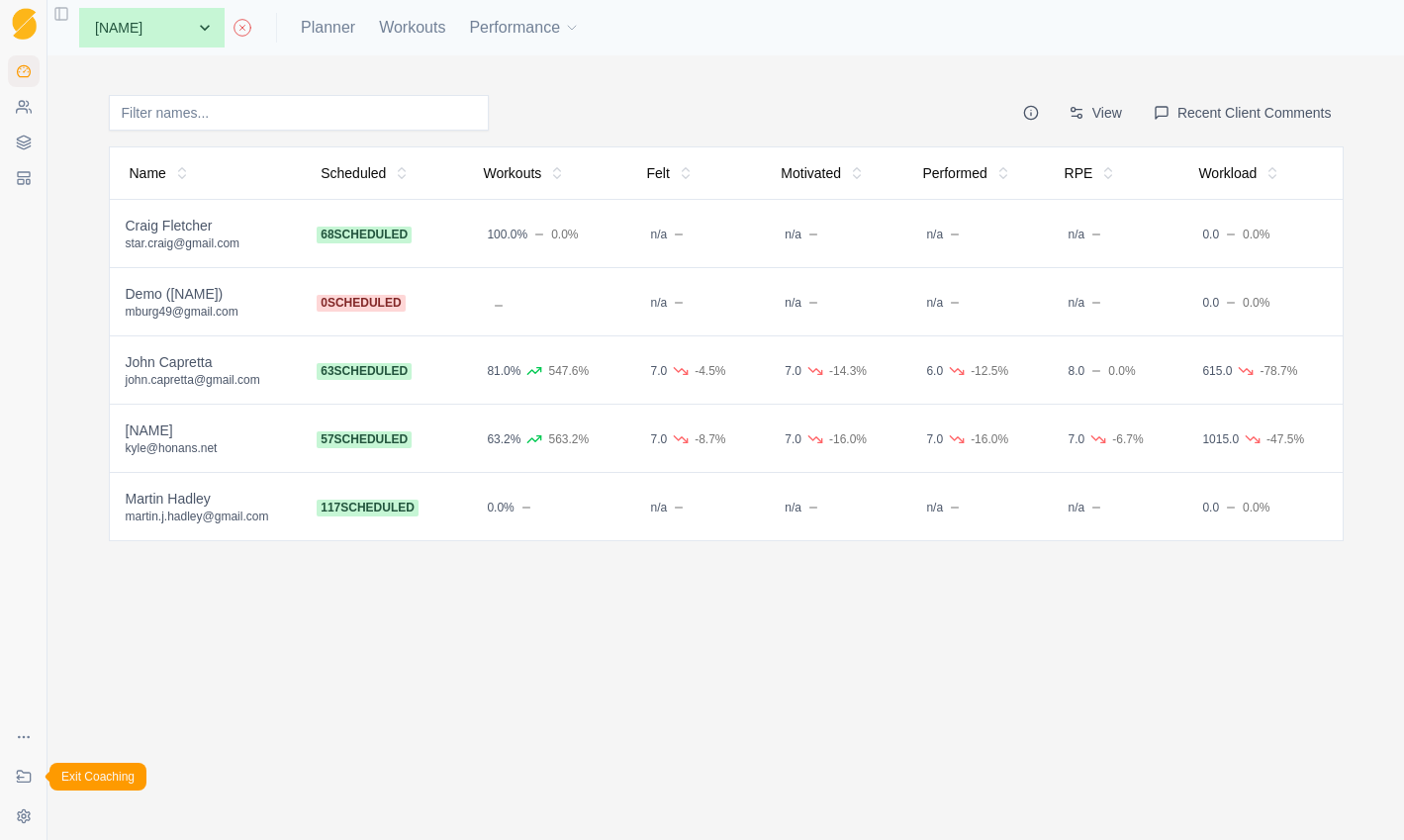 scroll, scrollTop: 0, scrollLeft: 0, axis: both 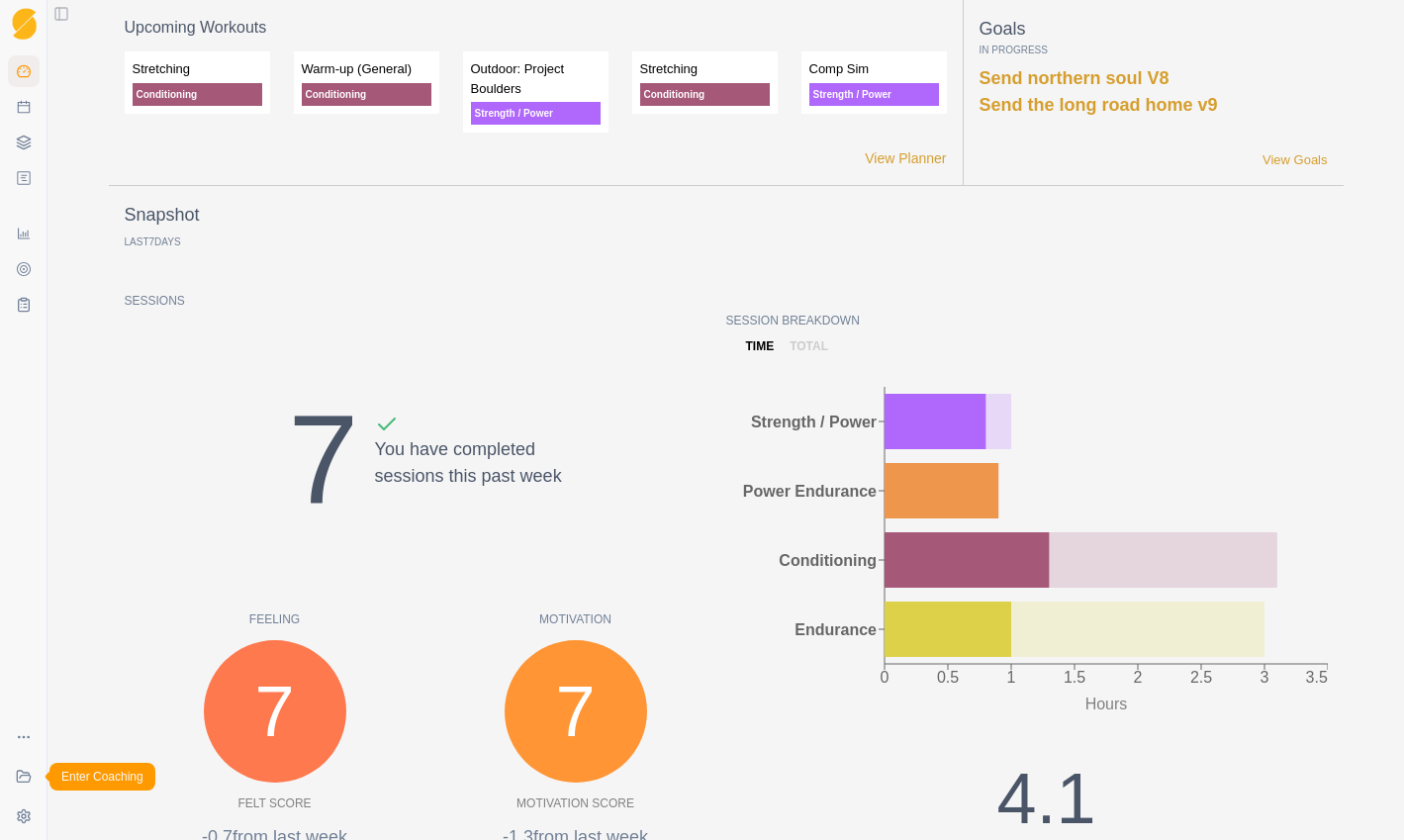 click 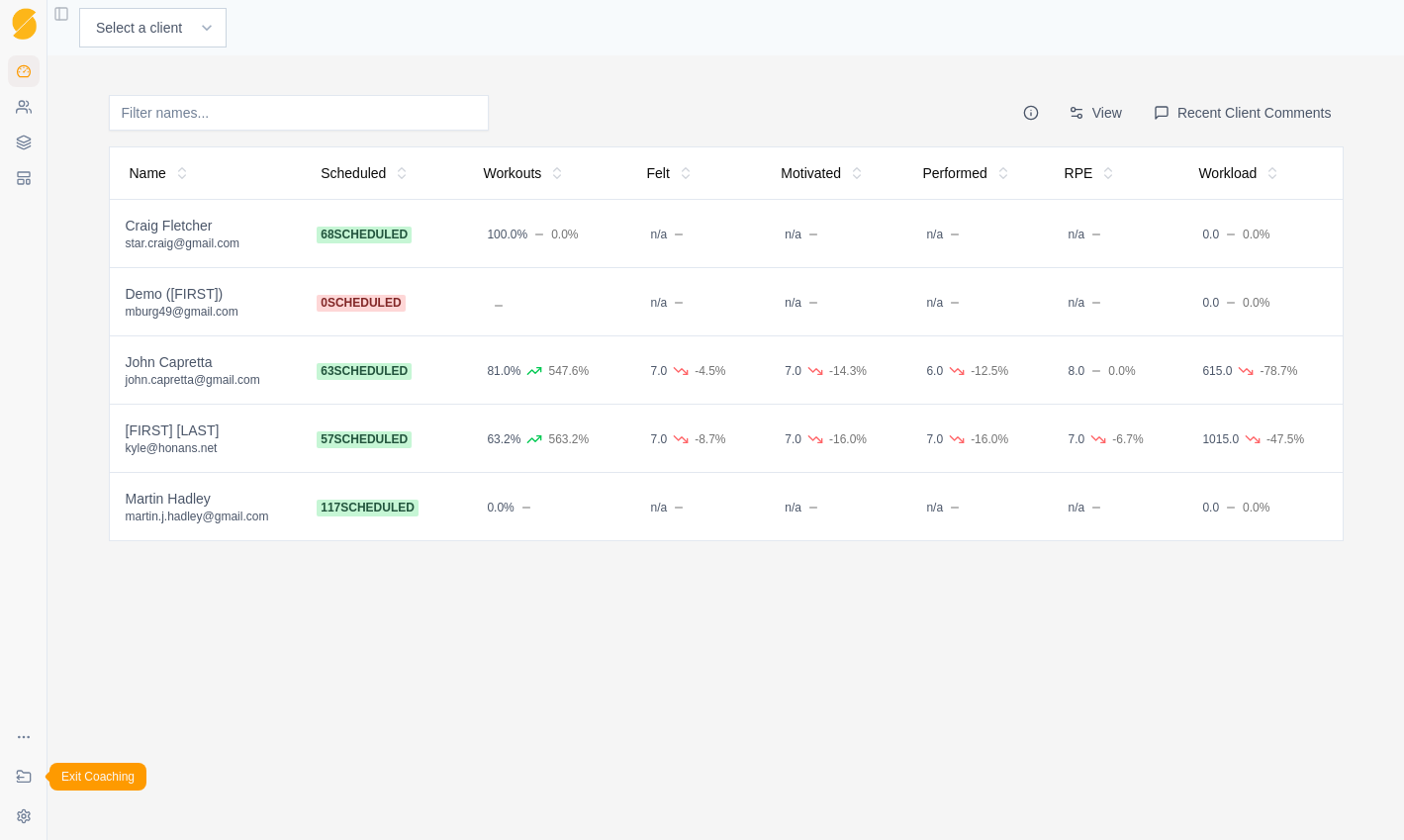 scroll, scrollTop: 0, scrollLeft: 0, axis: both 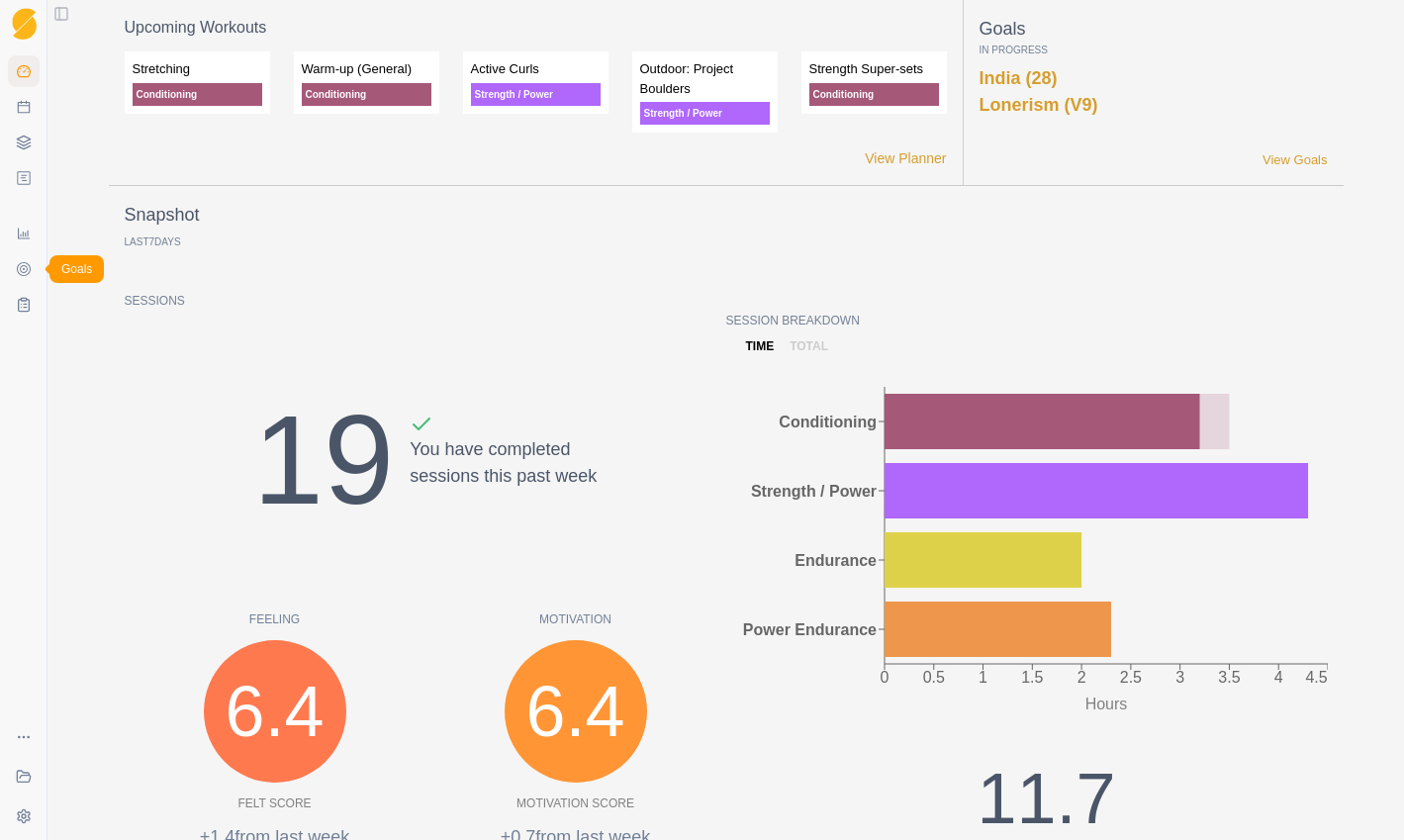 click 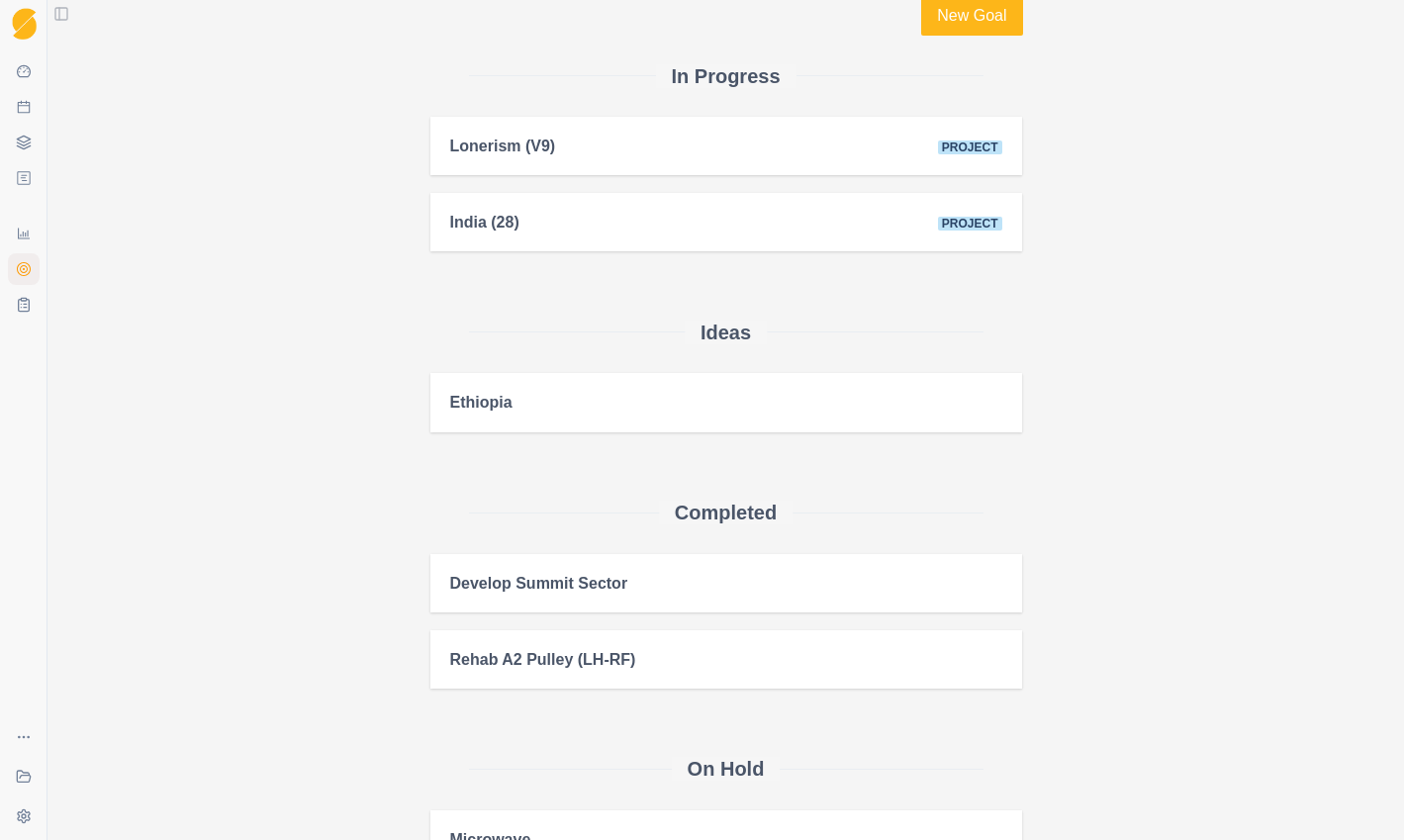 scroll, scrollTop: 0, scrollLeft: 0, axis: both 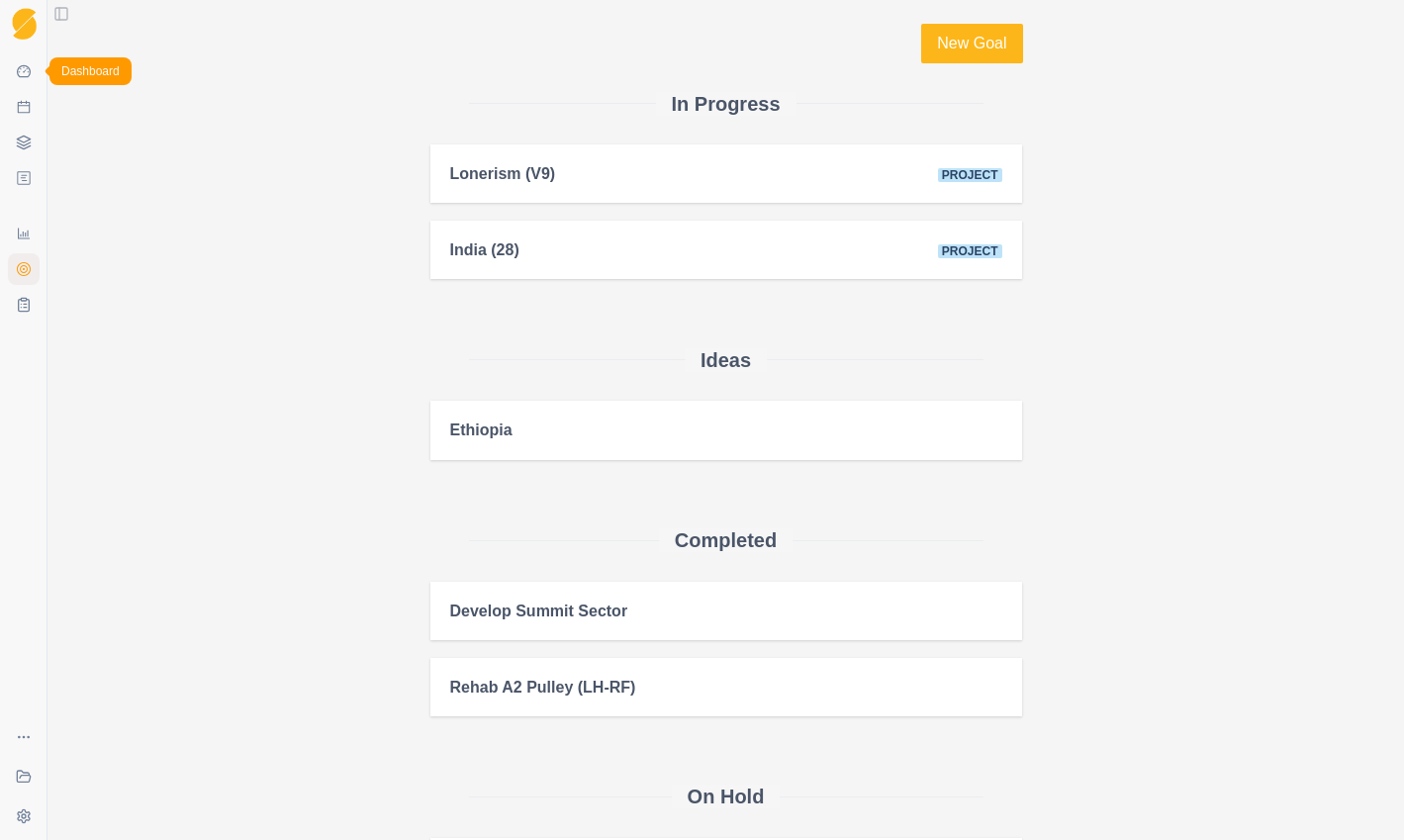 click on "Dashboard" at bounding box center [24, 71] 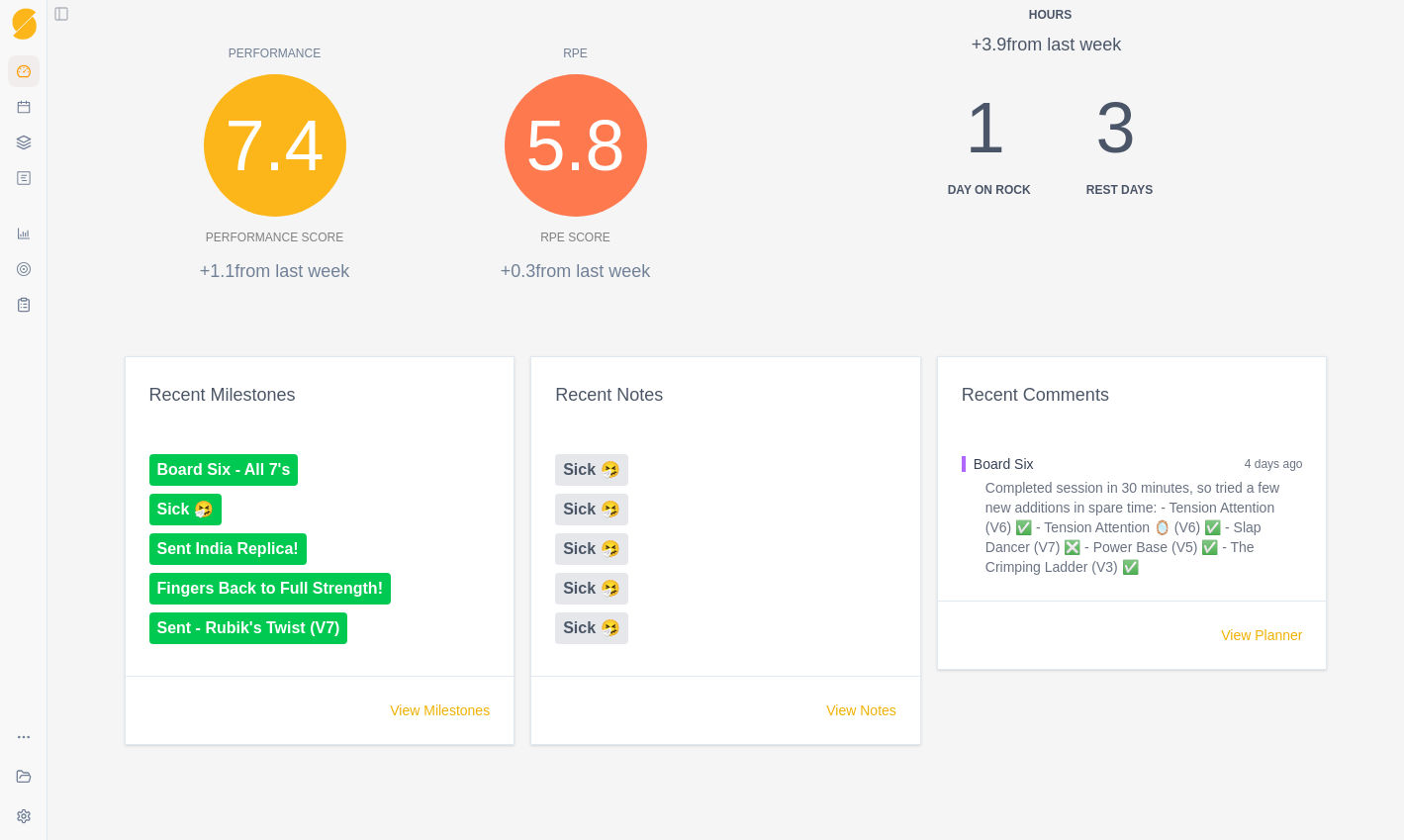 scroll, scrollTop: 0, scrollLeft: 0, axis: both 